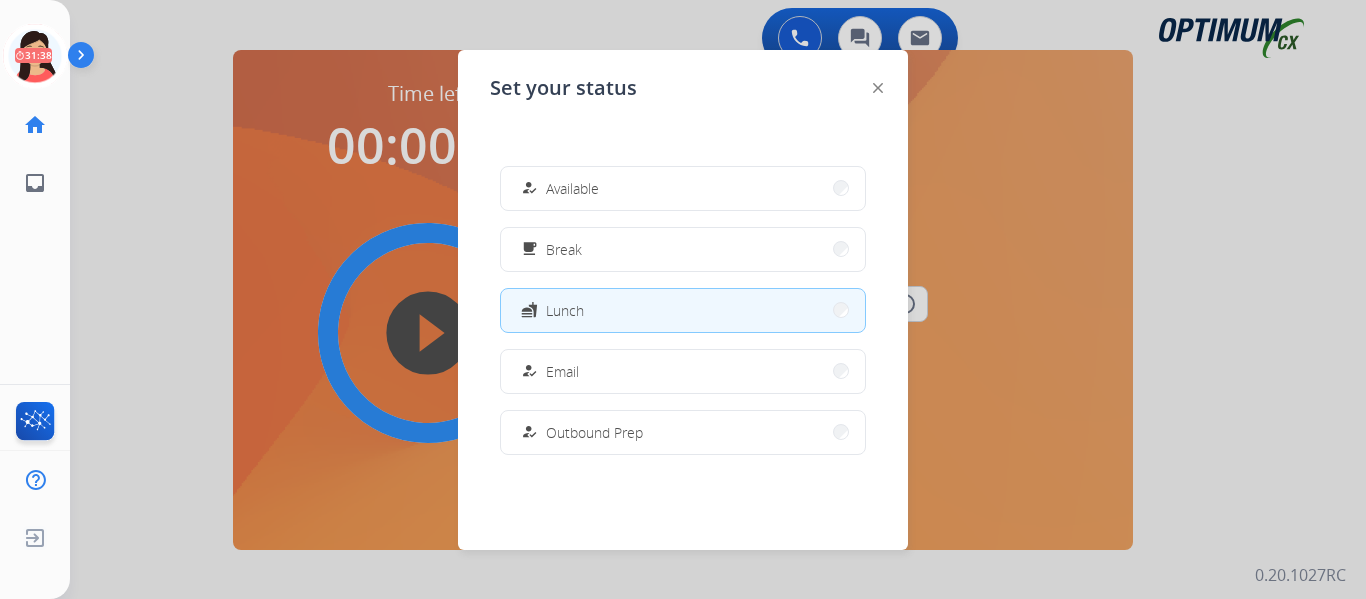 scroll, scrollTop: 0, scrollLeft: 0, axis: both 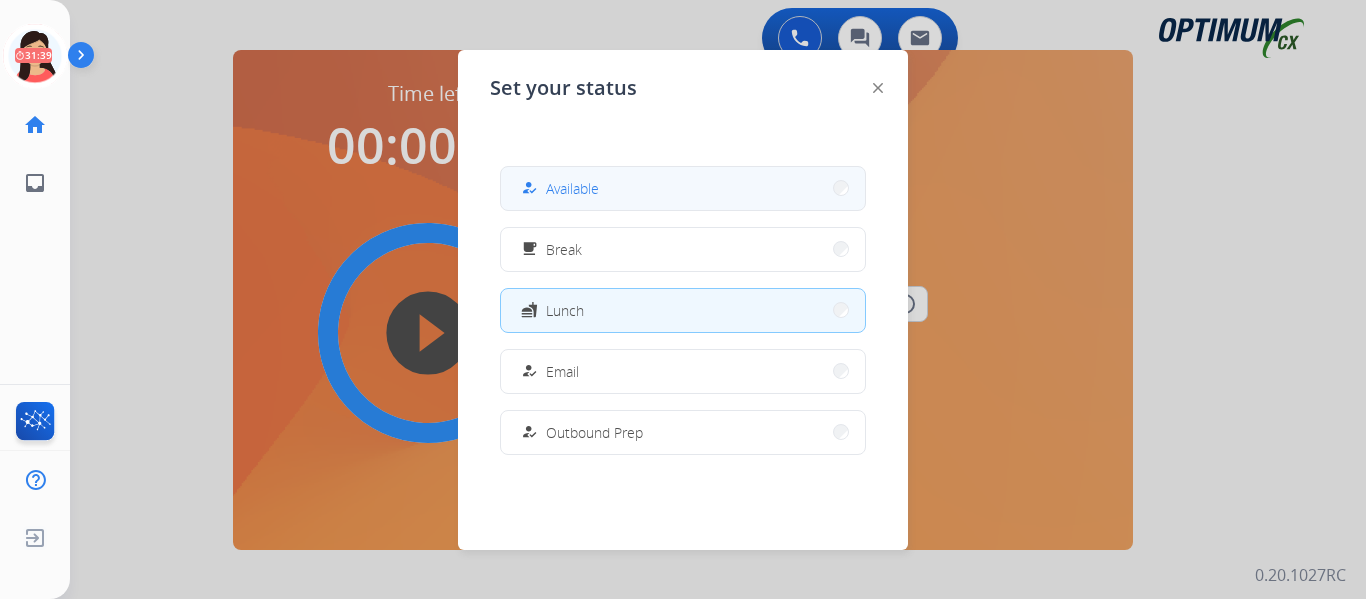 click on "how_to_reg Available" at bounding box center [558, 188] 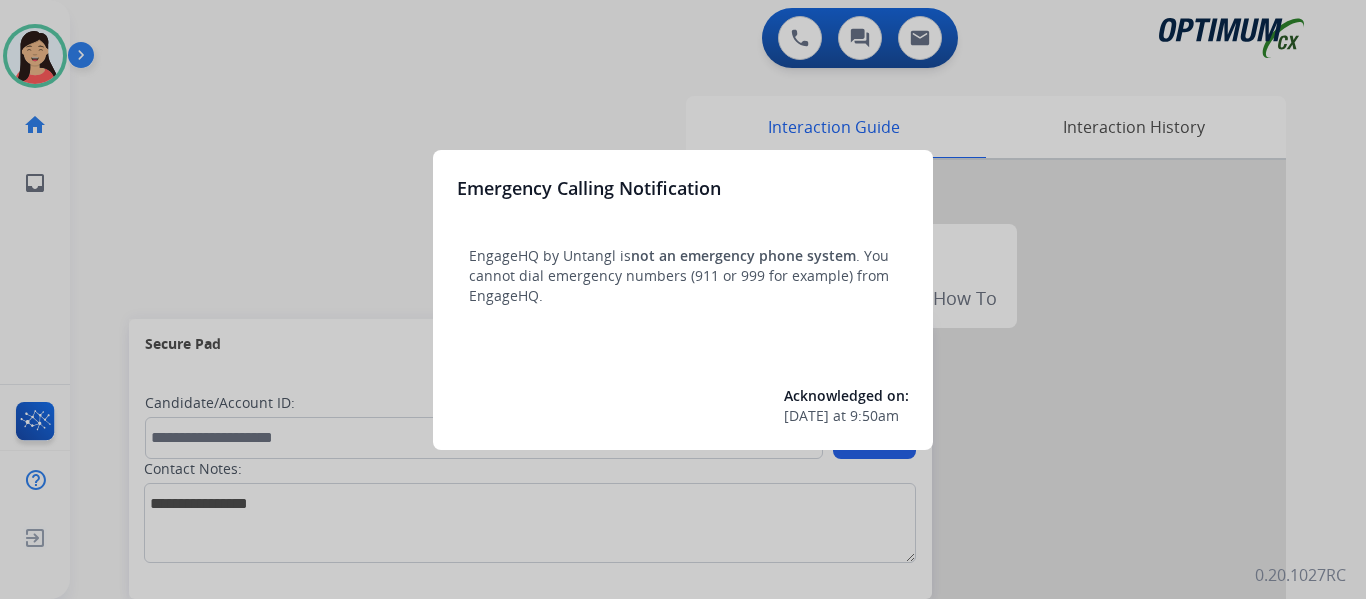 scroll, scrollTop: 0, scrollLeft: 0, axis: both 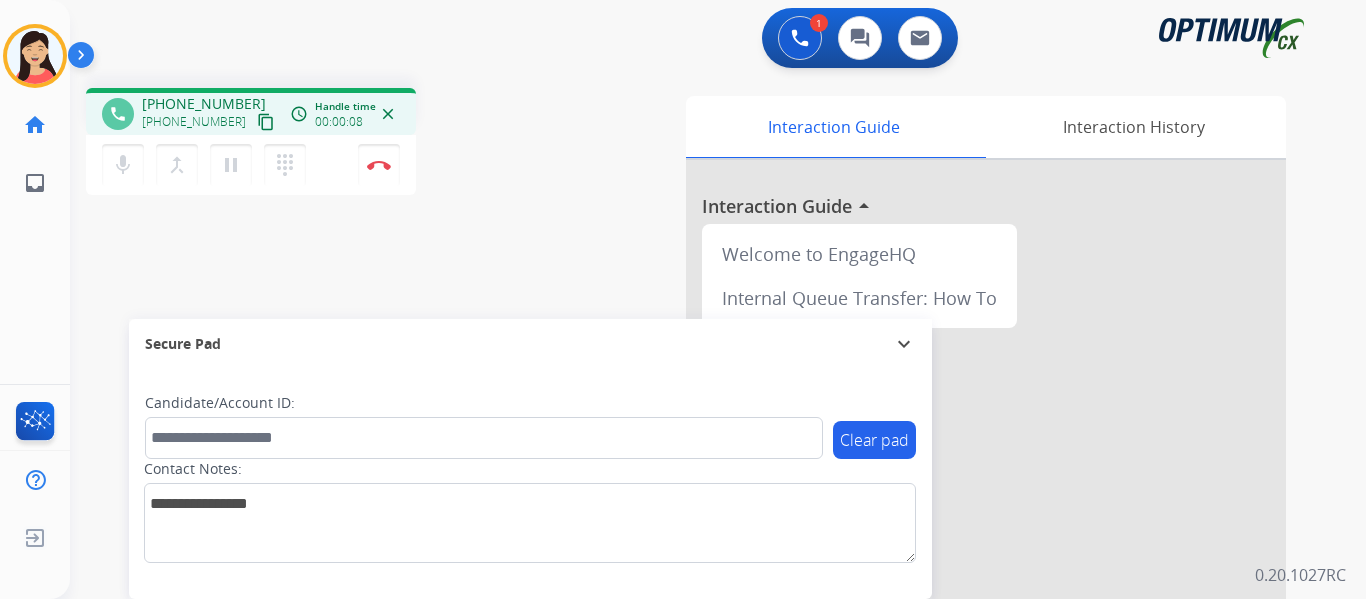 click on "content_copy" at bounding box center (266, 122) 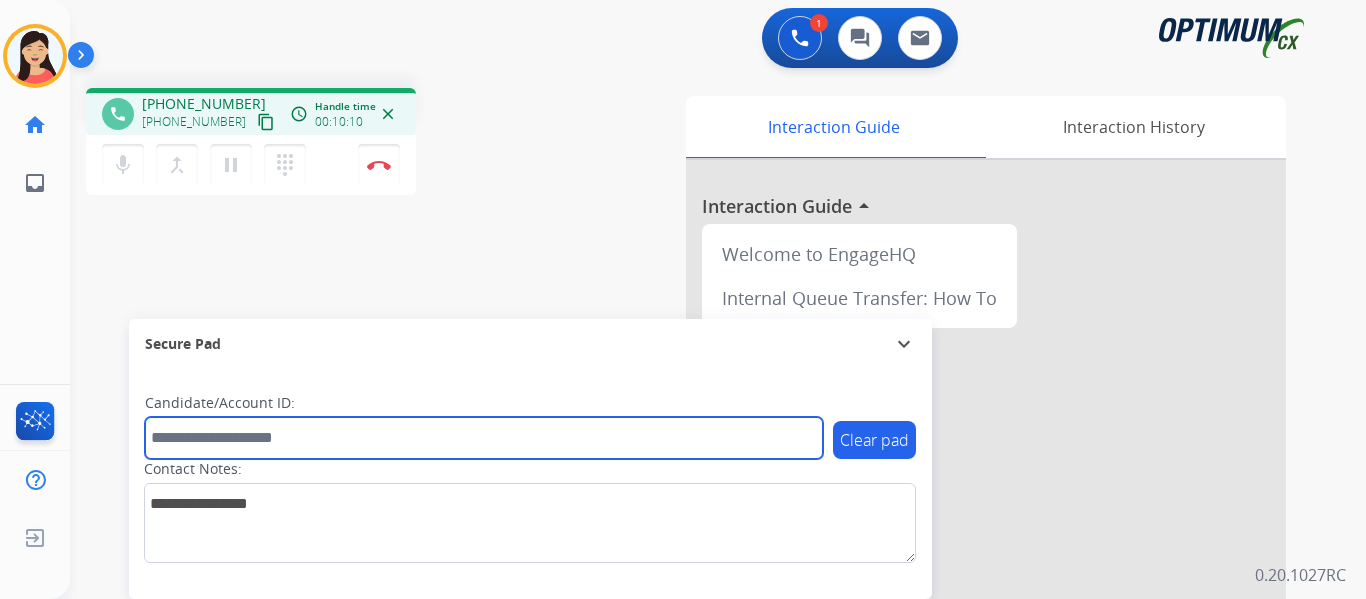click at bounding box center (484, 438) 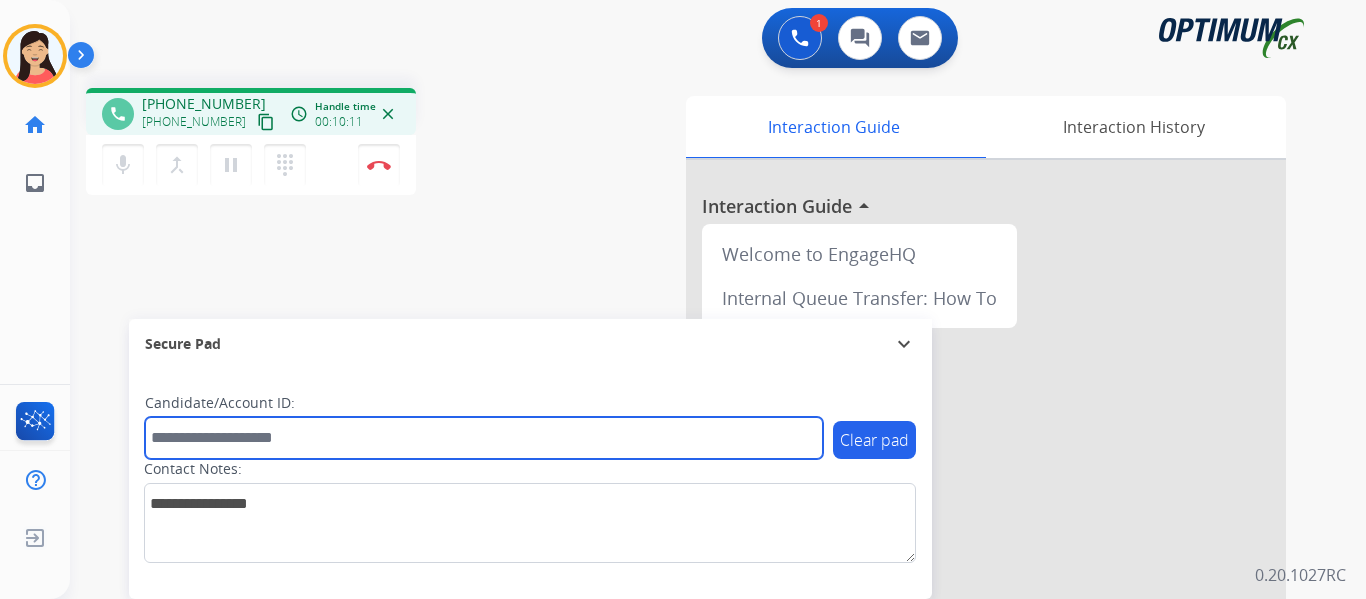 paste on "*******" 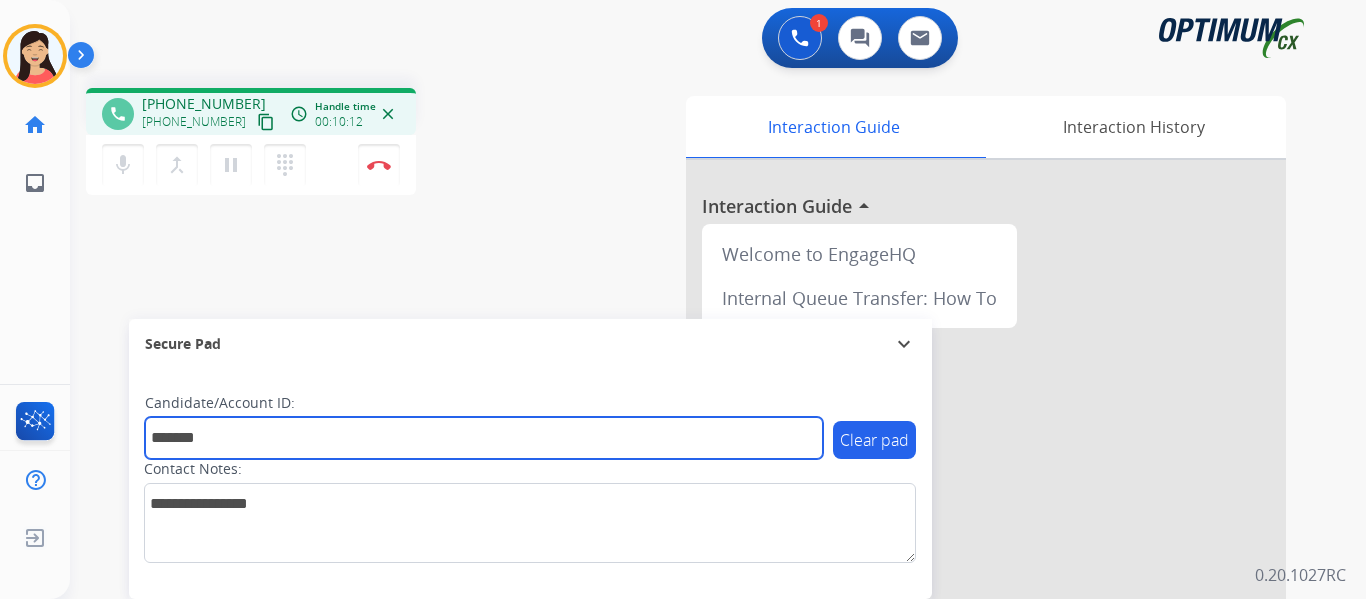 type on "*******" 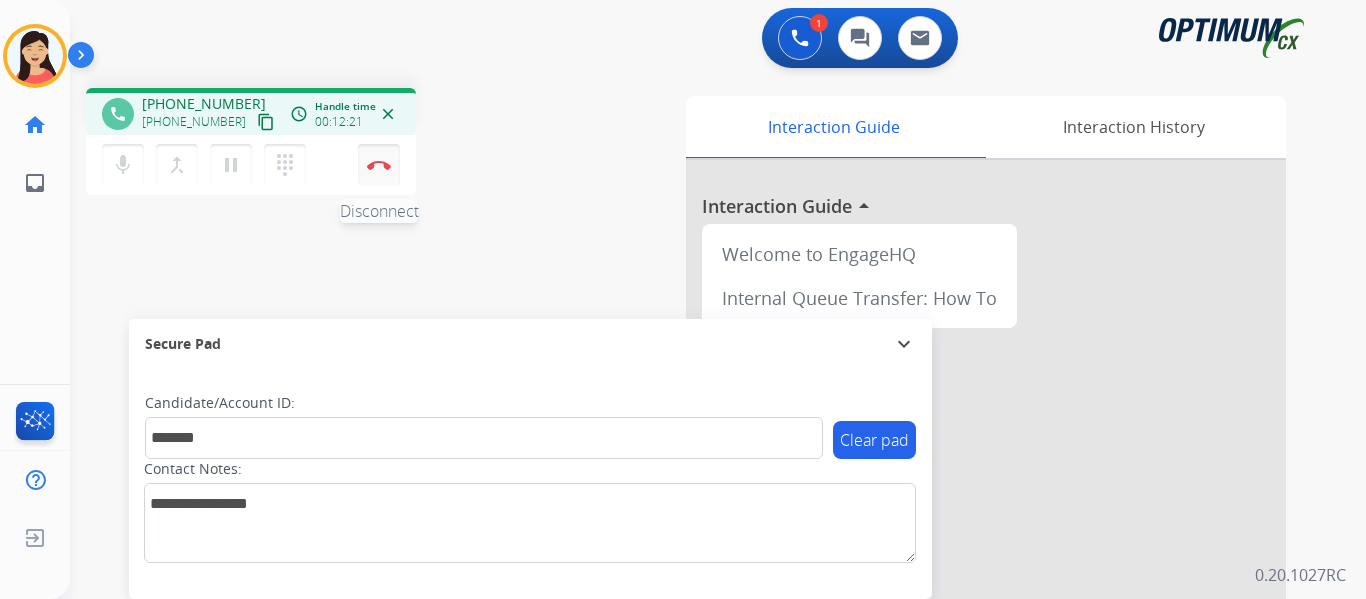 click at bounding box center [379, 165] 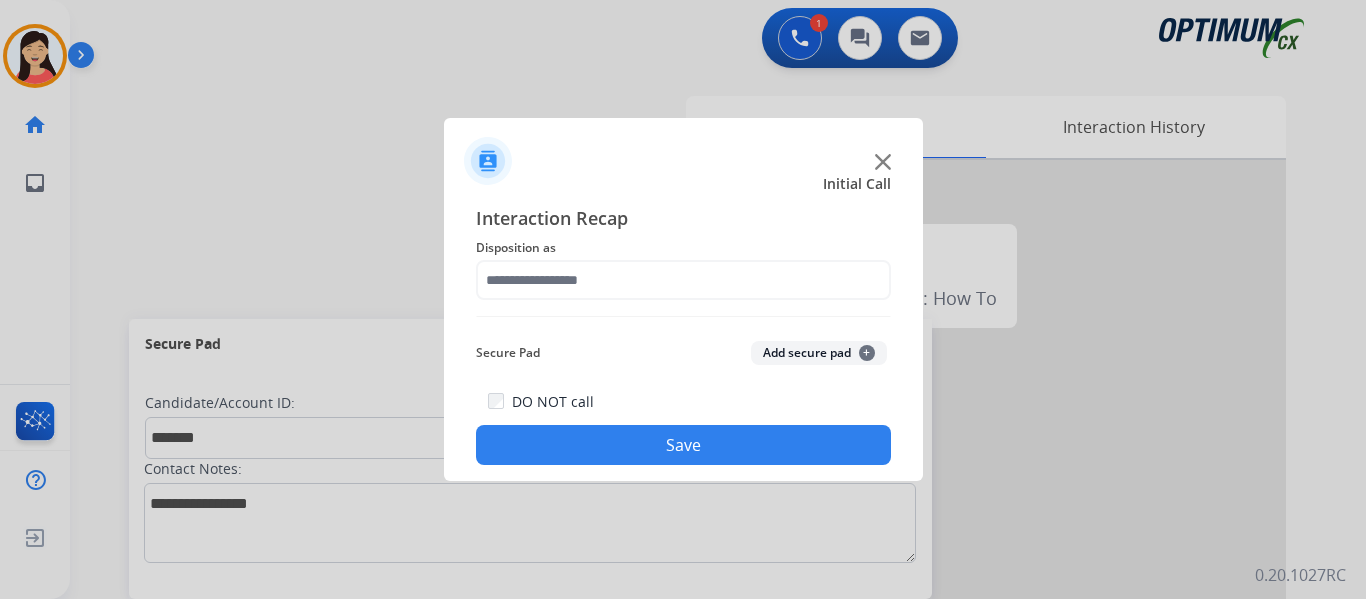 click on "Add secure pad  +" 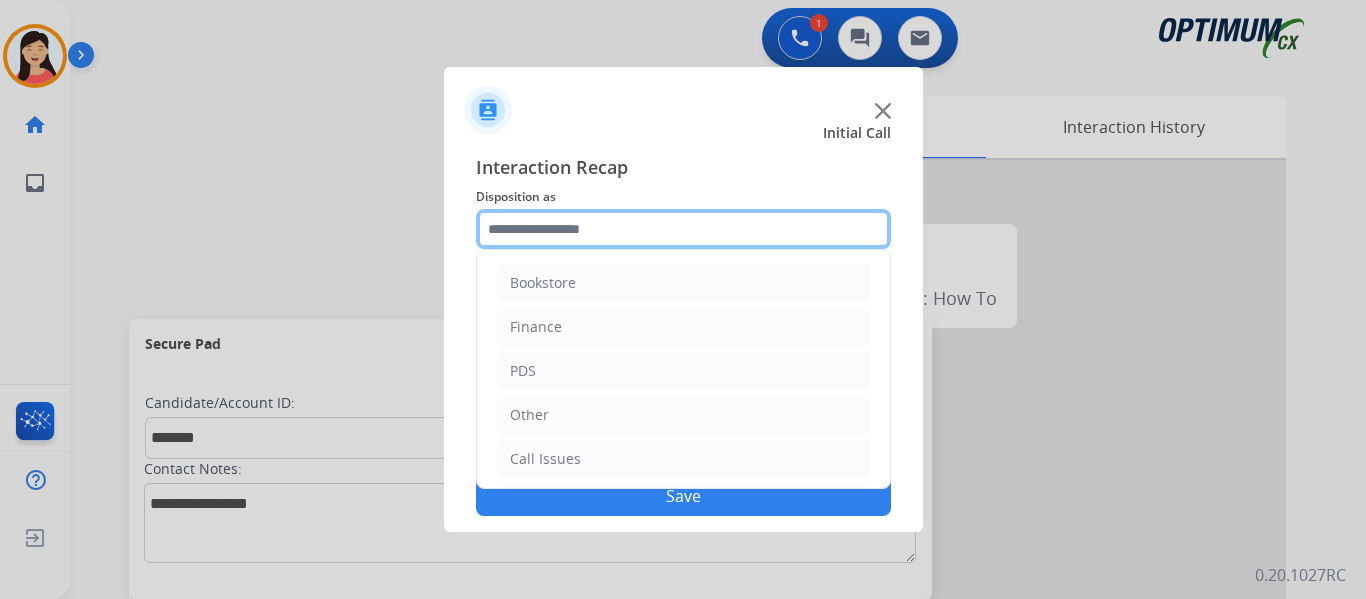 click 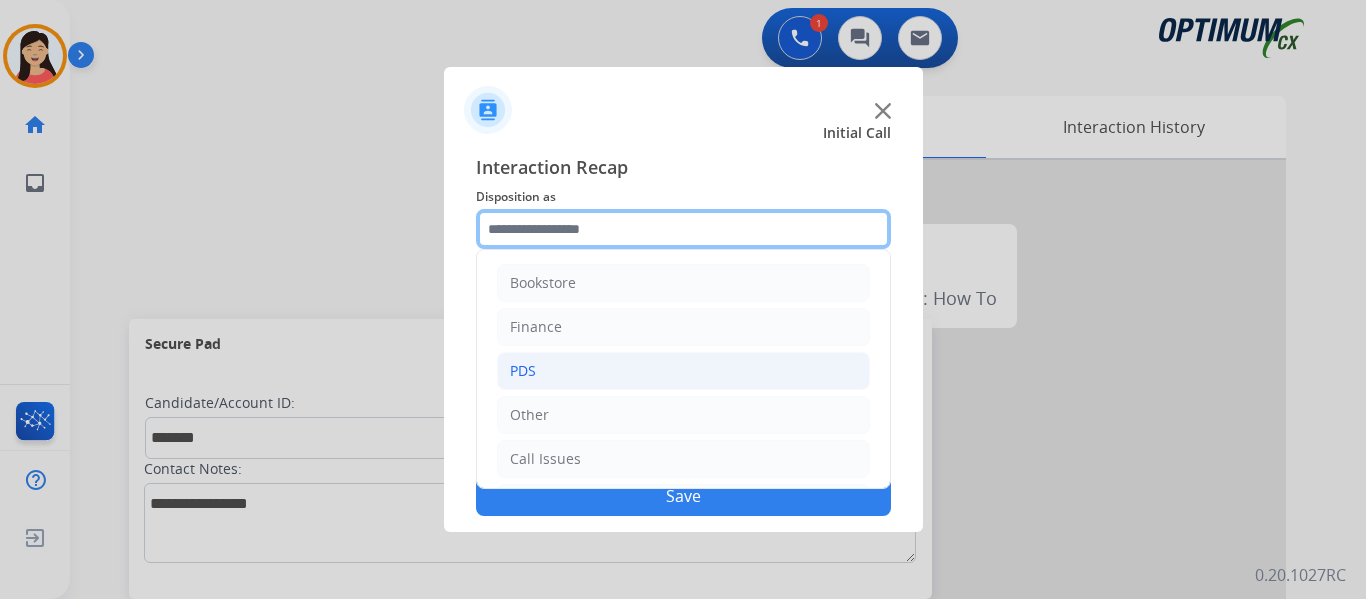 scroll, scrollTop: 136, scrollLeft: 0, axis: vertical 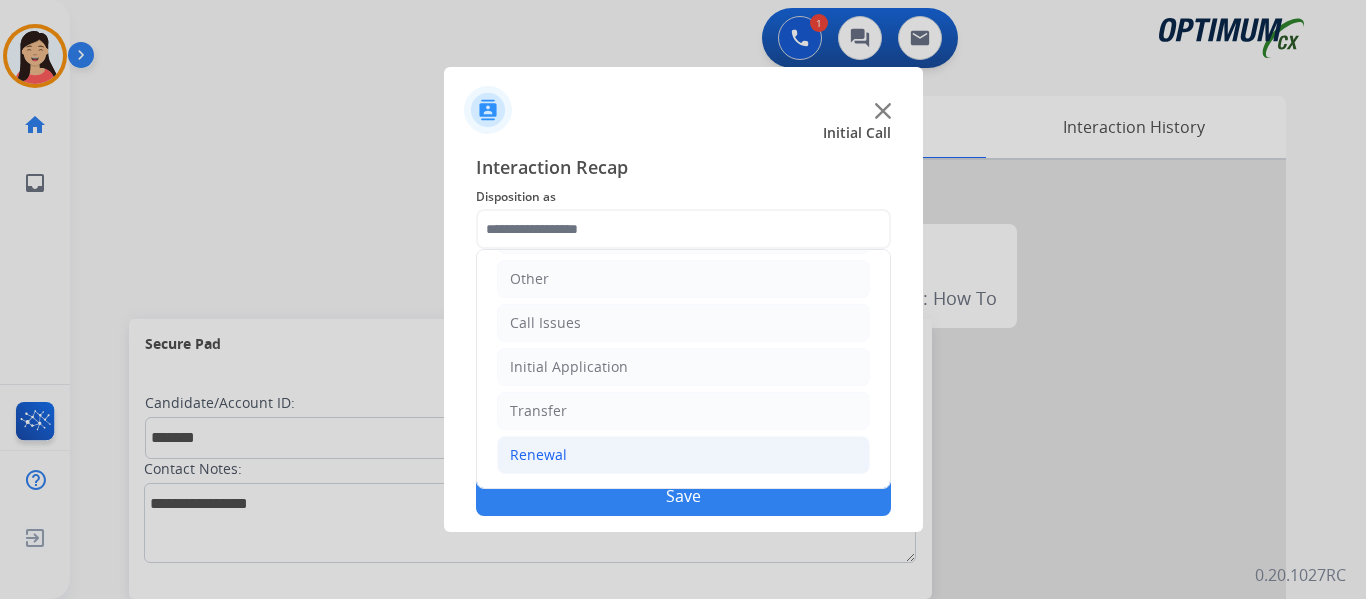 click on "Renewal" 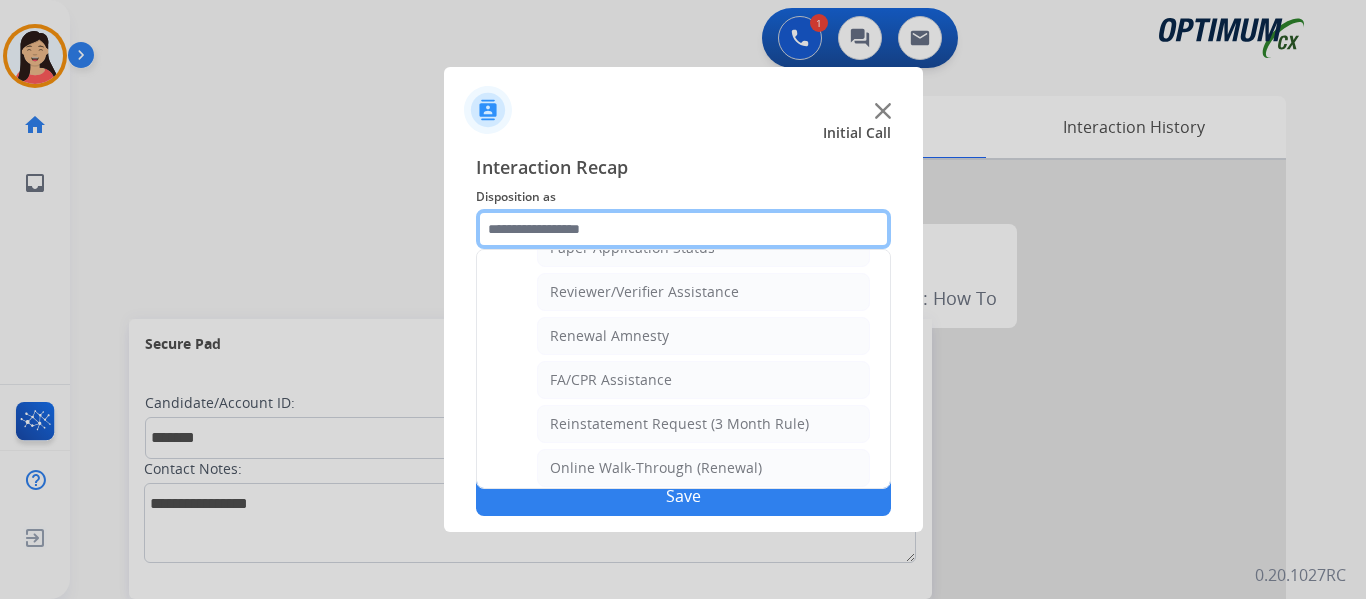 scroll, scrollTop: 772, scrollLeft: 0, axis: vertical 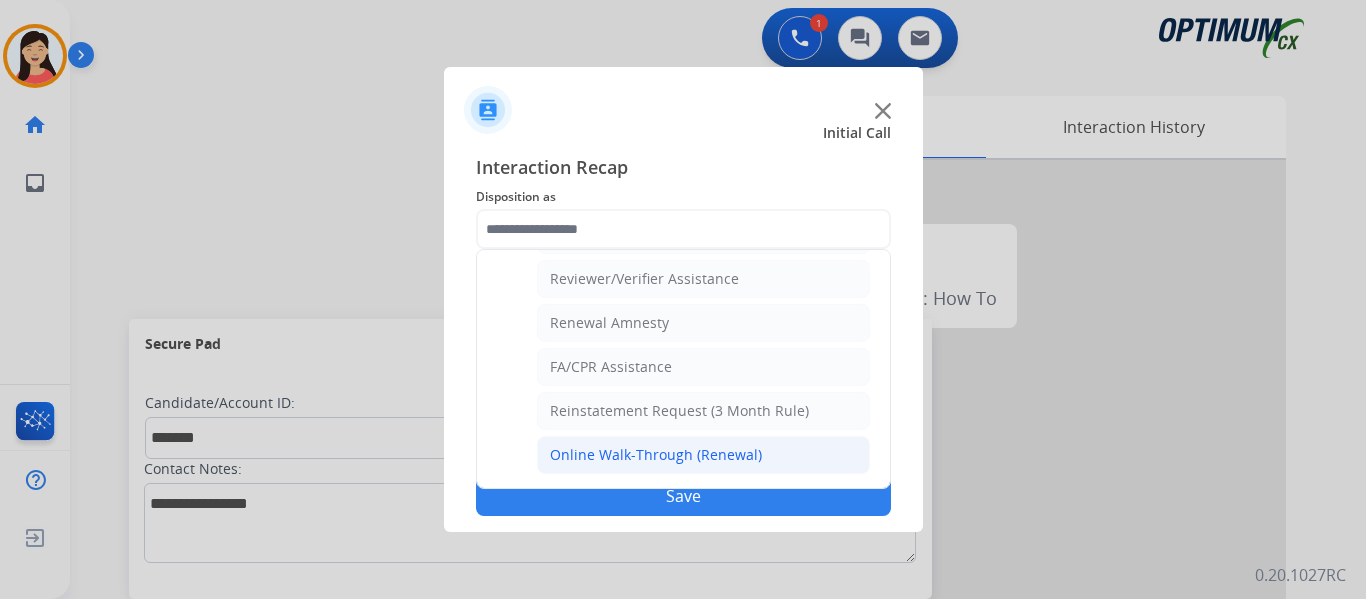 click on "Online Walk-Through (Renewal)" 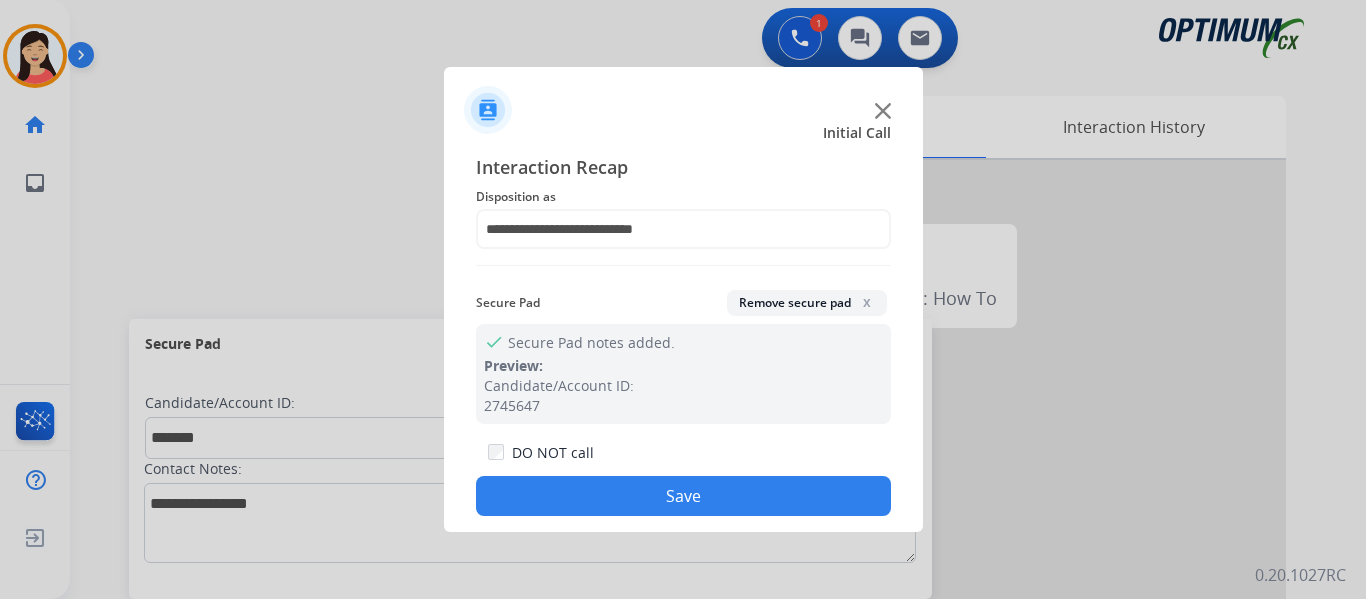 click on "Save" 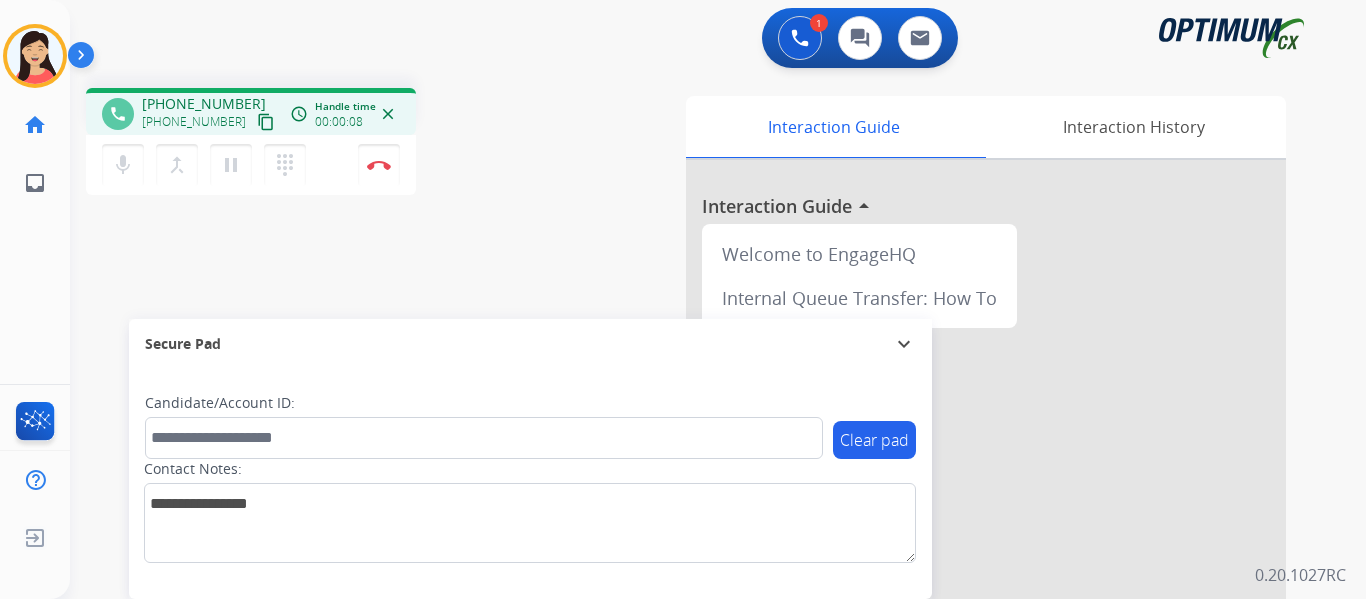 click on "content_copy" at bounding box center (266, 122) 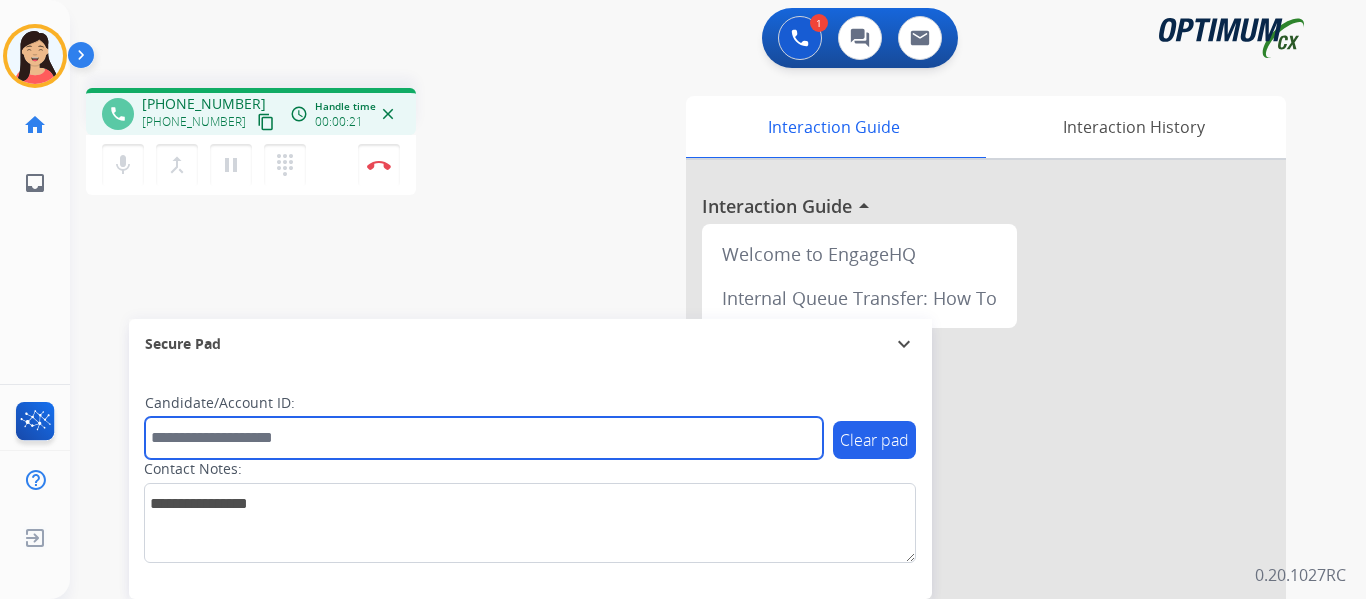 click at bounding box center (484, 438) 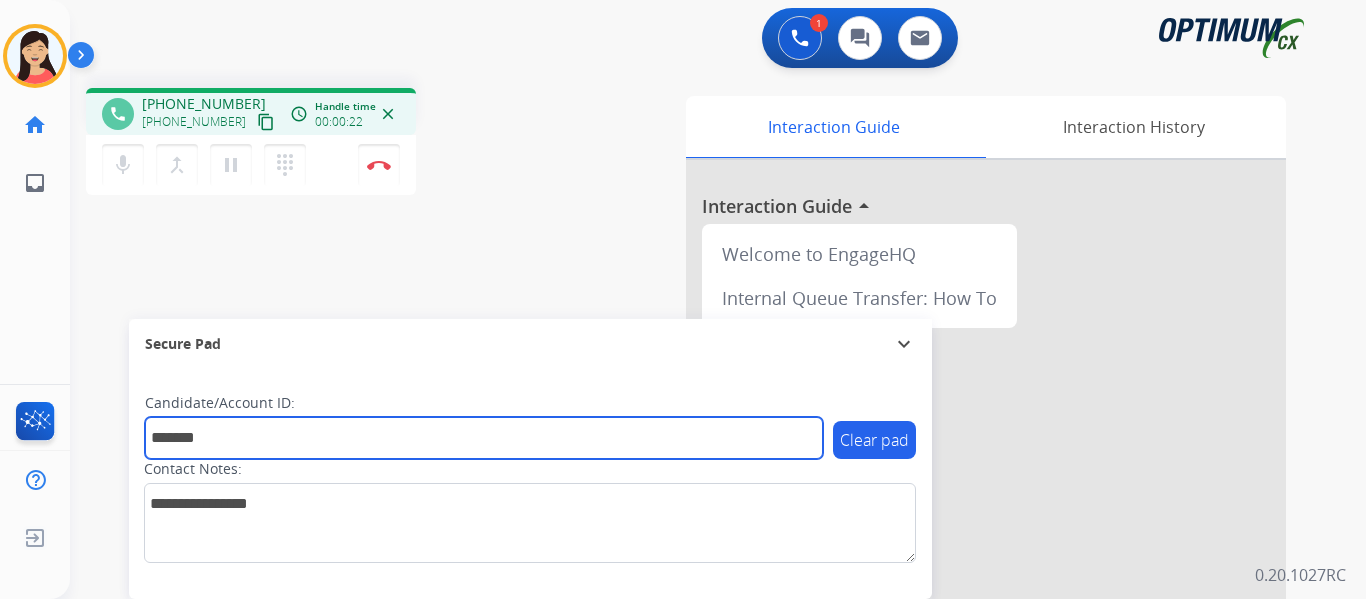 type on "*******" 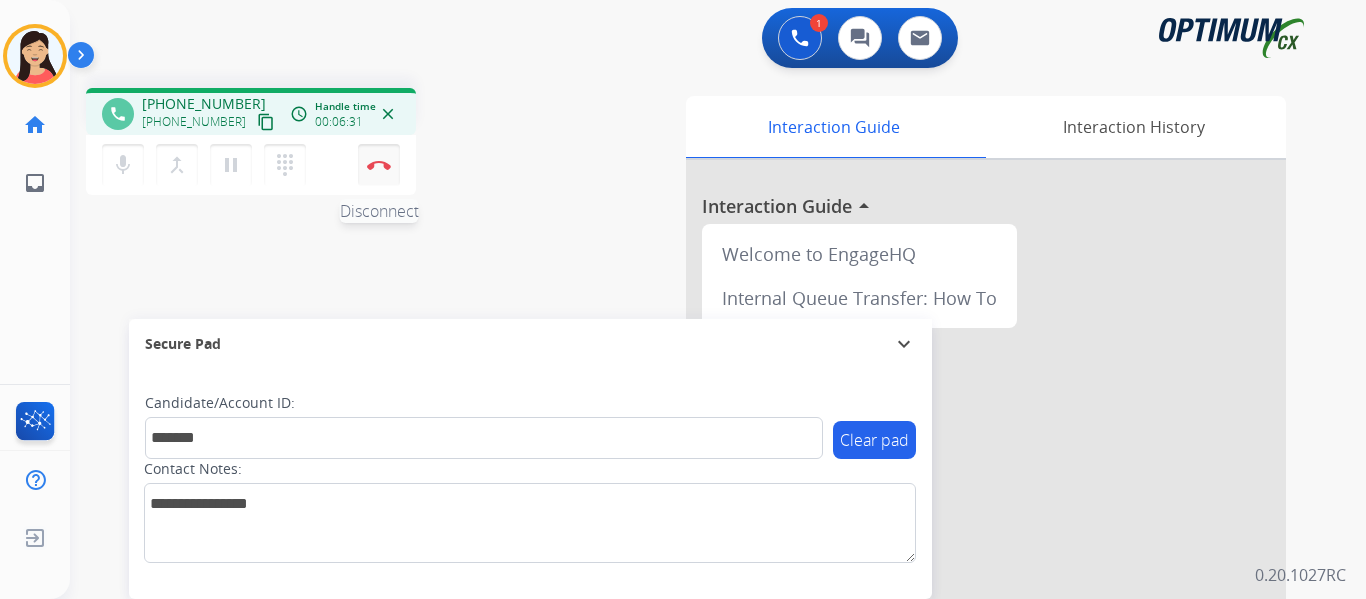 click on "Disconnect" at bounding box center (379, 165) 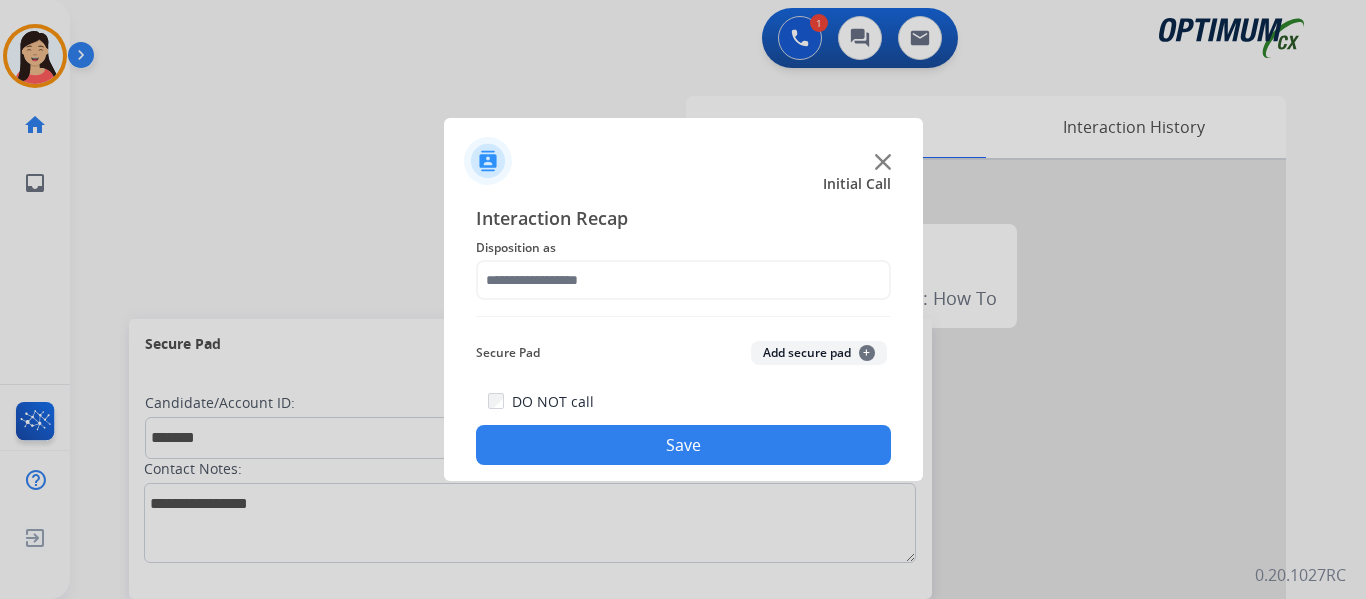 click on "Add secure pad  +" 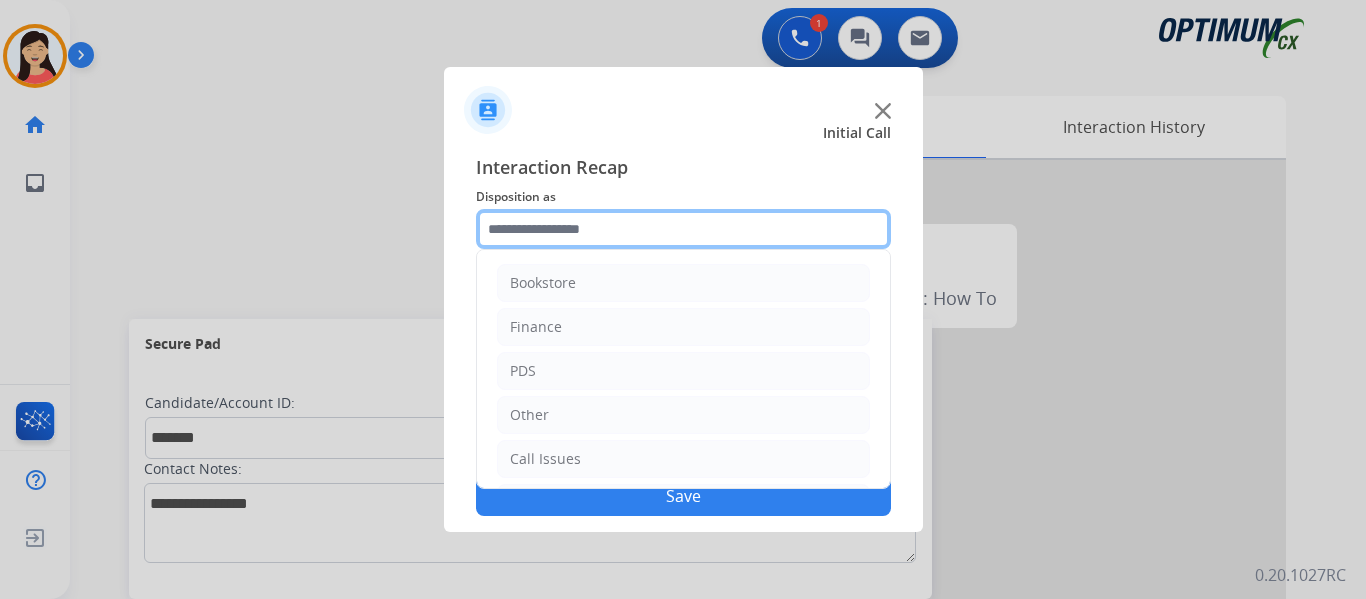 click 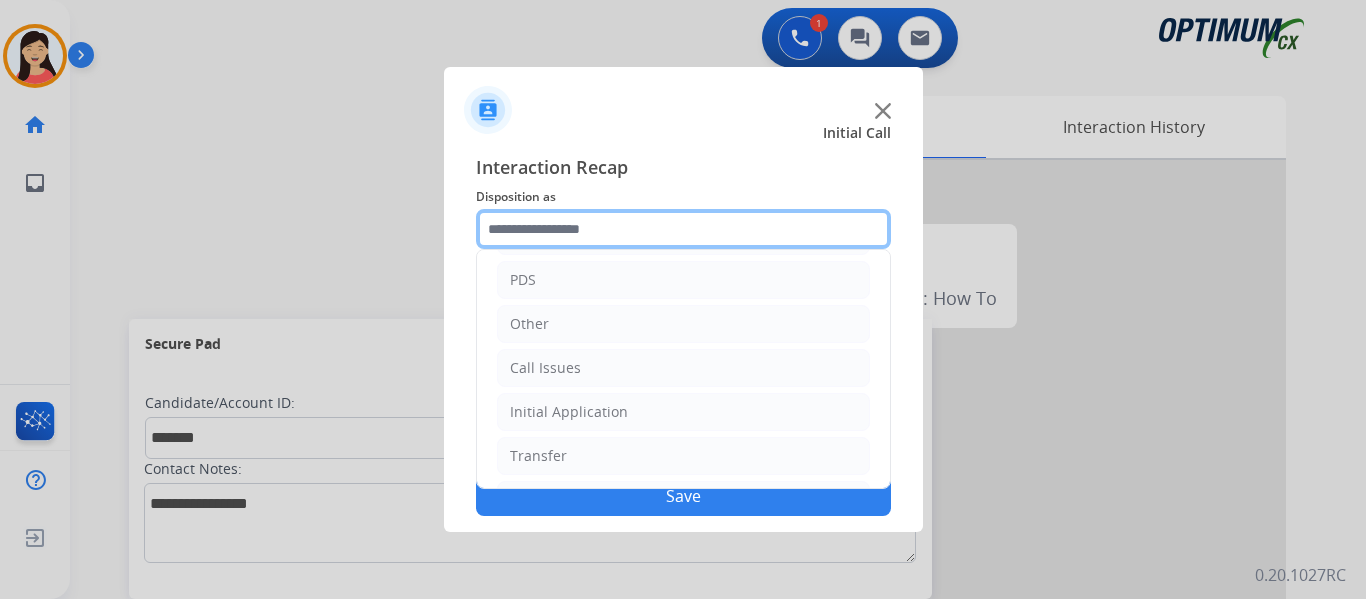 scroll, scrollTop: 136, scrollLeft: 0, axis: vertical 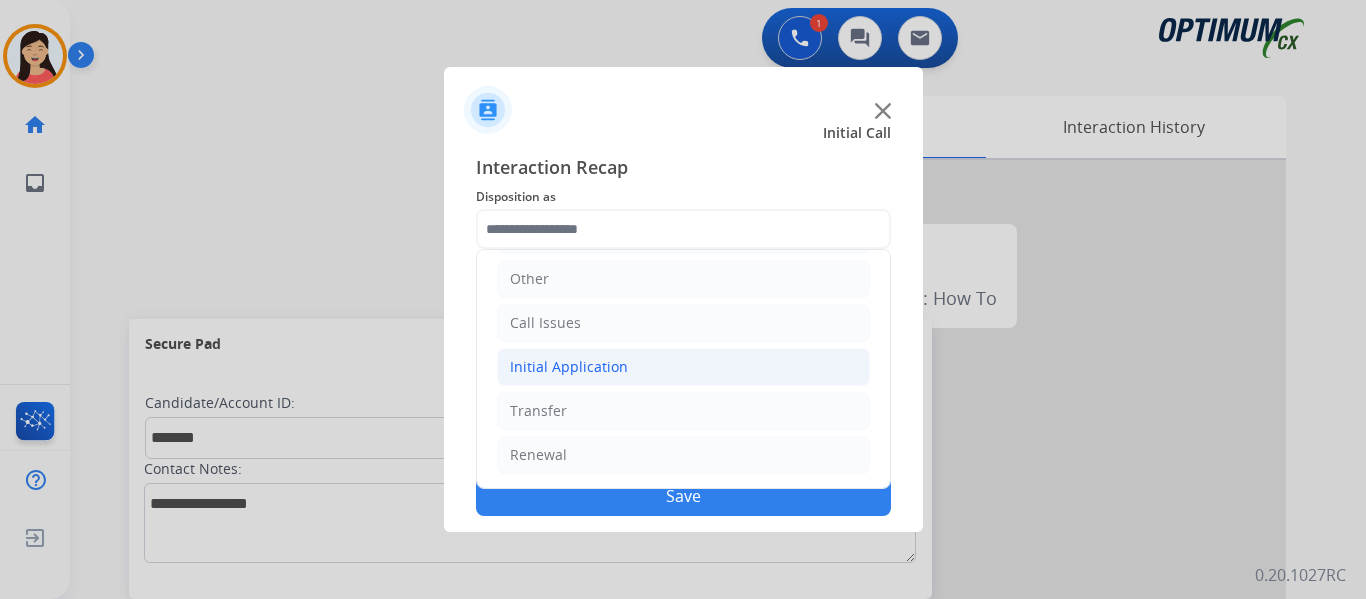 click on "Initial Application" 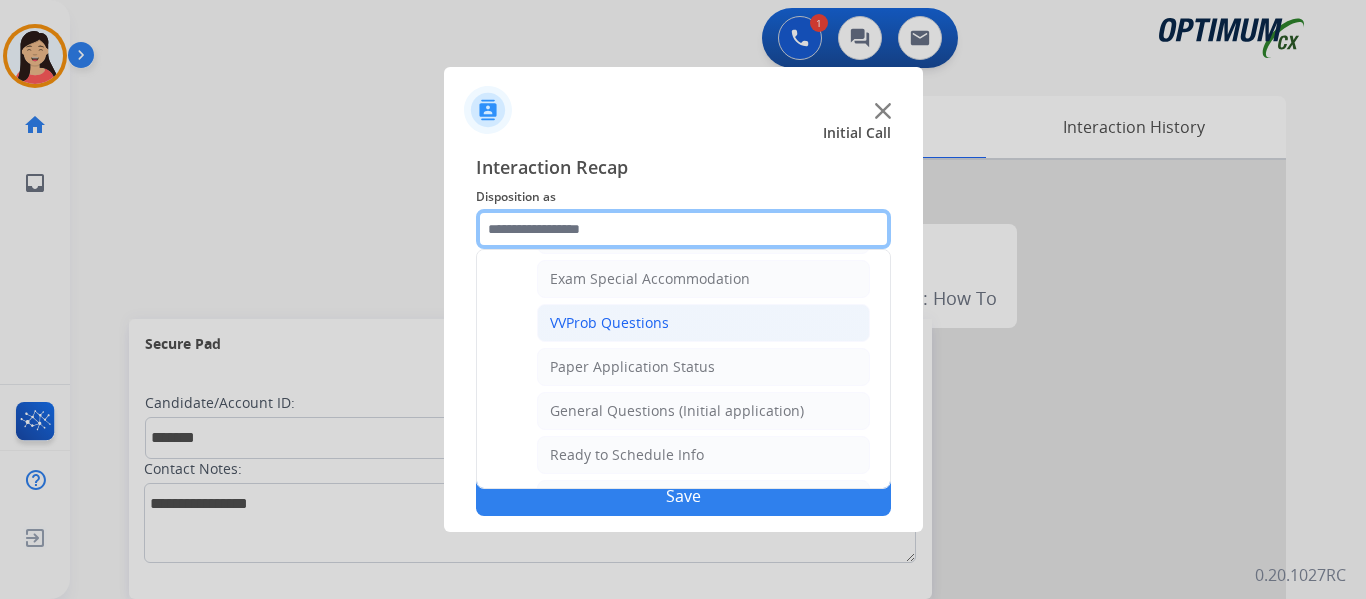 scroll, scrollTop: 1136, scrollLeft: 0, axis: vertical 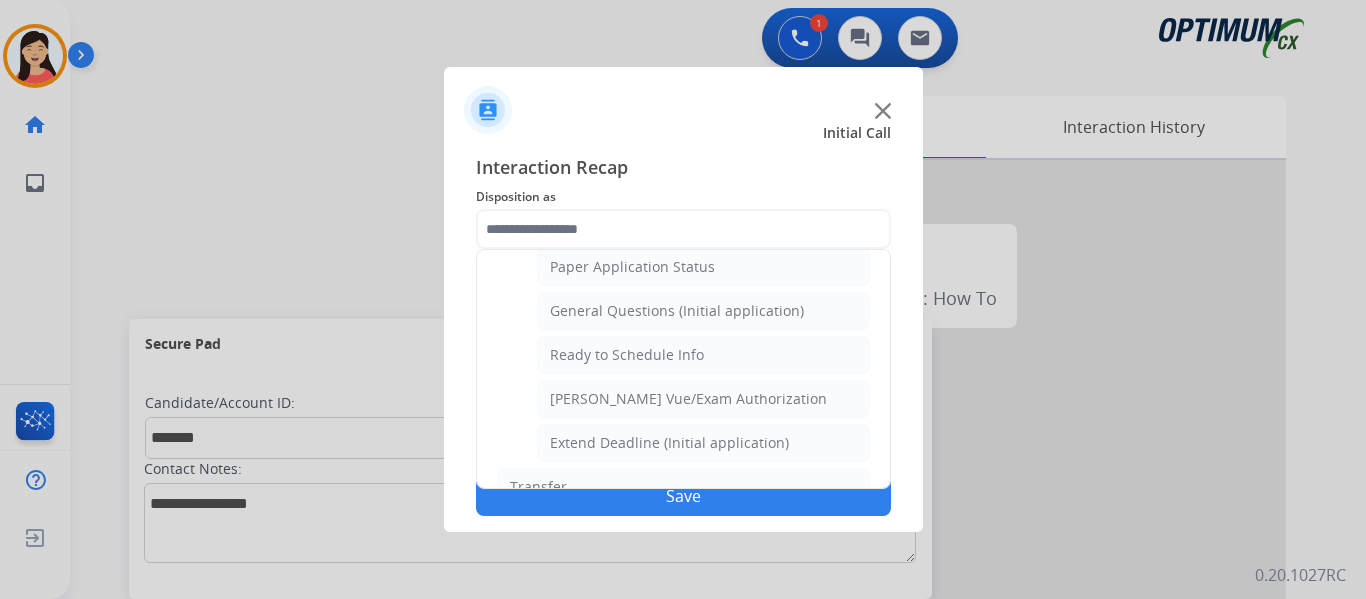 click on "General Questions (Initial application)" 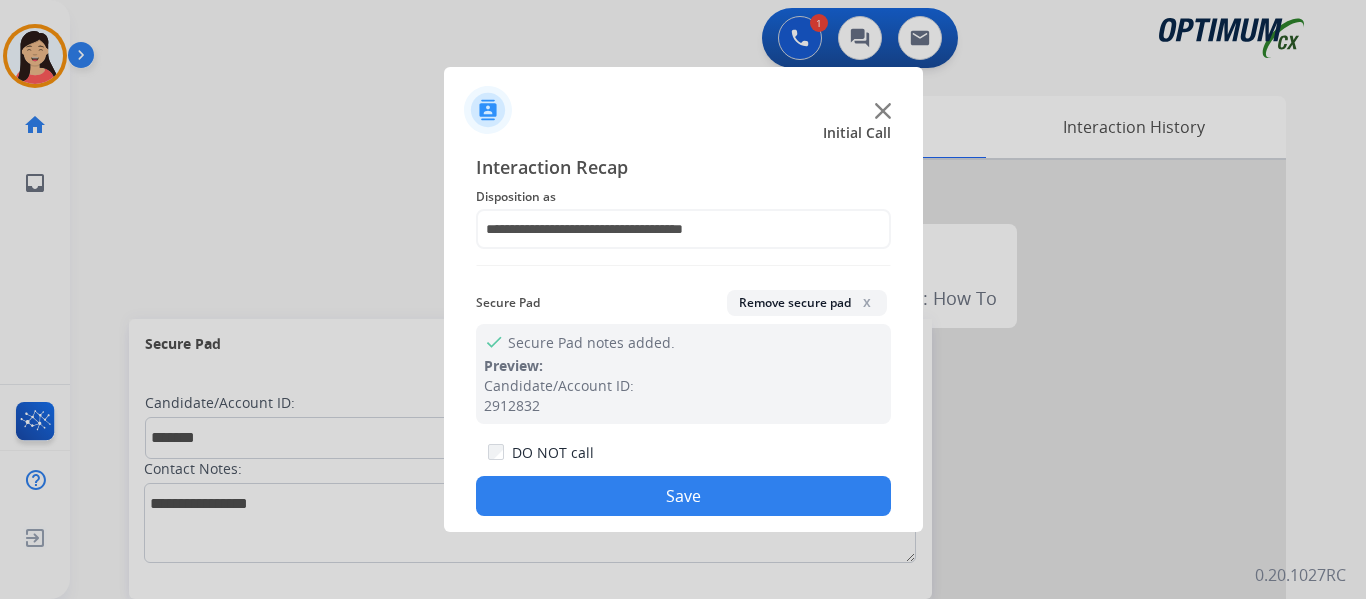 click on "Save" 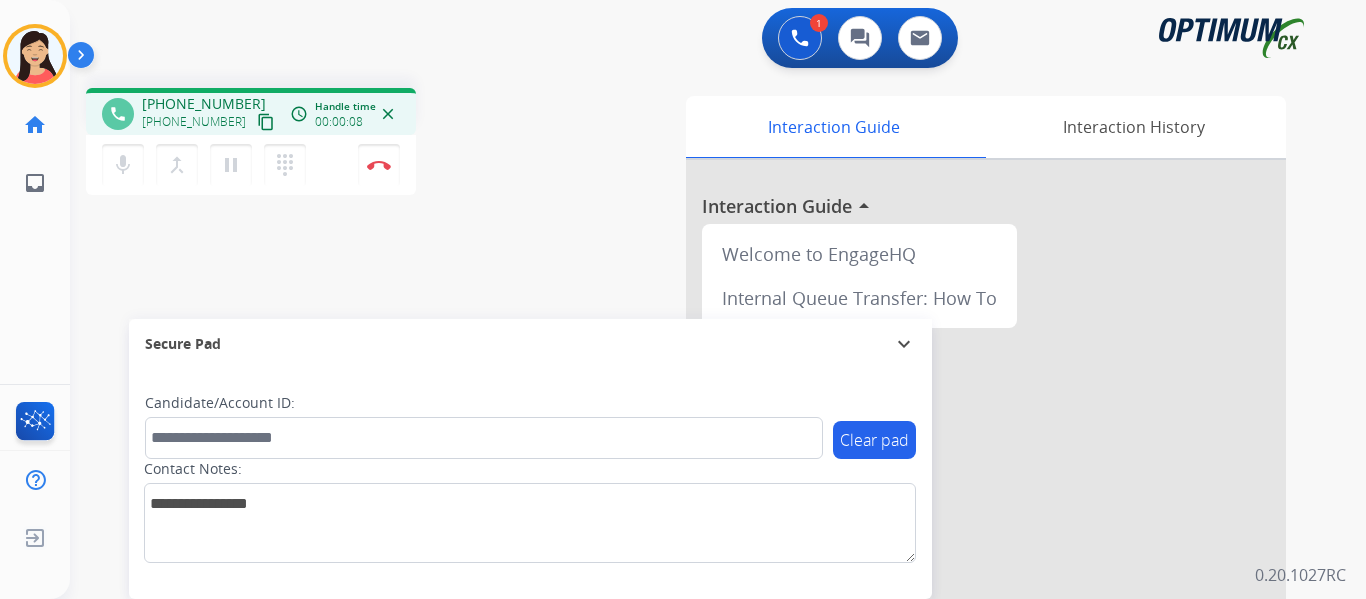 click on "content_copy" at bounding box center [266, 122] 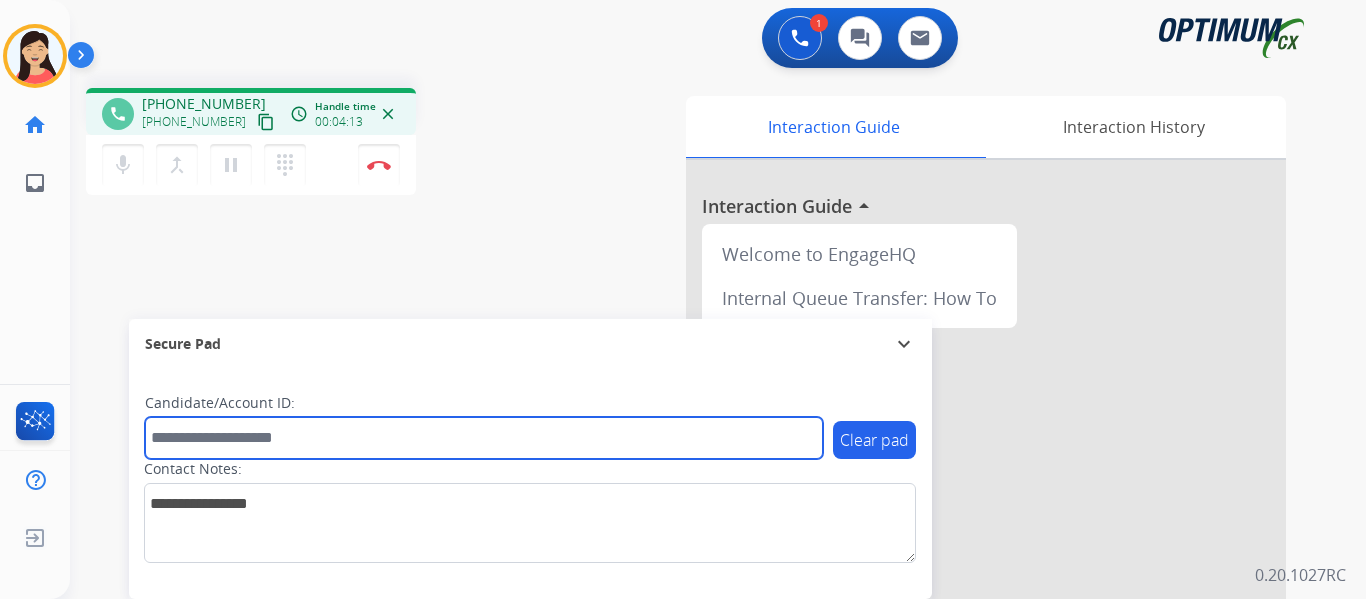 click at bounding box center [484, 438] 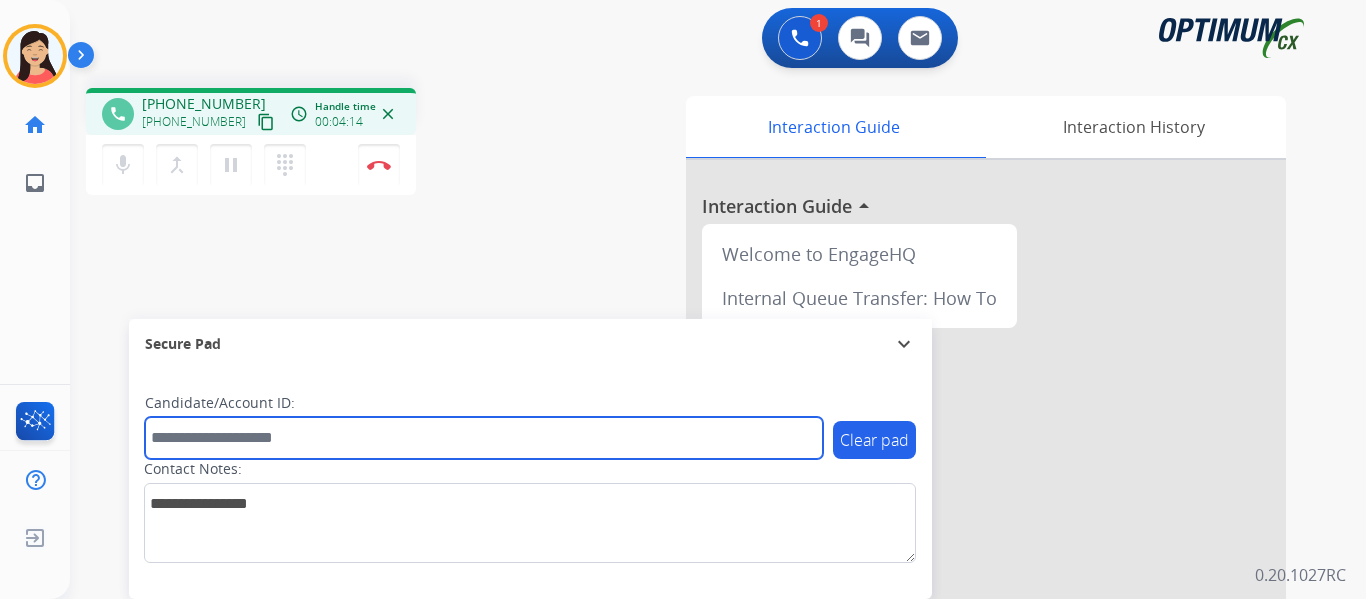 paste on "*******" 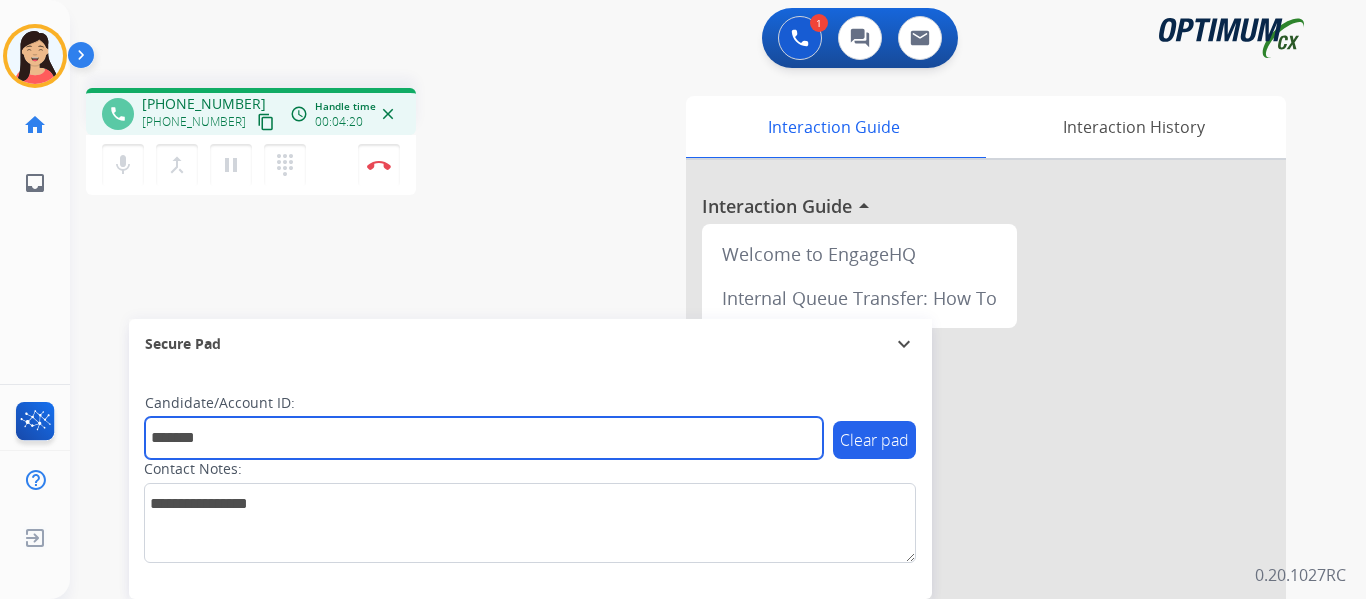 type on "*******" 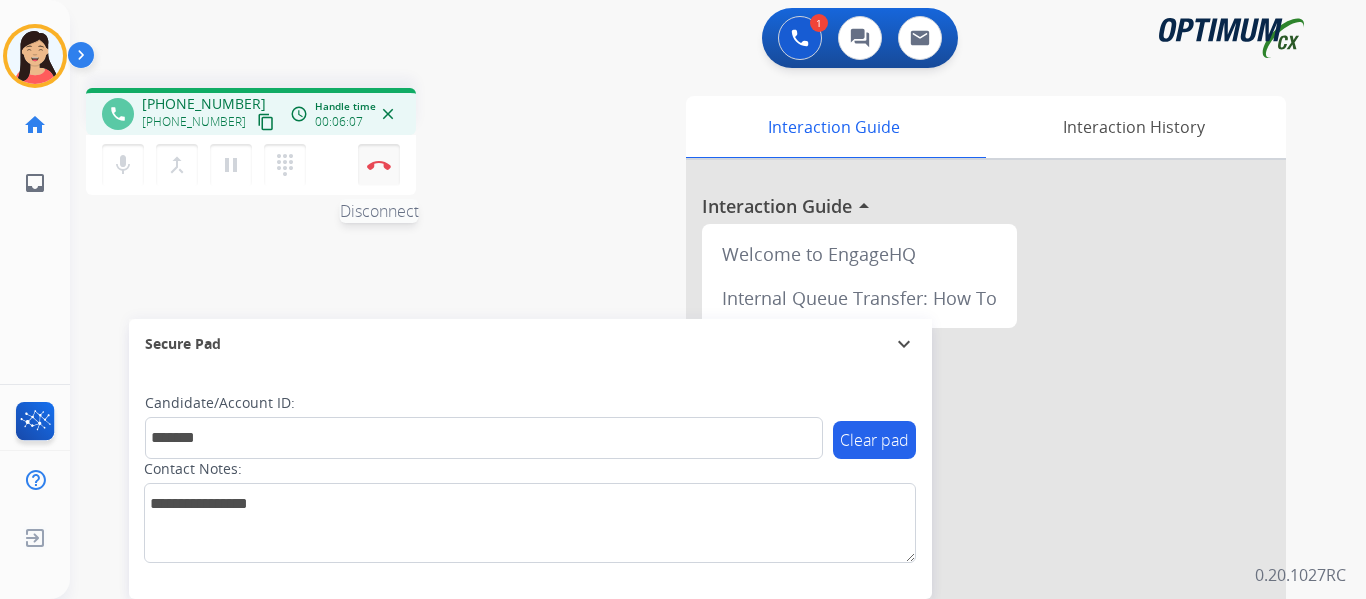 click on "Disconnect" at bounding box center [379, 165] 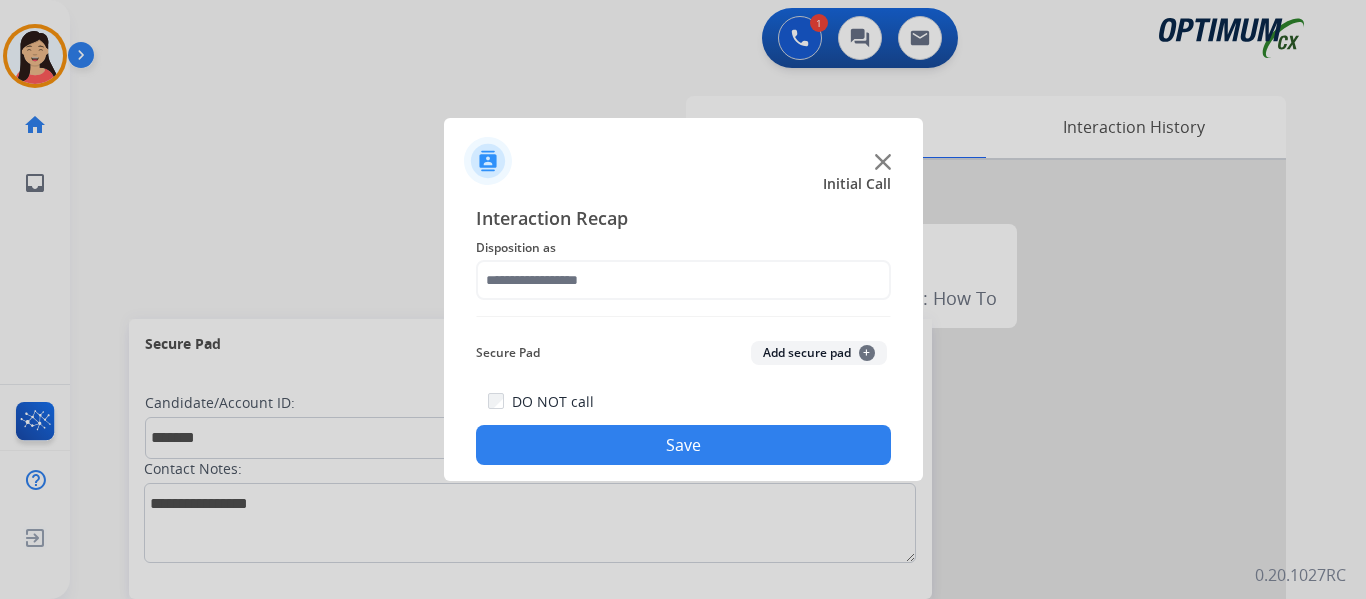 click on "Add secure pad  +" 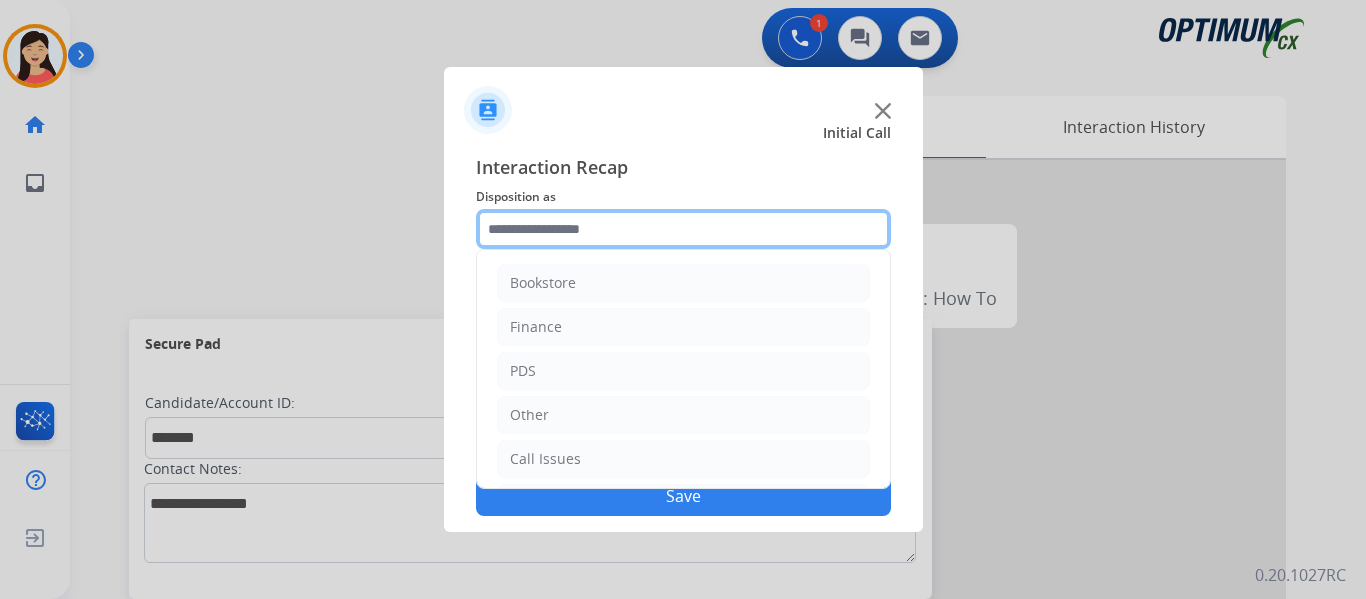 click 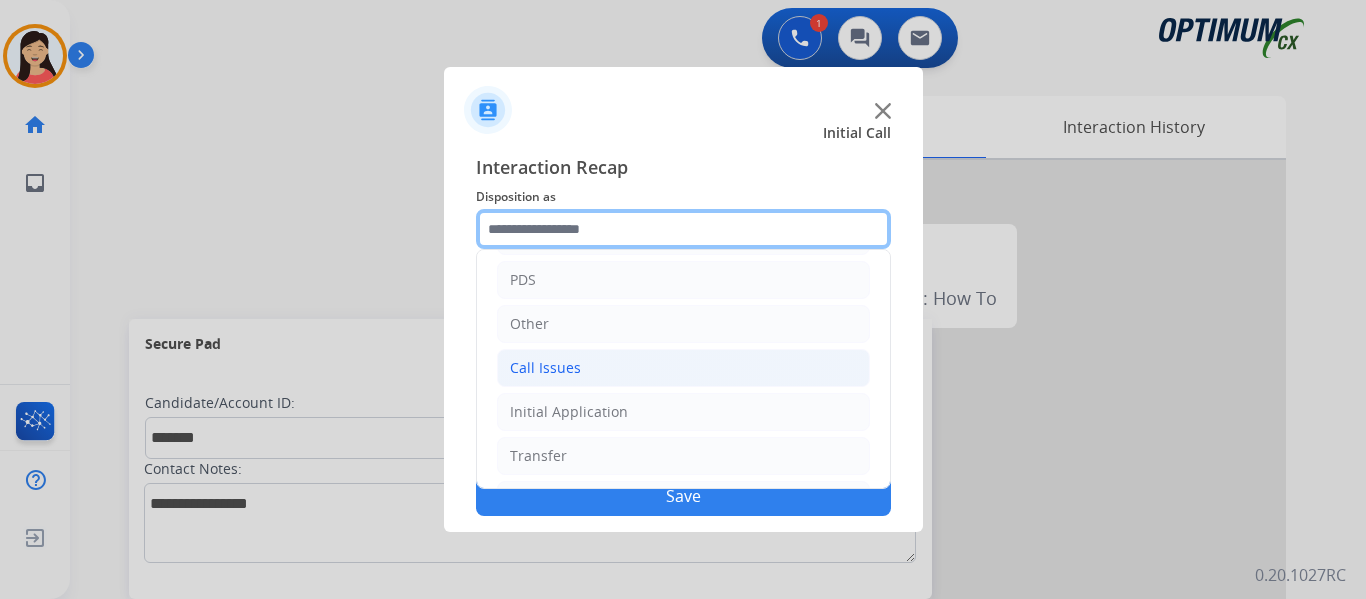 scroll, scrollTop: 136, scrollLeft: 0, axis: vertical 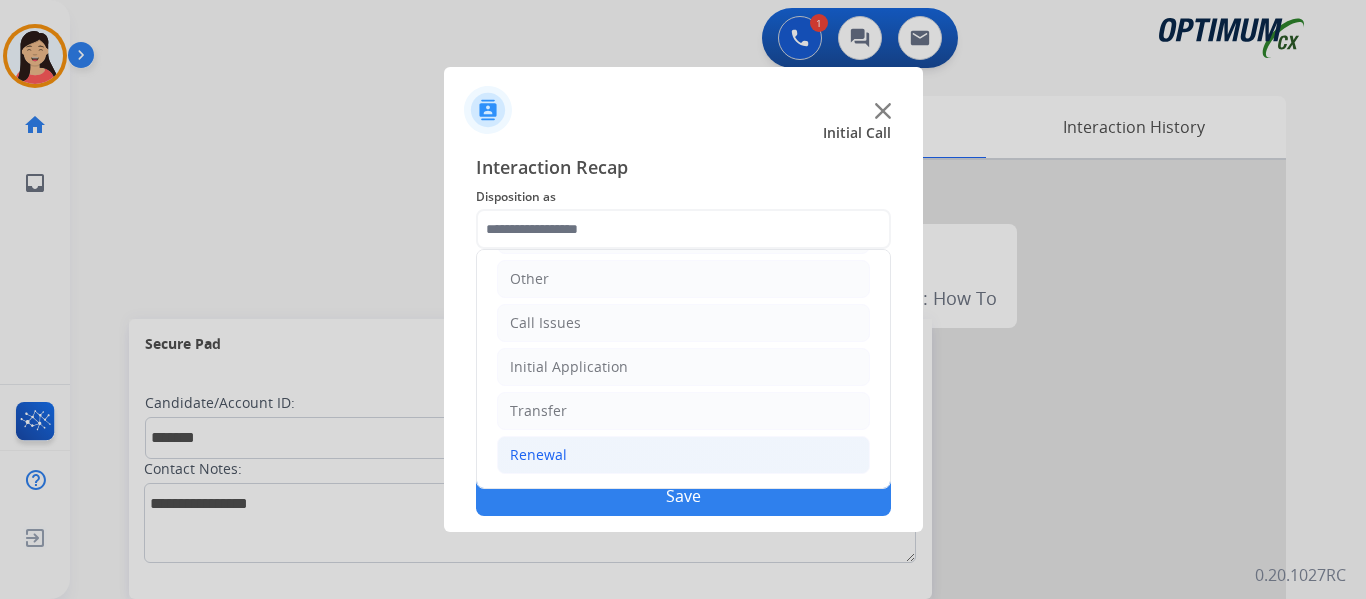 click on "Renewal" 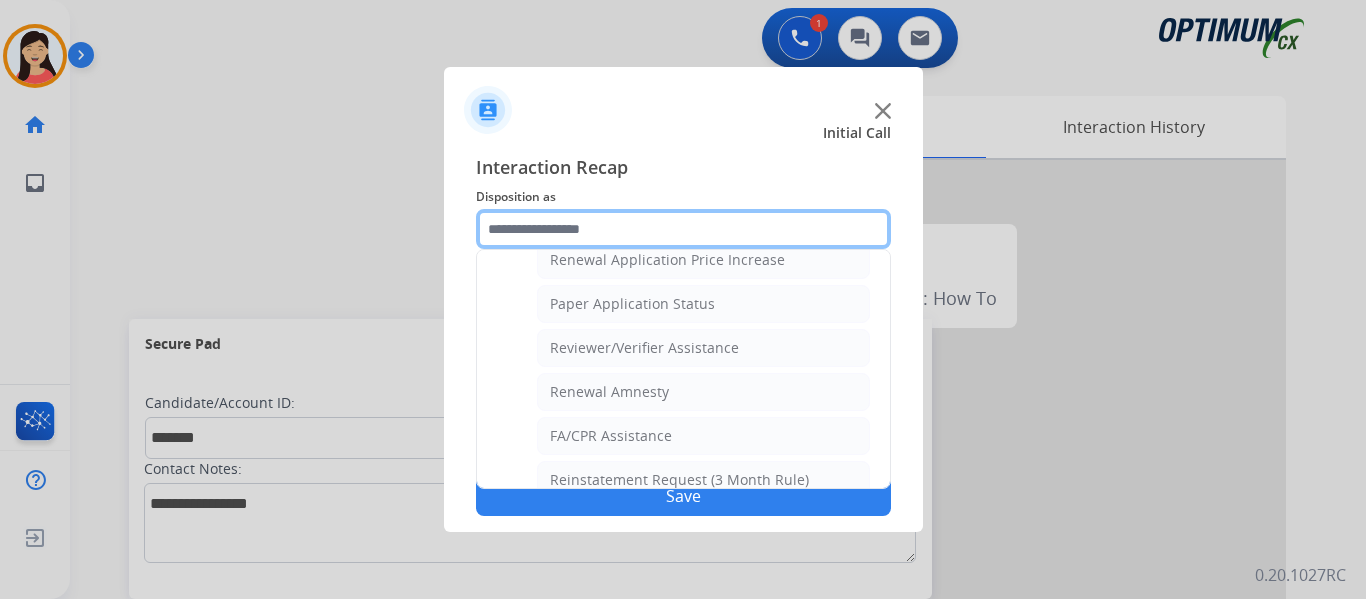 scroll, scrollTop: 736, scrollLeft: 0, axis: vertical 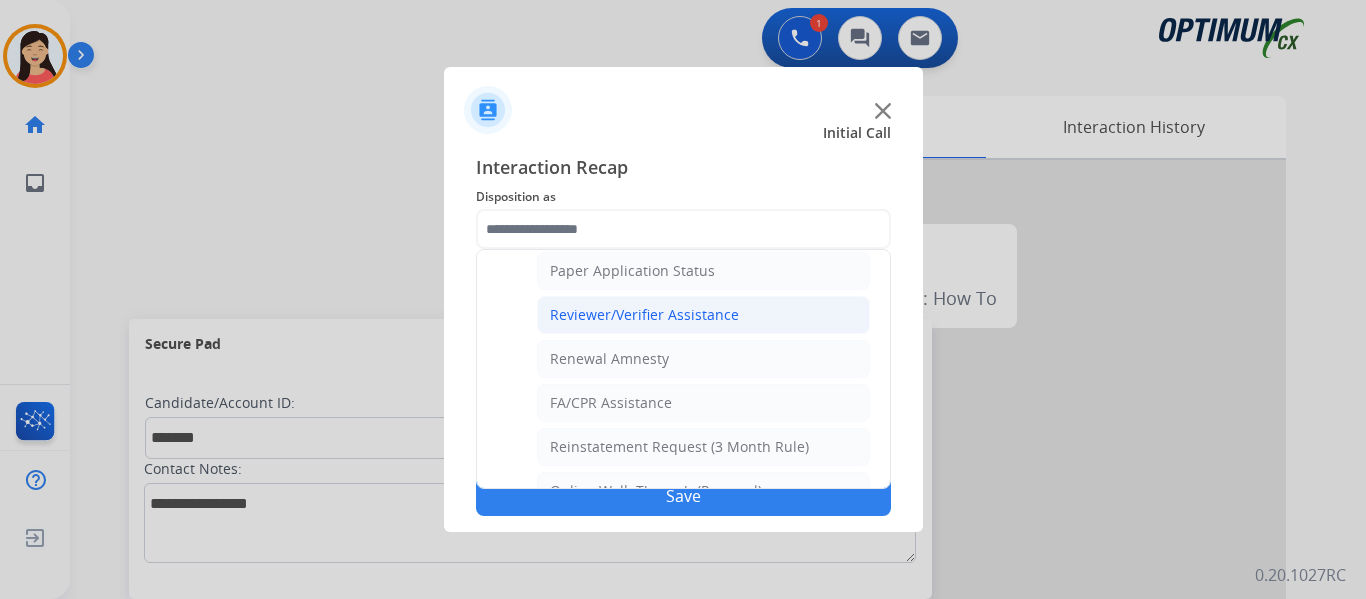 click on "Reviewer/Verifier Assistance" 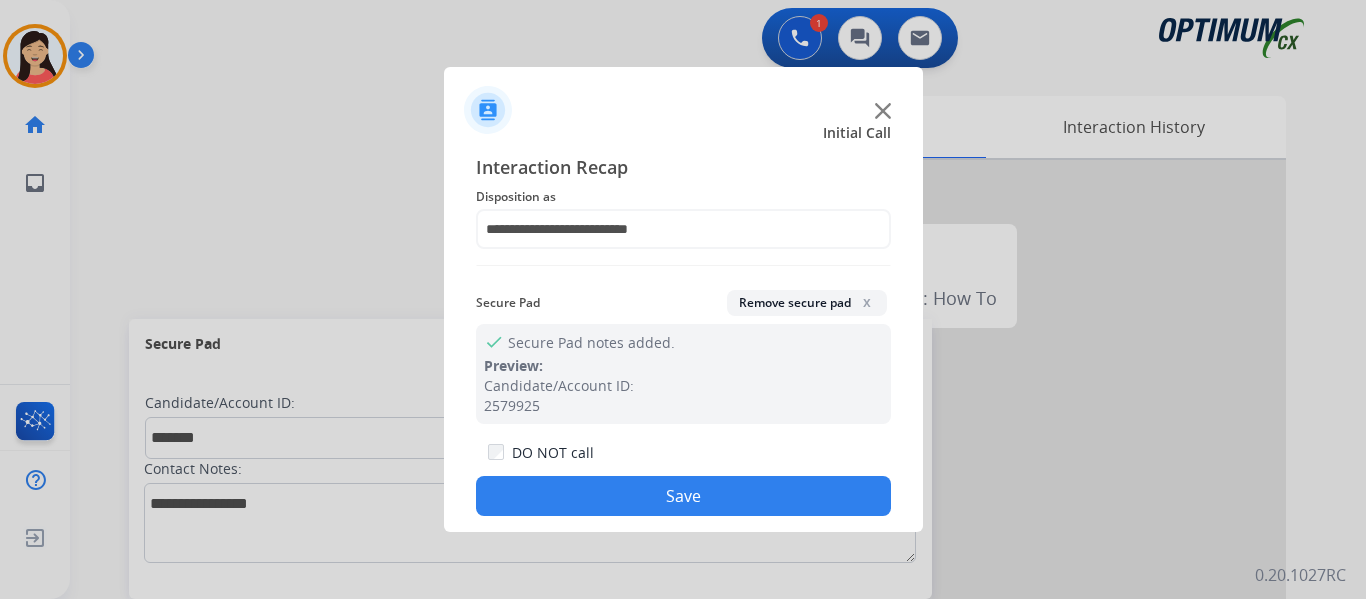 click on "Save" 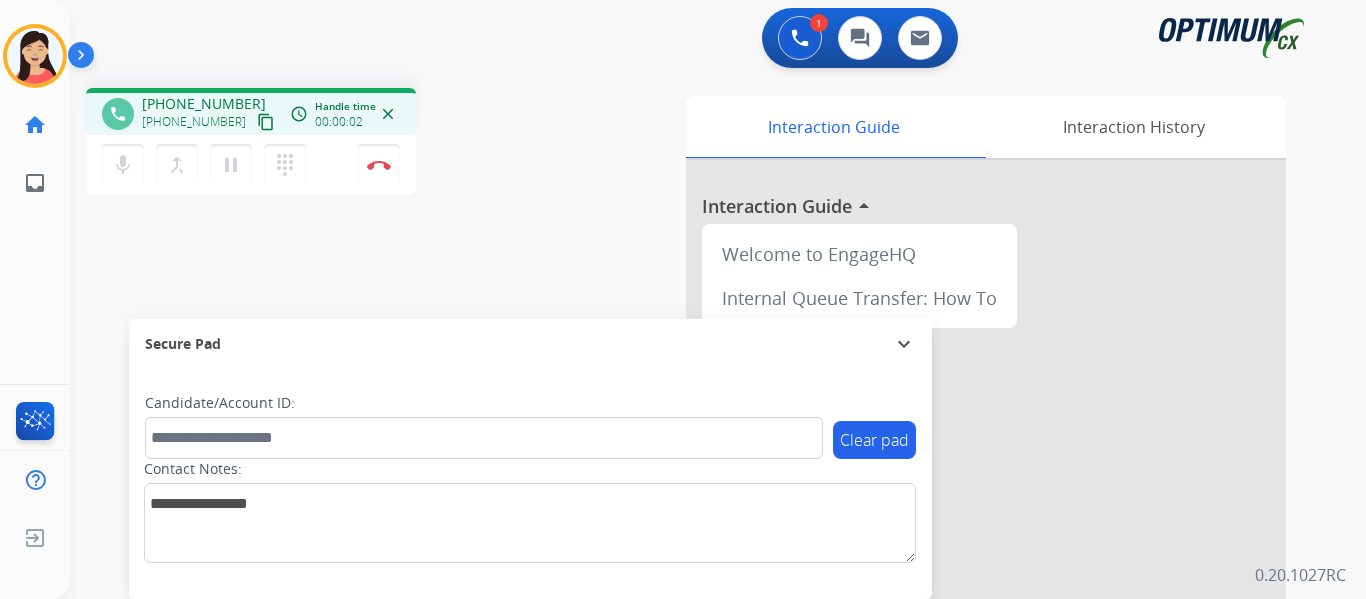 click on "content_copy" at bounding box center [266, 122] 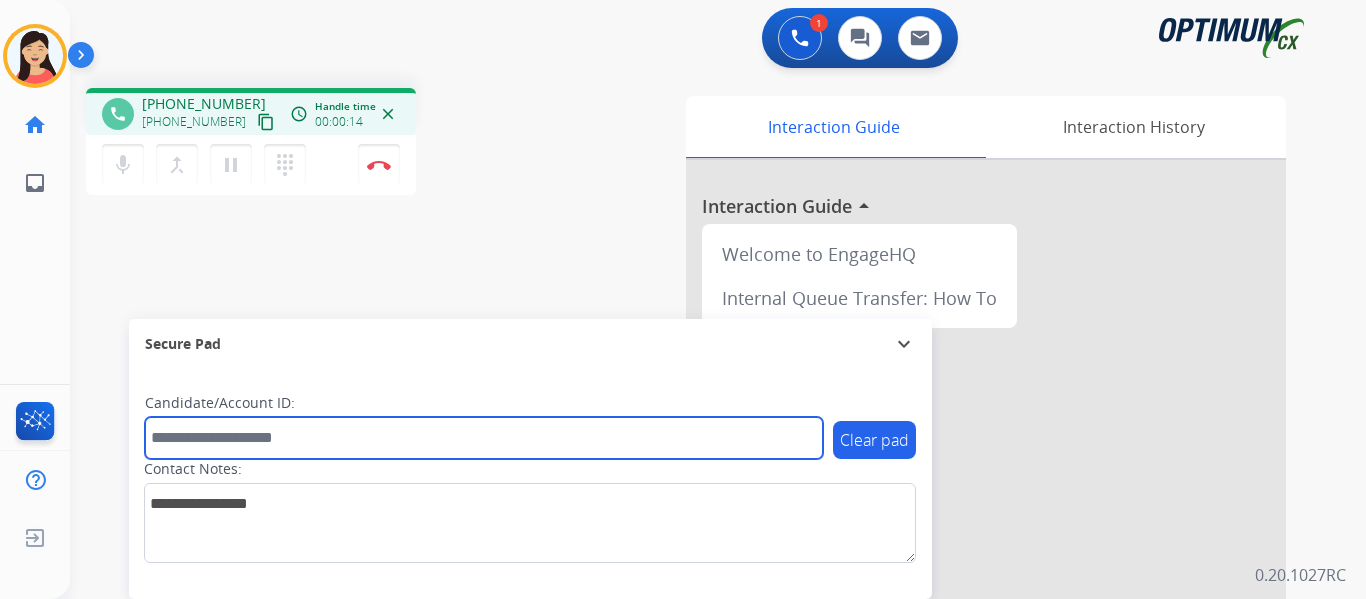 click at bounding box center [484, 438] 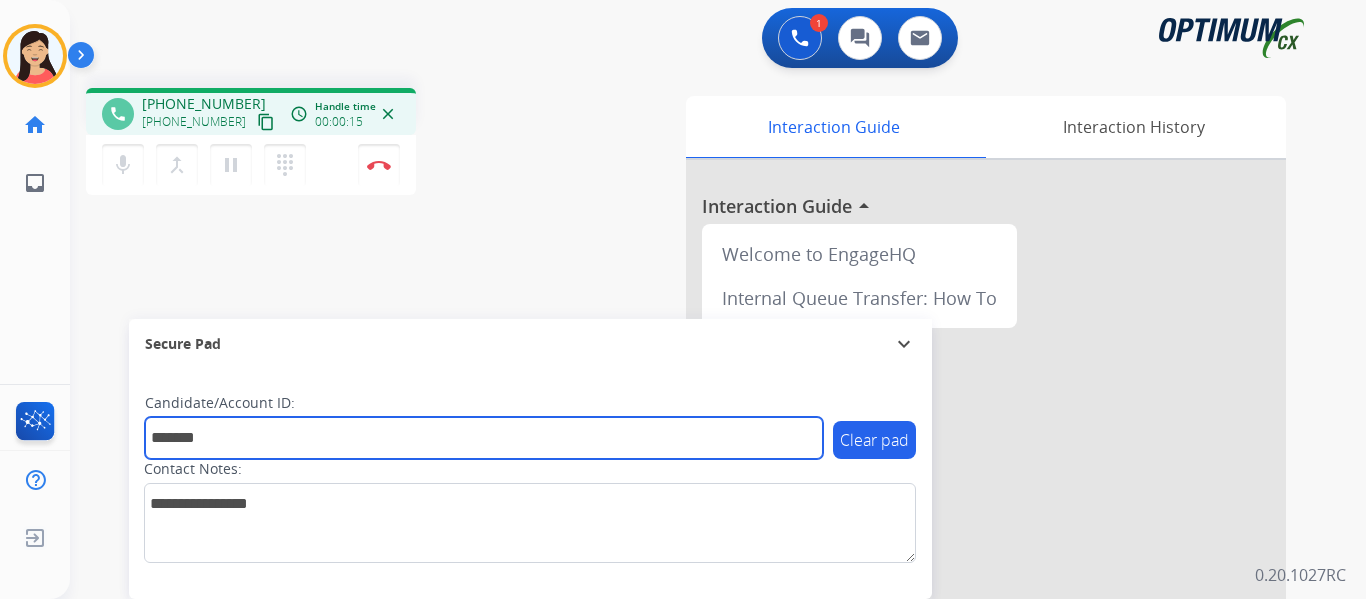 type on "*******" 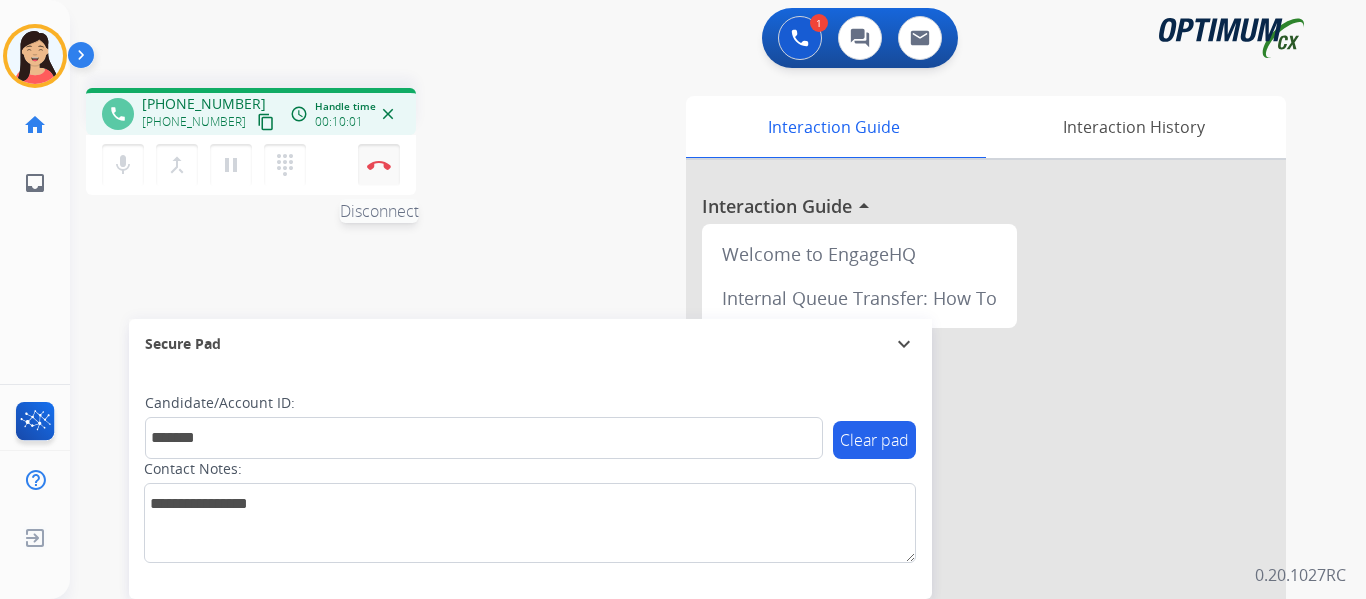 click at bounding box center [379, 165] 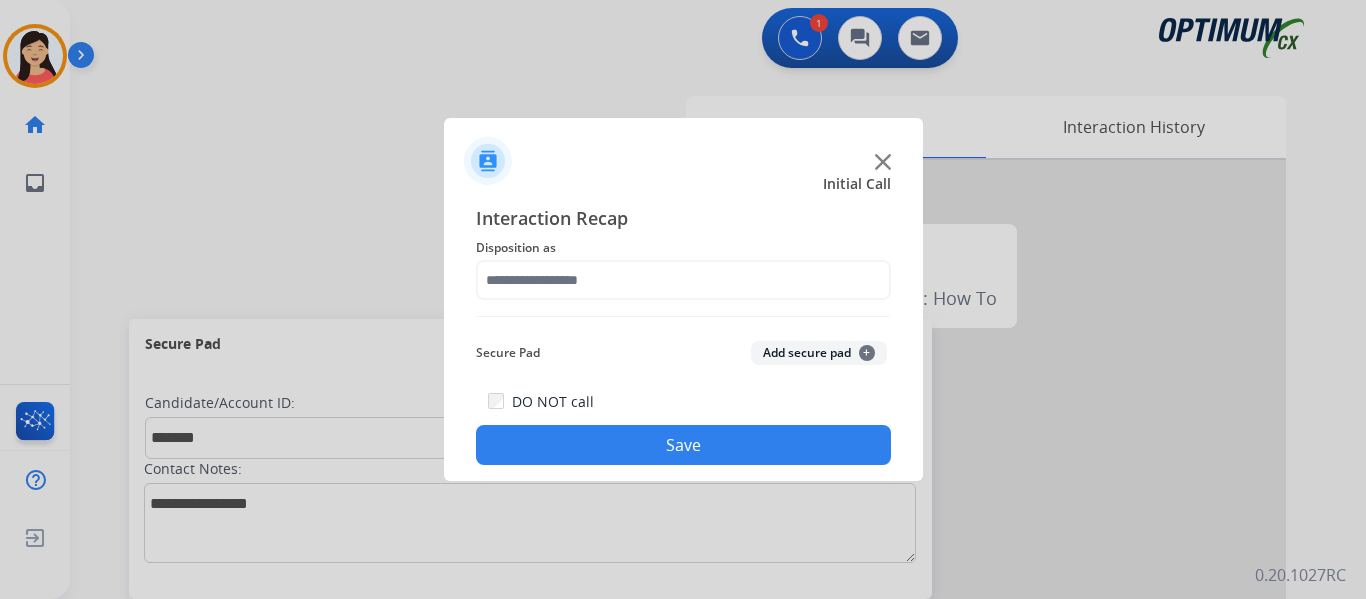 click on "Add secure pad  +" 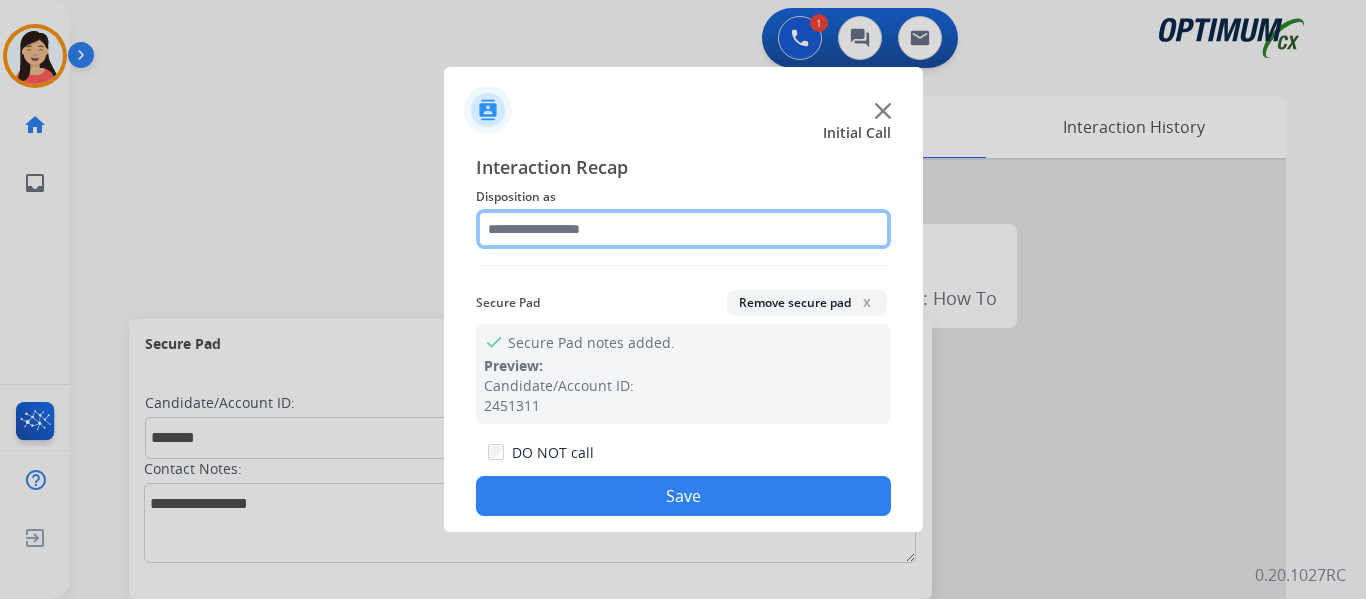 click 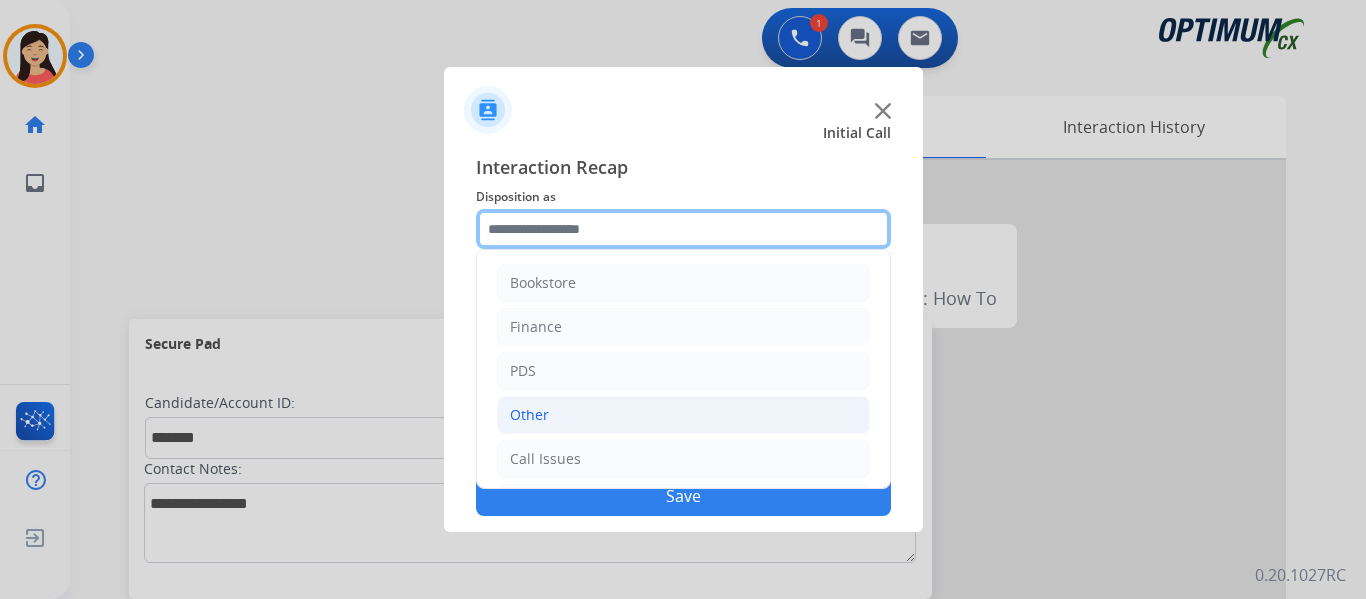 scroll, scrollTop: 136, scrollLeft: 0, axis: vertical 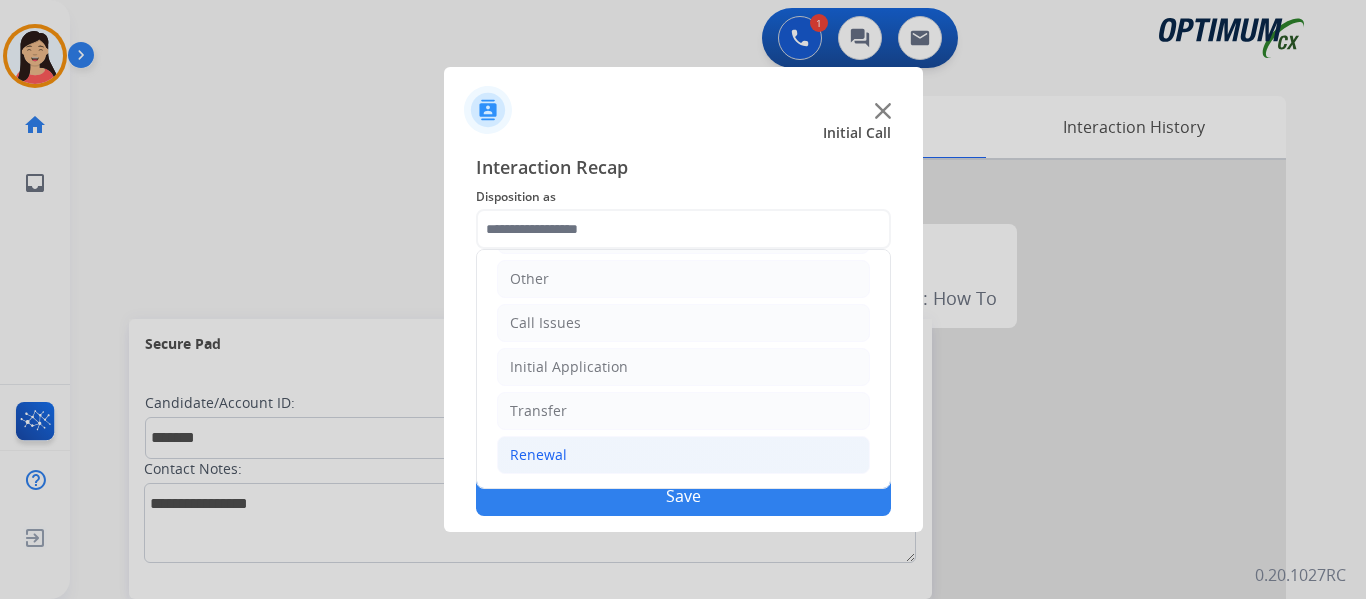 click on "Renewal" 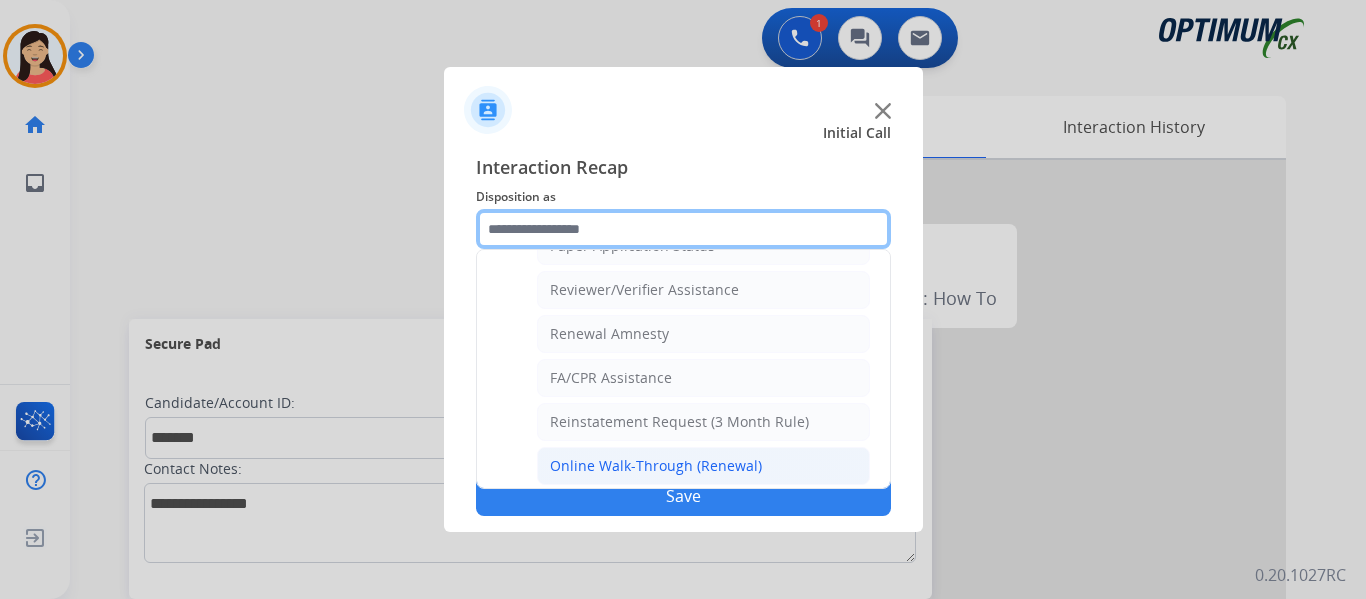 scroll, scrollTop: 772, scrollLeft: 0, axis: vertical 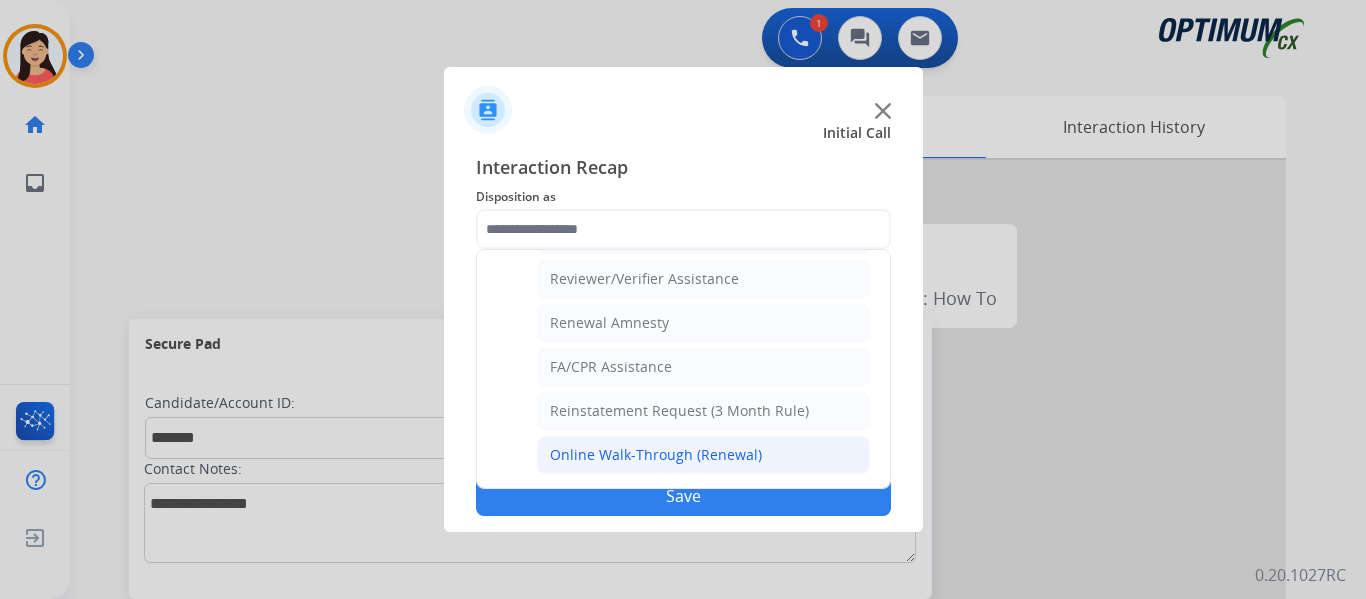 click on "Online Walk-Through (Renewal)" 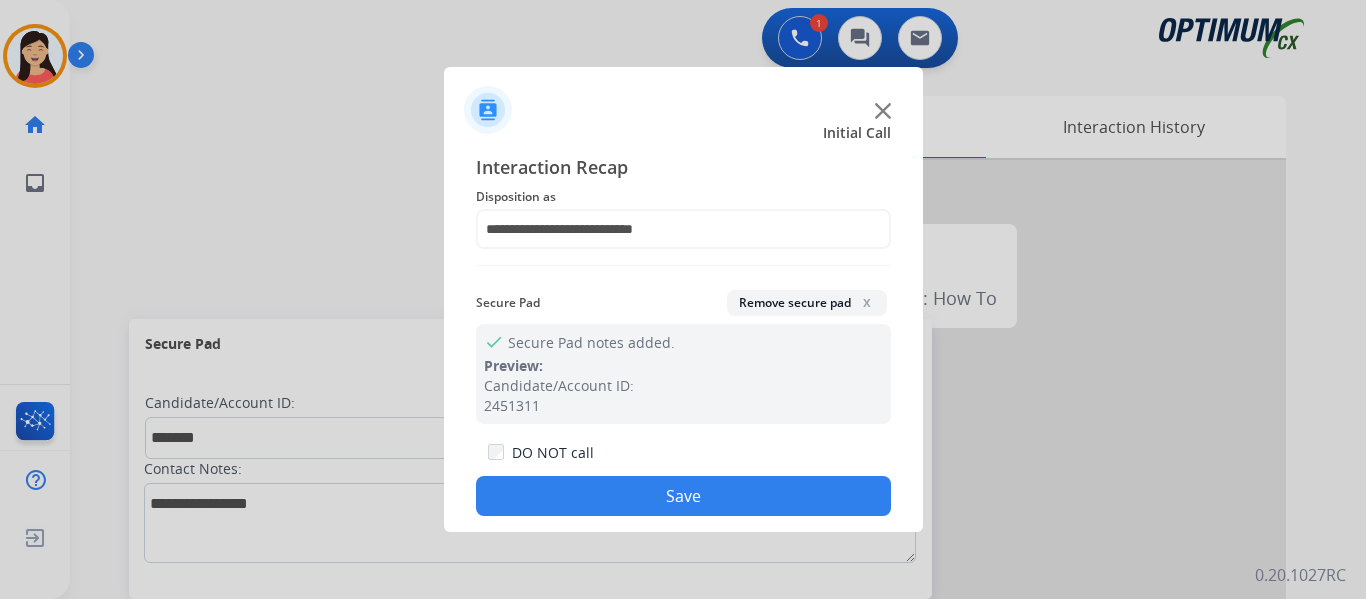 click on "Save" 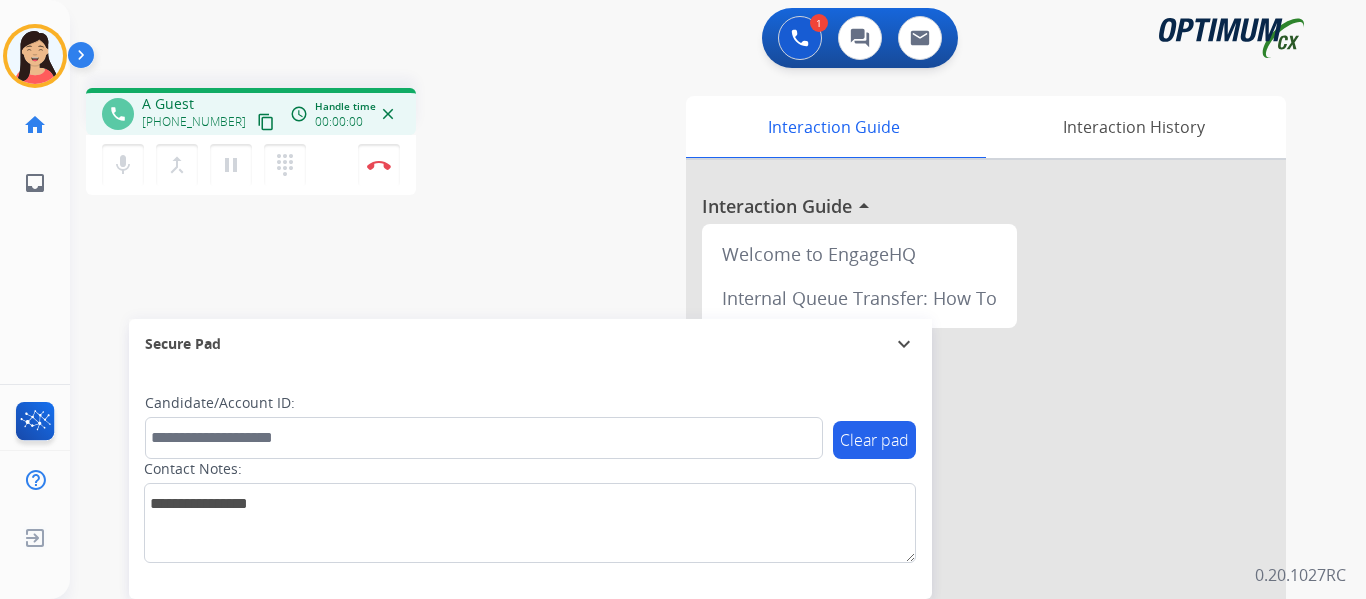 click on "content_copy" at bounding box center [266, 122] 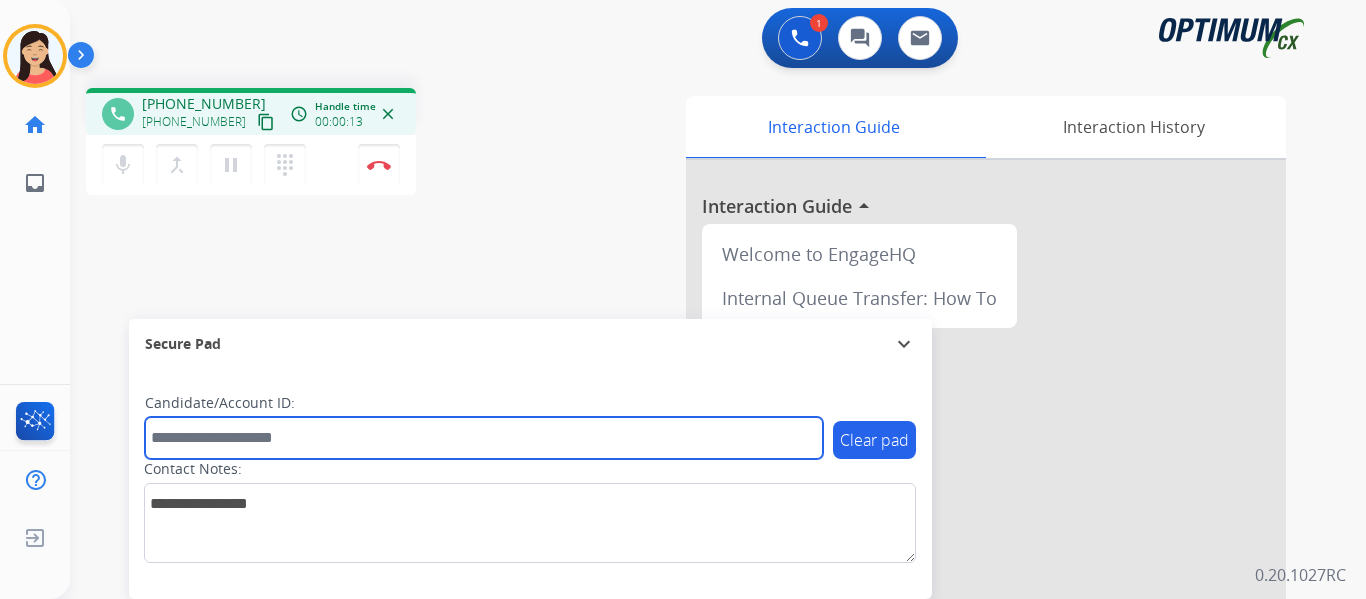 click at bounding box center (484, 438) 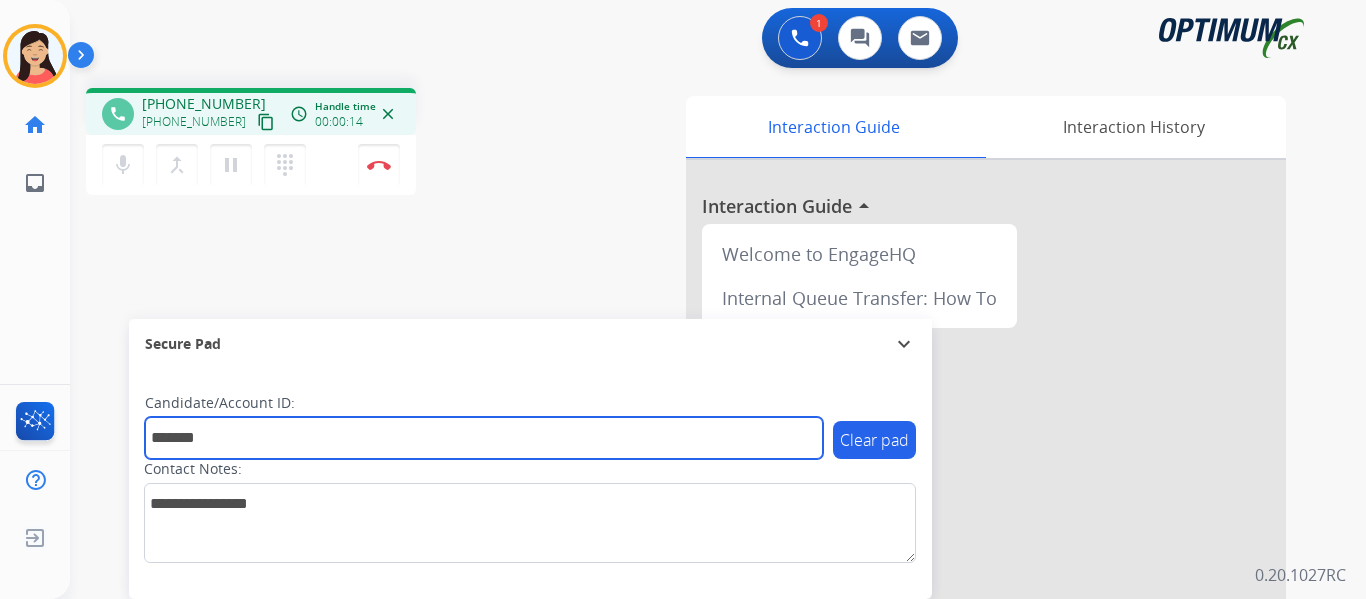 type on "*******" 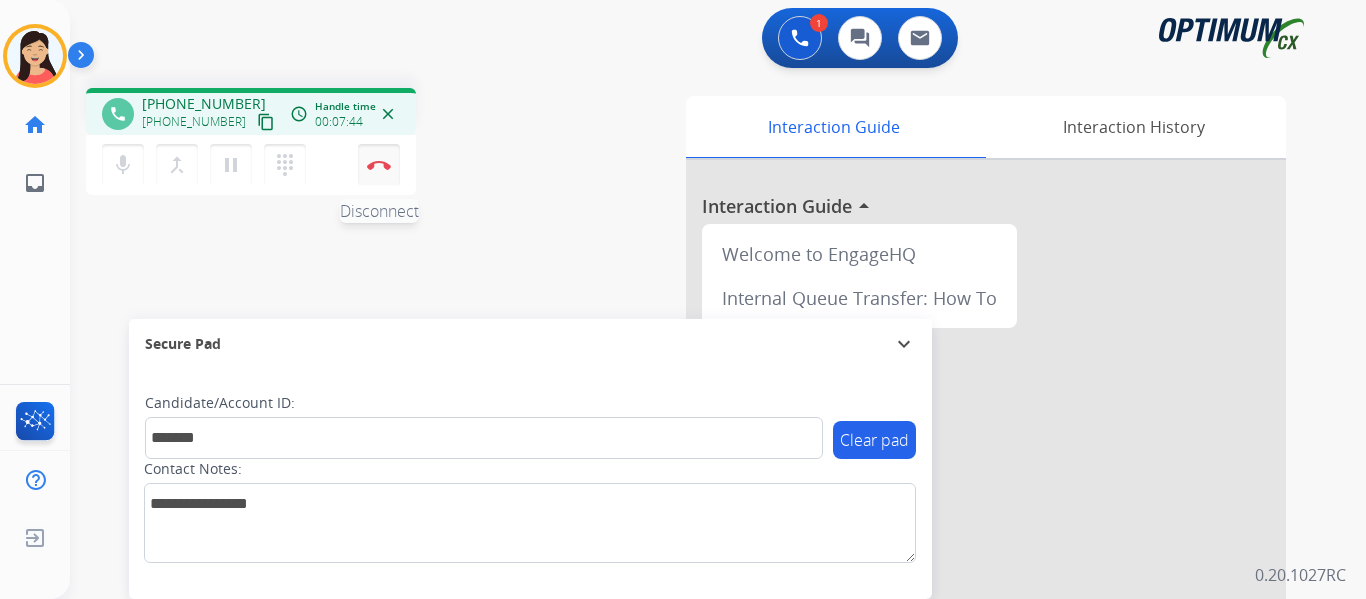 click at bounding box center [379, 165] 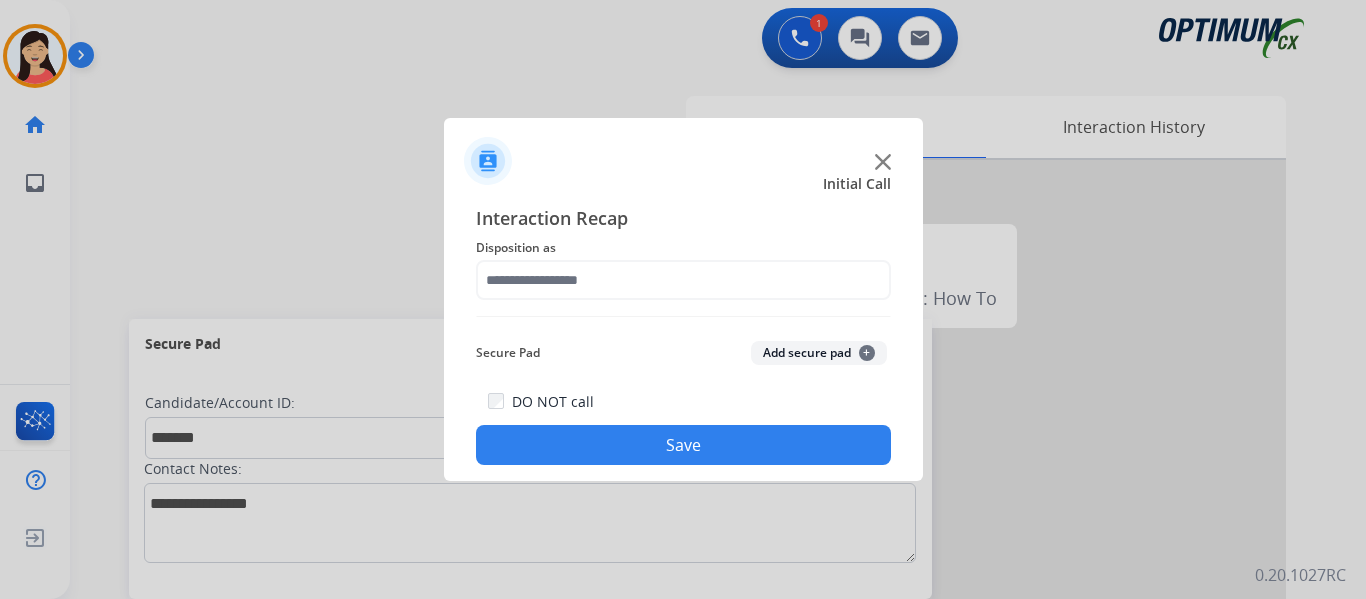 click on "Add secure pad  +" 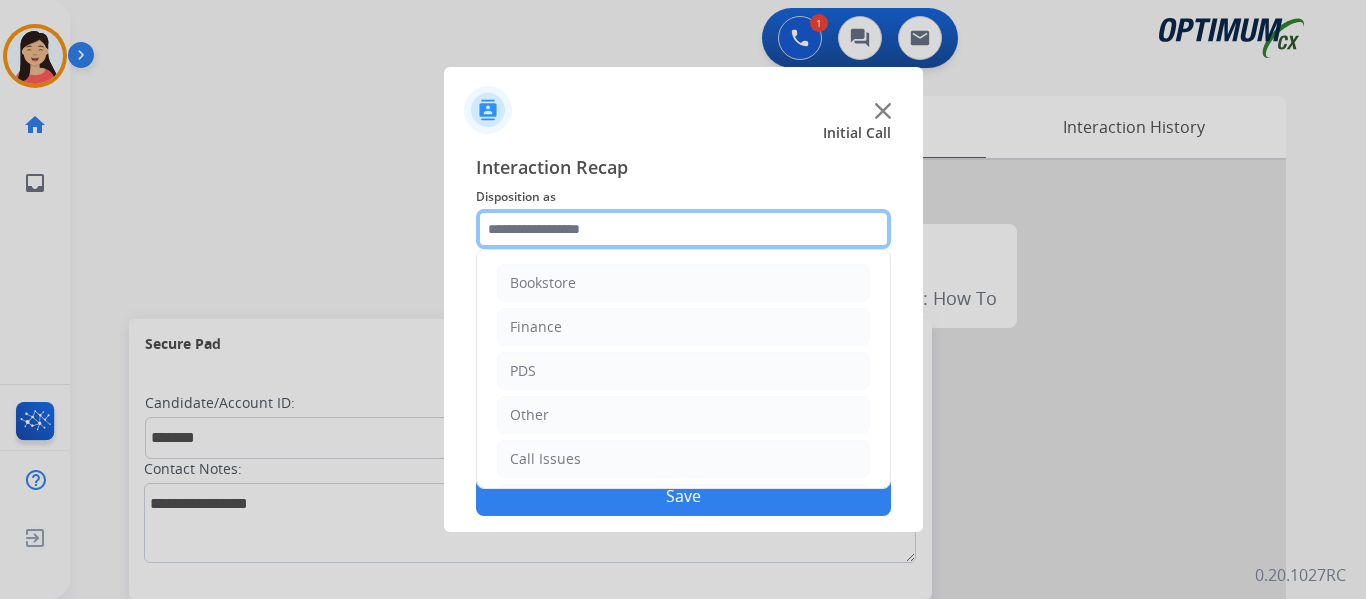 click 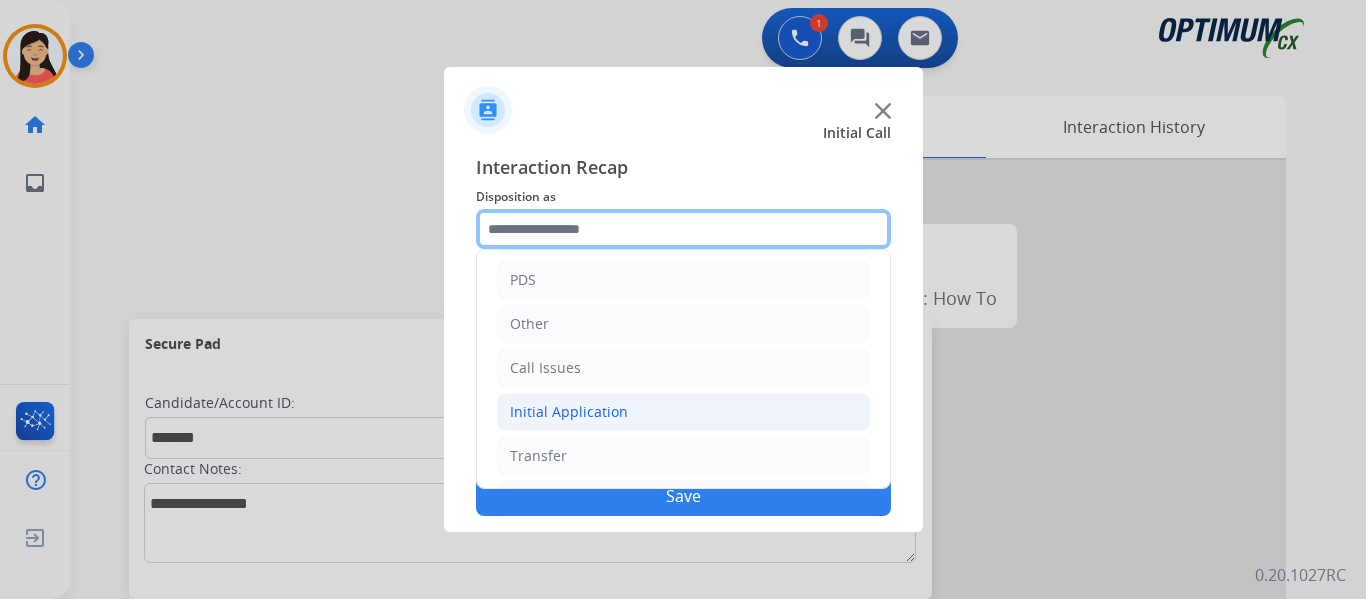 scroll, scrollTop: 136, scrollLeft: 0, axis: vertical 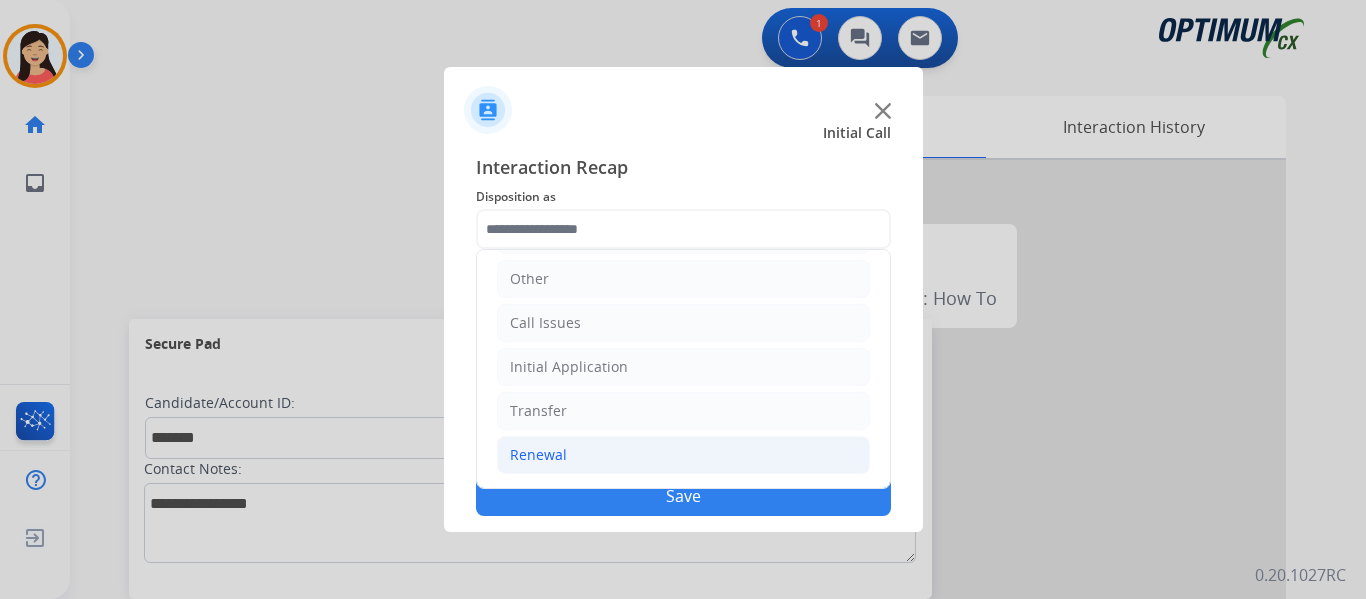 click on "Renewal" 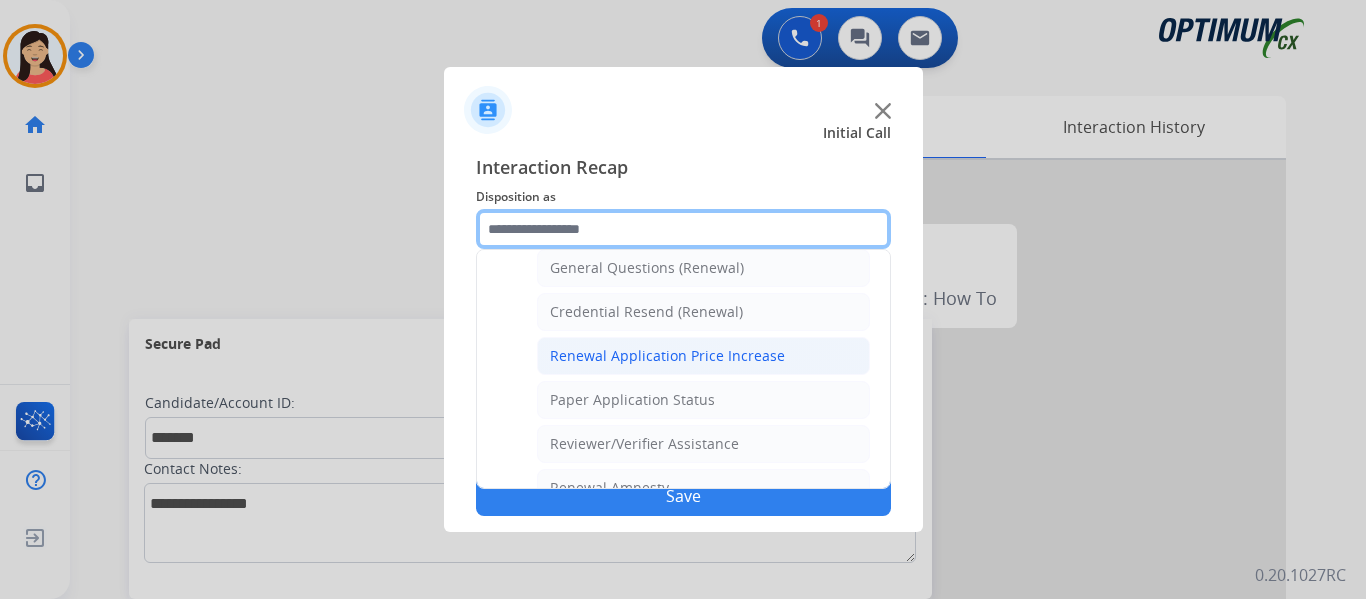 scroll, scrollTop: 572, scrollLeft: 0, axis: vertical 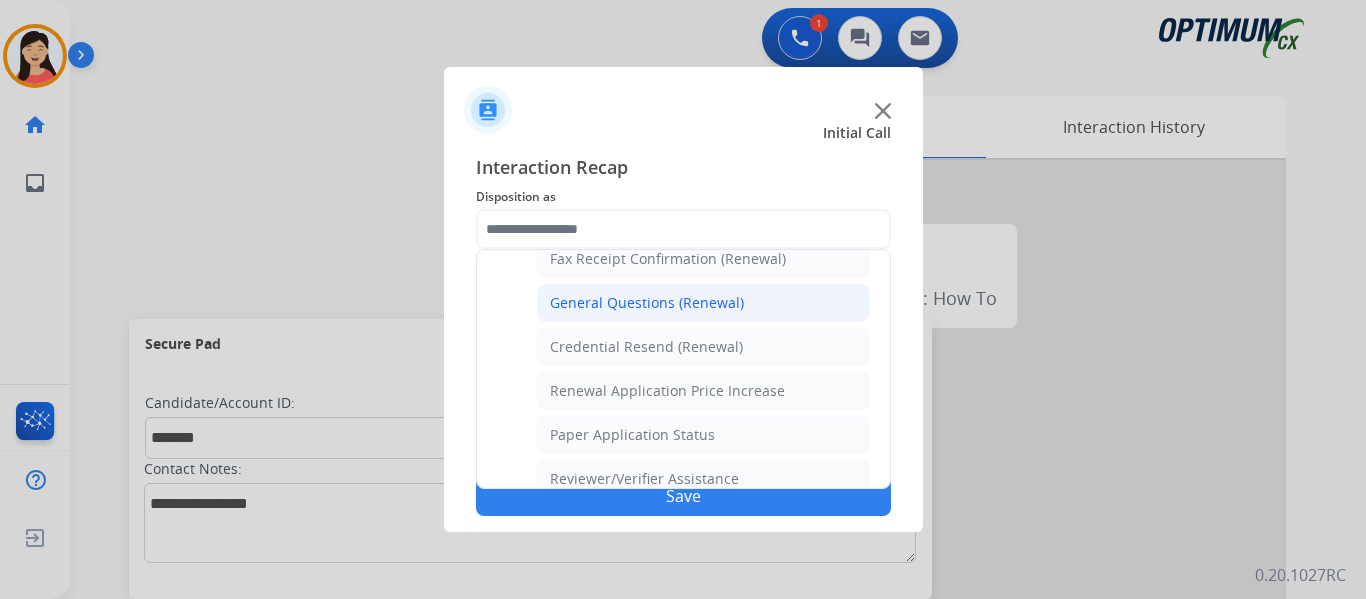 click on "General Questions (Renewal)" 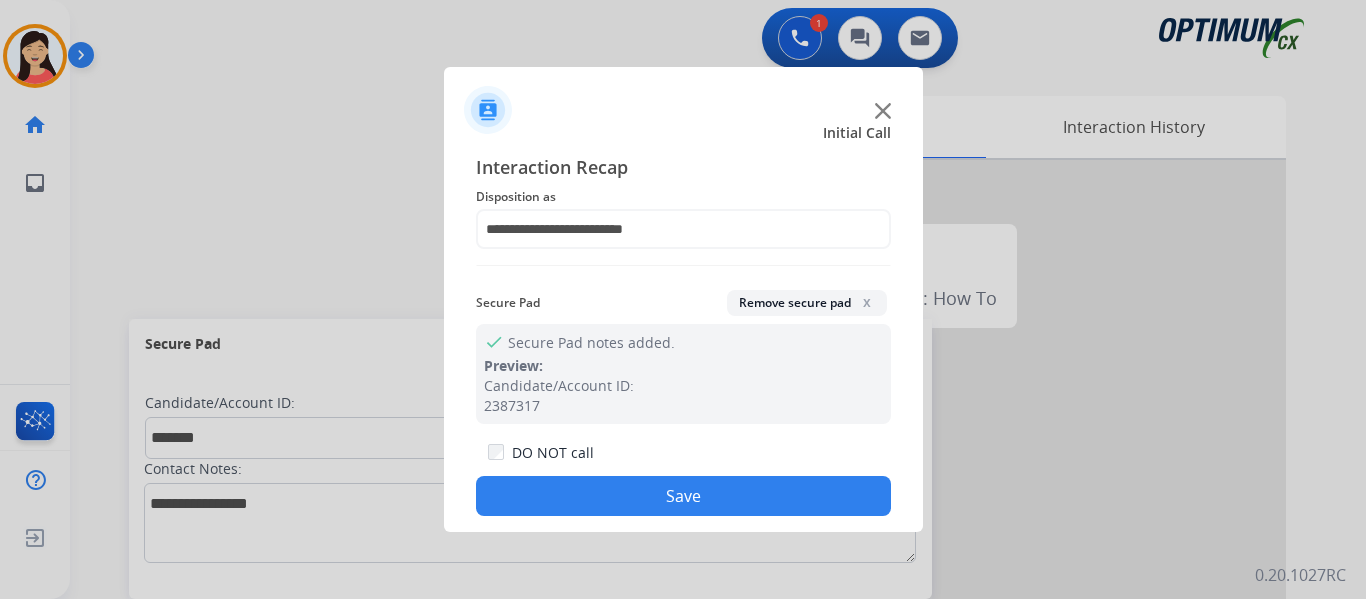 click on "Save" 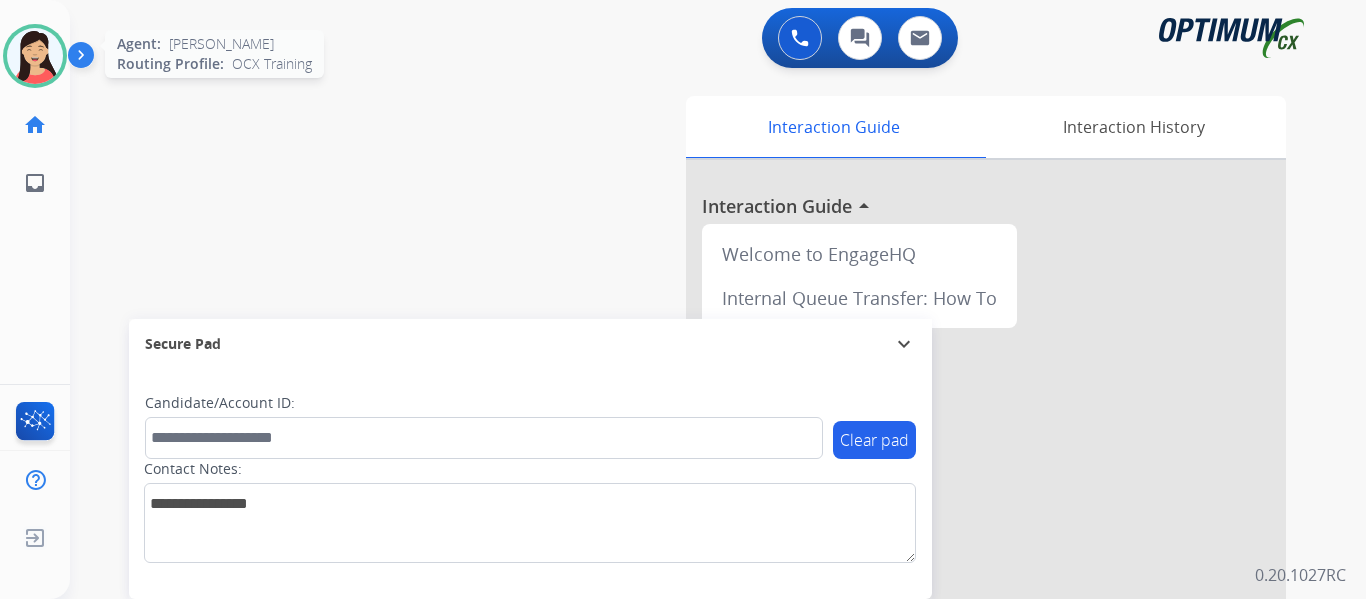 click at bounding box center [35, 56] 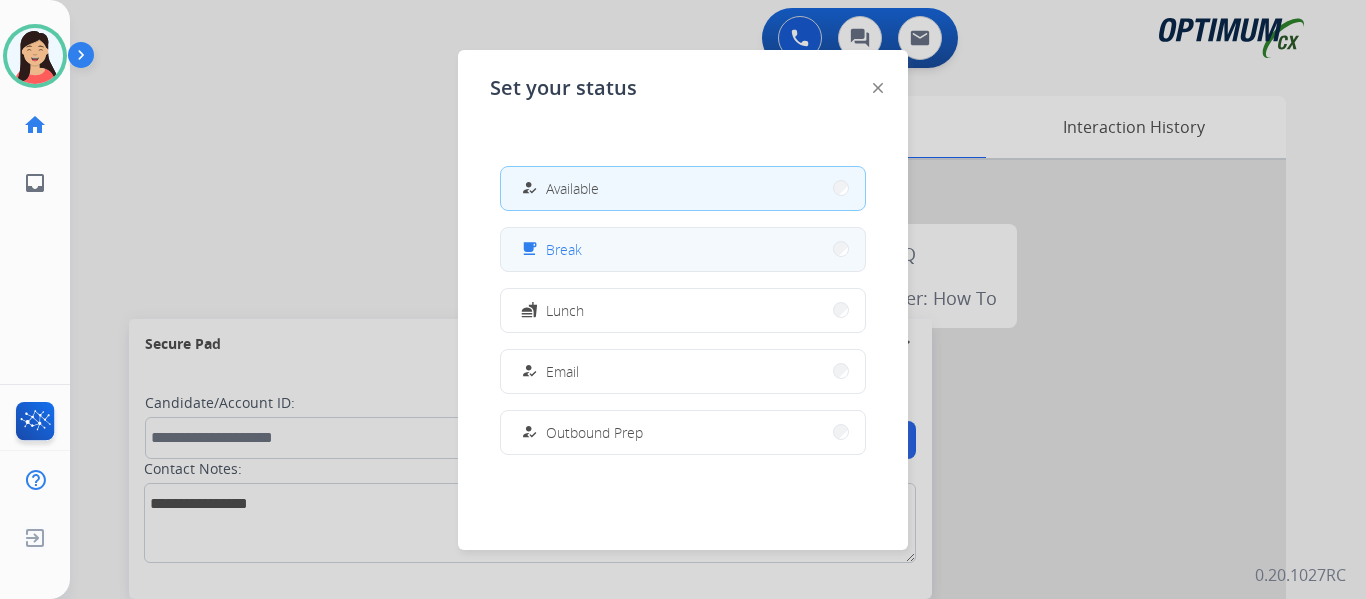 click on "free_breakfast Break" at bounding box center [683, 249] 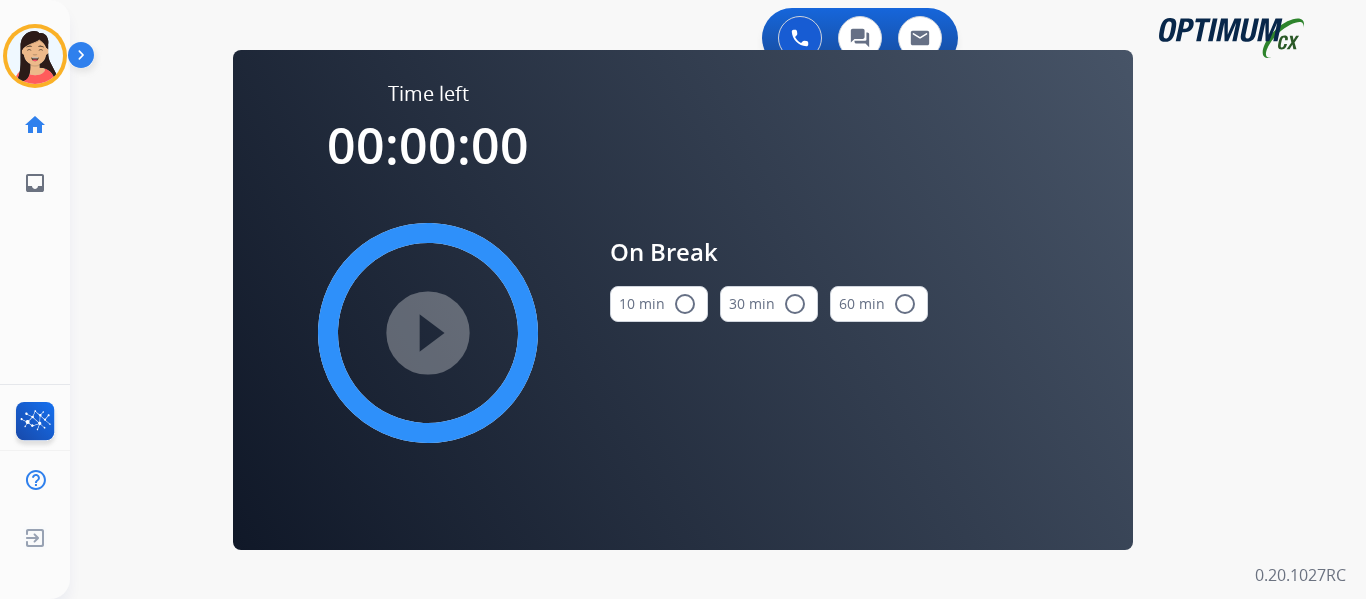 click on "radio_button_unchecked" at bounding box center [685, 304] 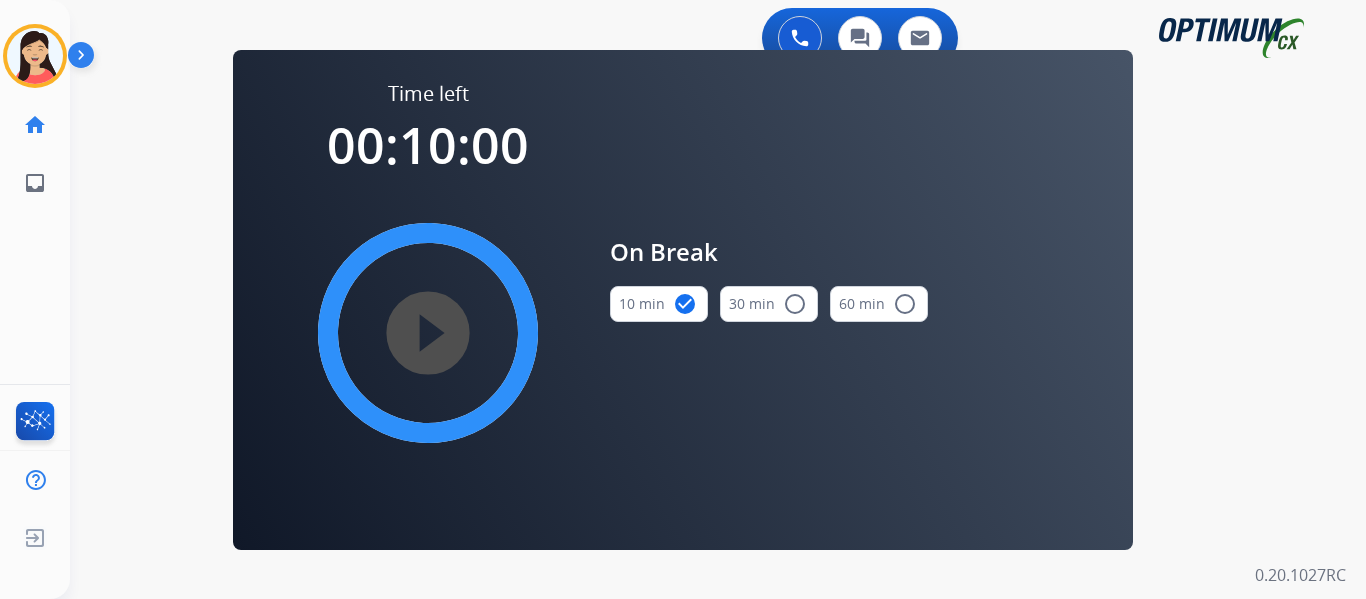 click on "play_circle_filled" at bounding box center (428, 333) 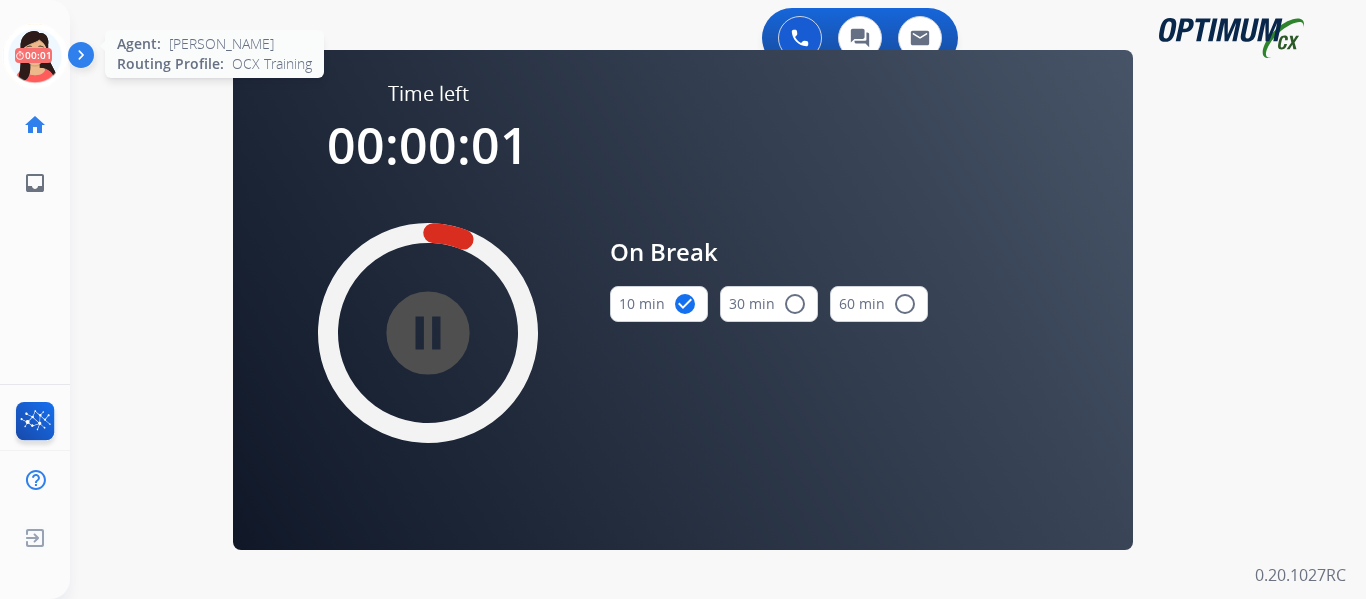 click 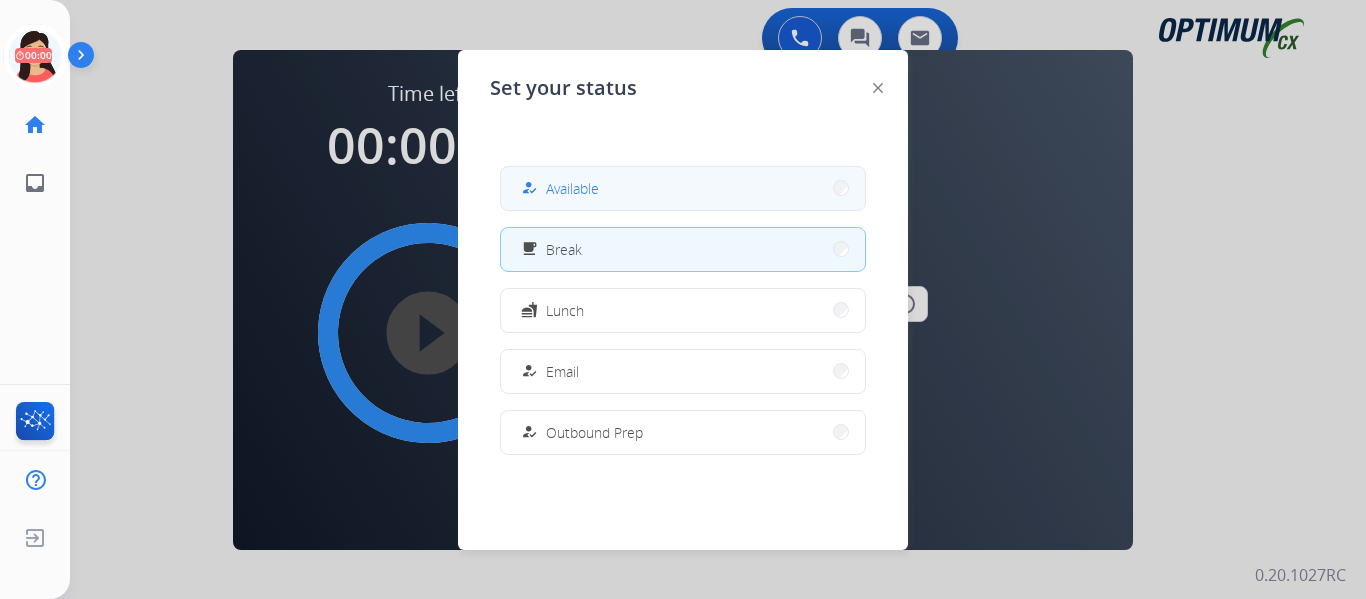 click on "how_to_reg Available" at bounding box center [683, 188] 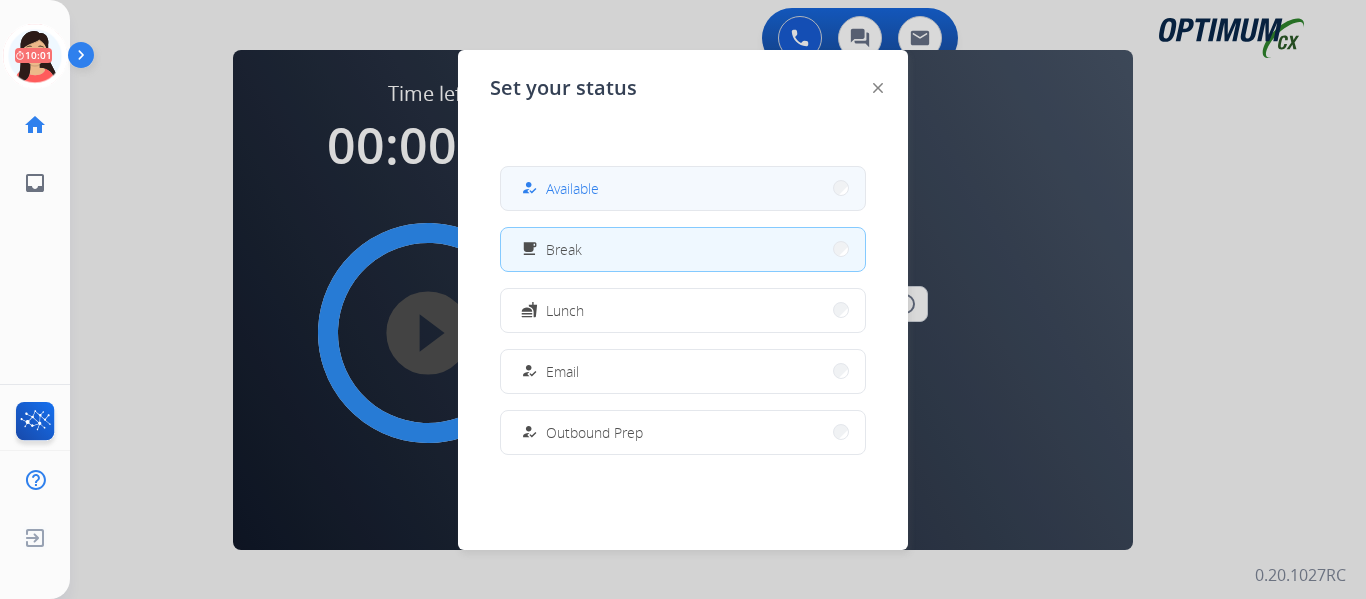 click on "Available" at bounding box center [572, 188] 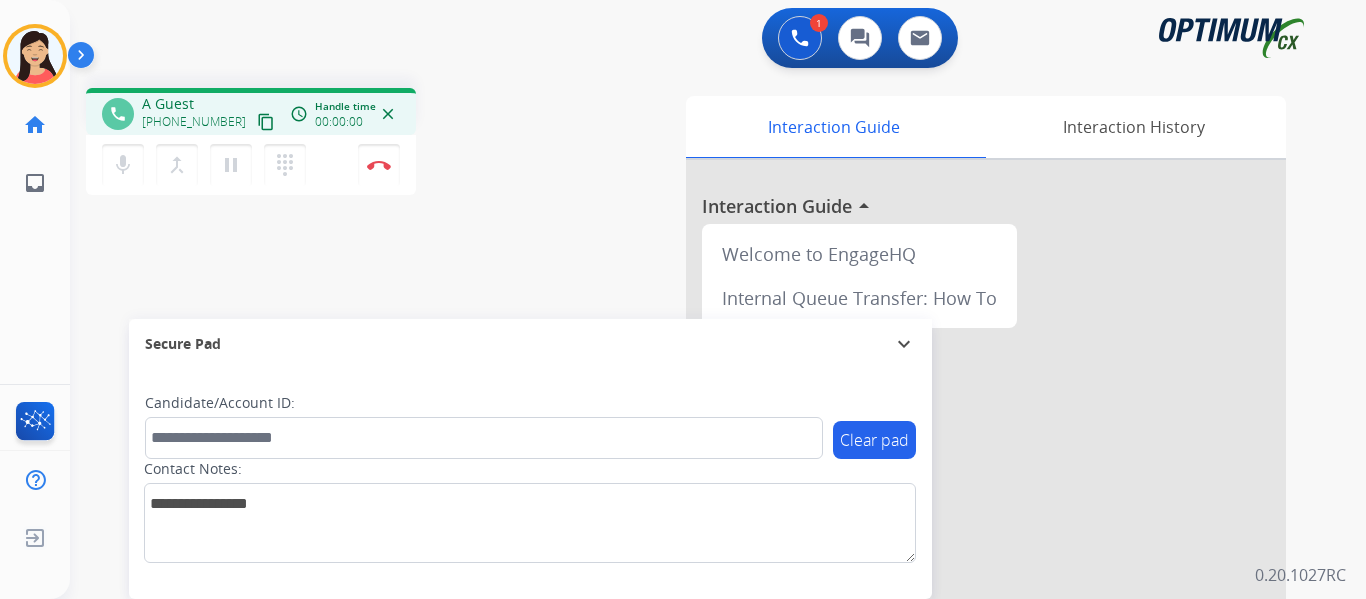 scroll, scrollTop: 0, scrollLeft: 0, axis: both 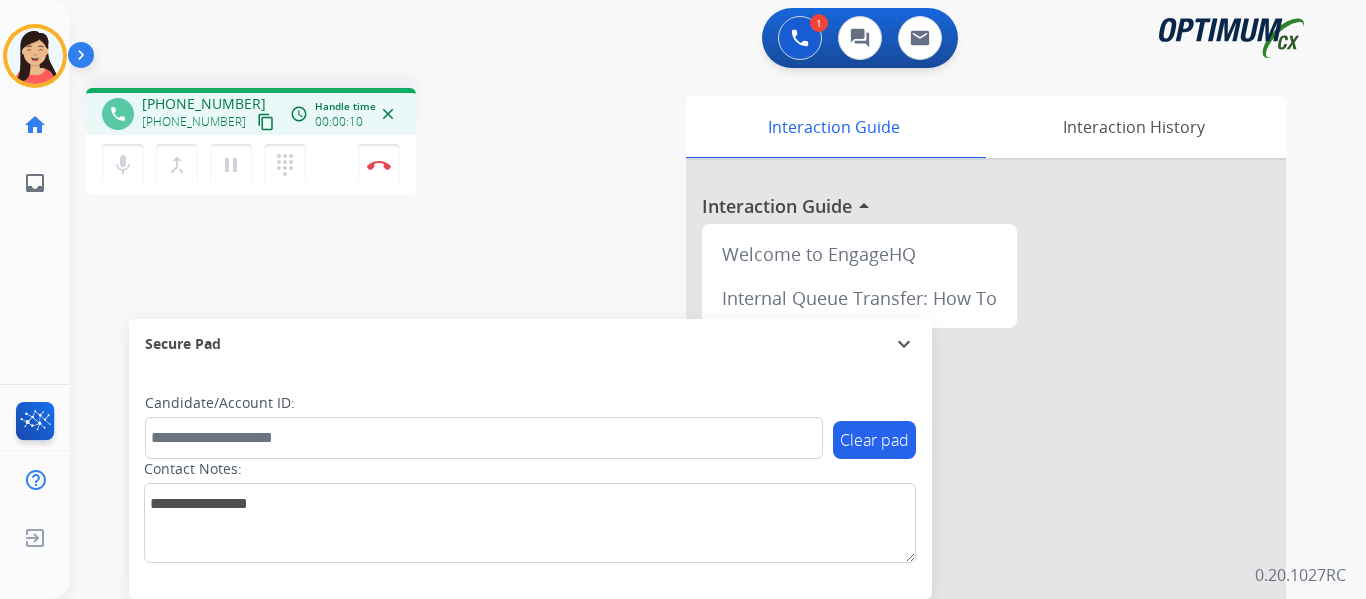 click on "content_copy" at bounding box center (266, 122) 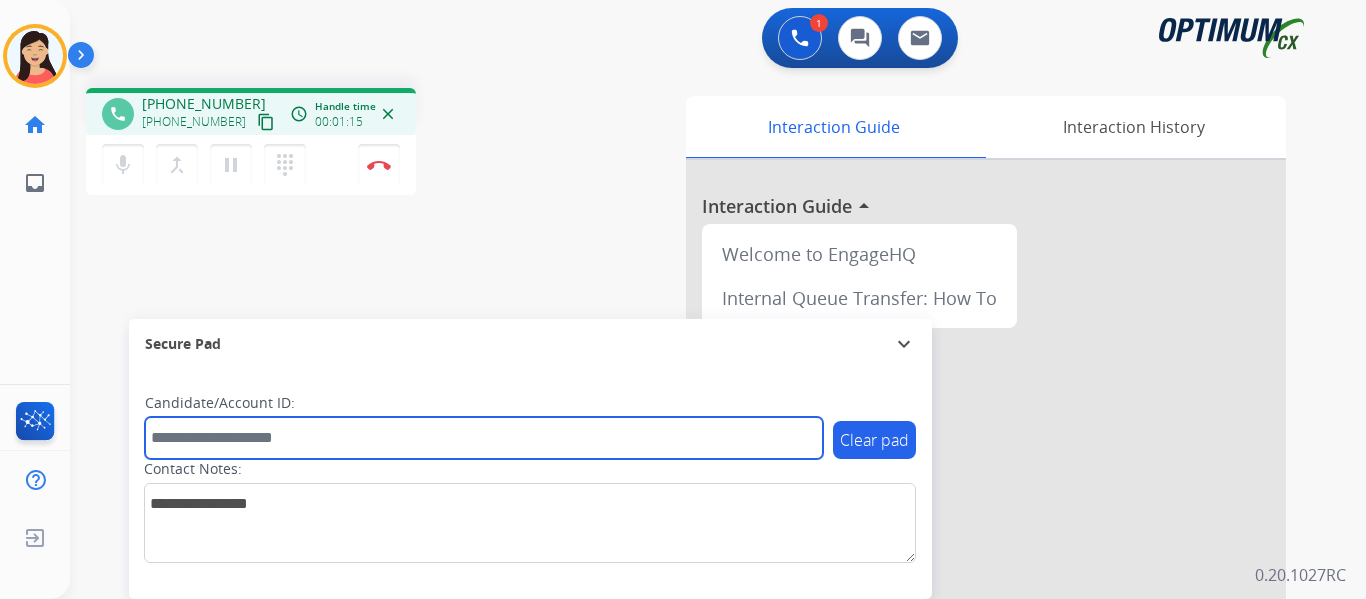 click at bounding box center (484, 438) 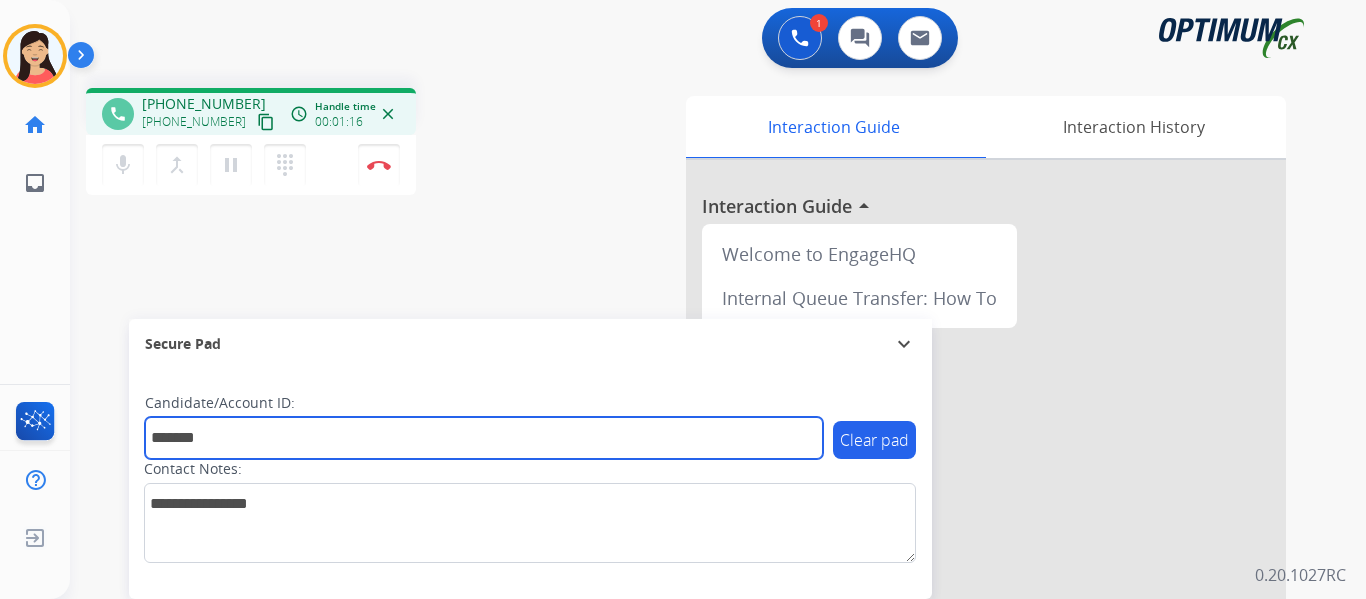 type on "*******" 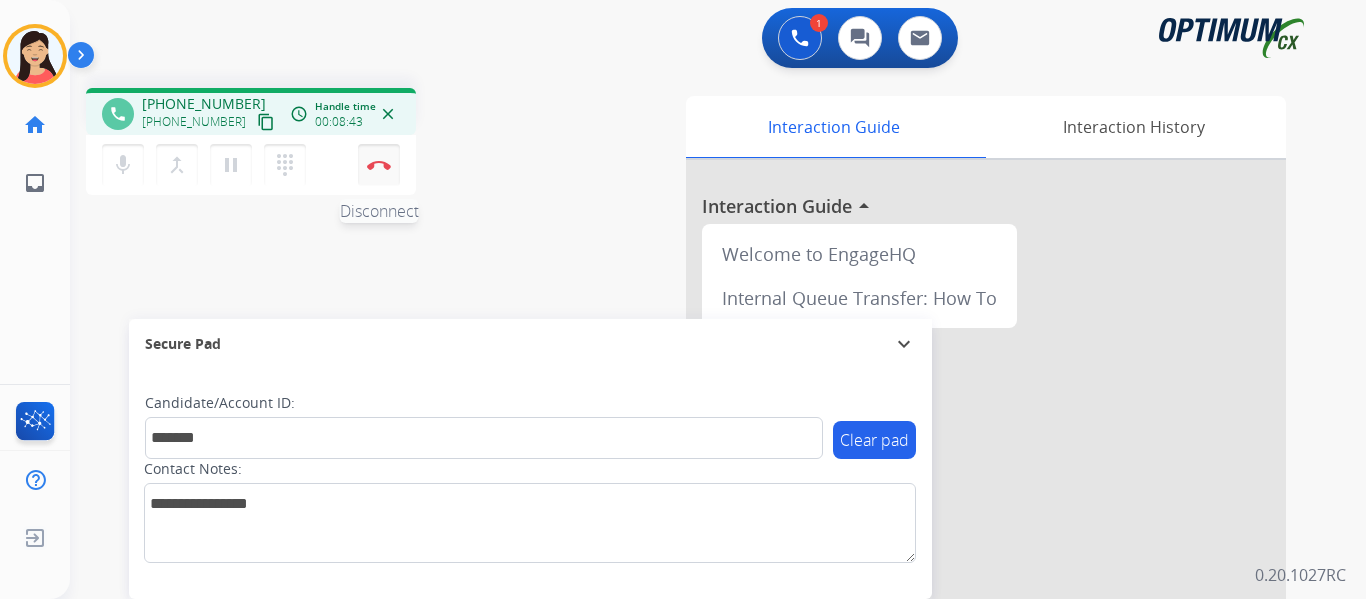 click on "Disconnect" at bounding box center [379, 165] 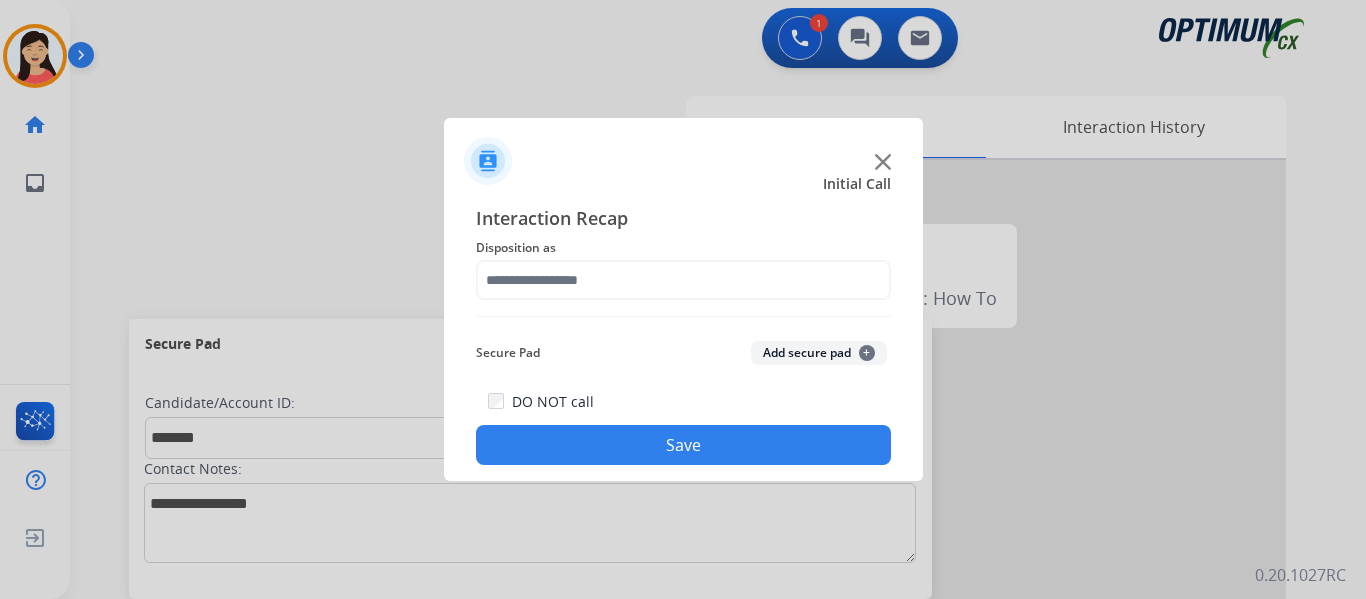 click on "Add secure pad  +" 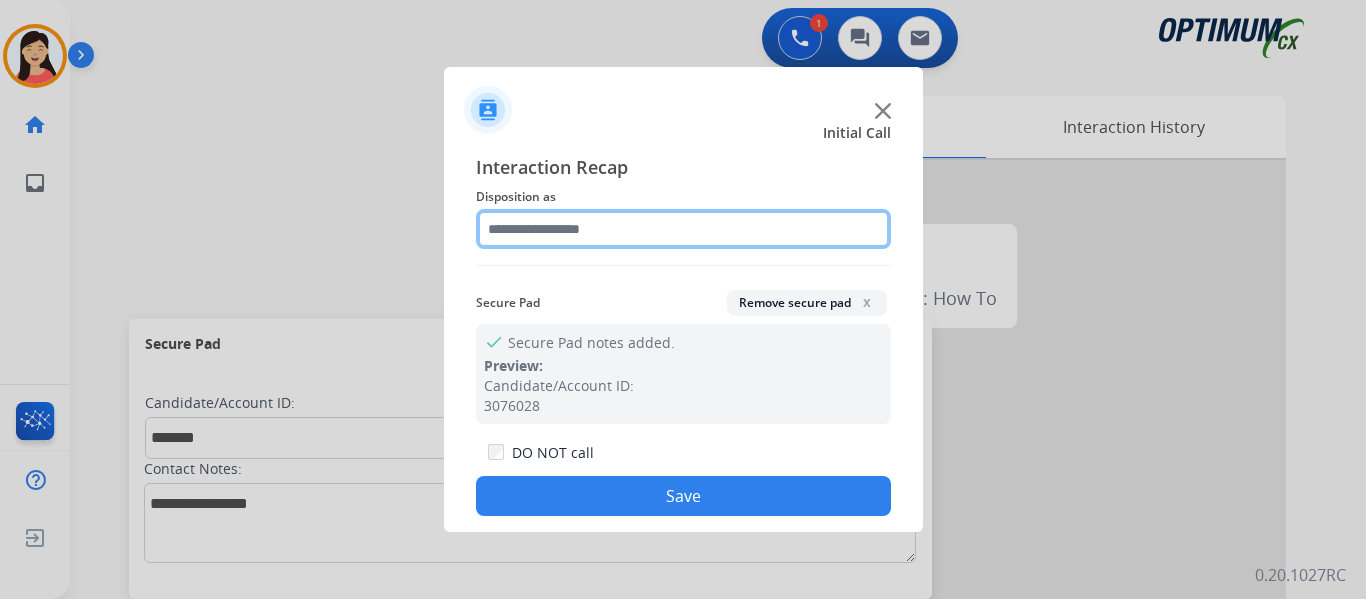 click 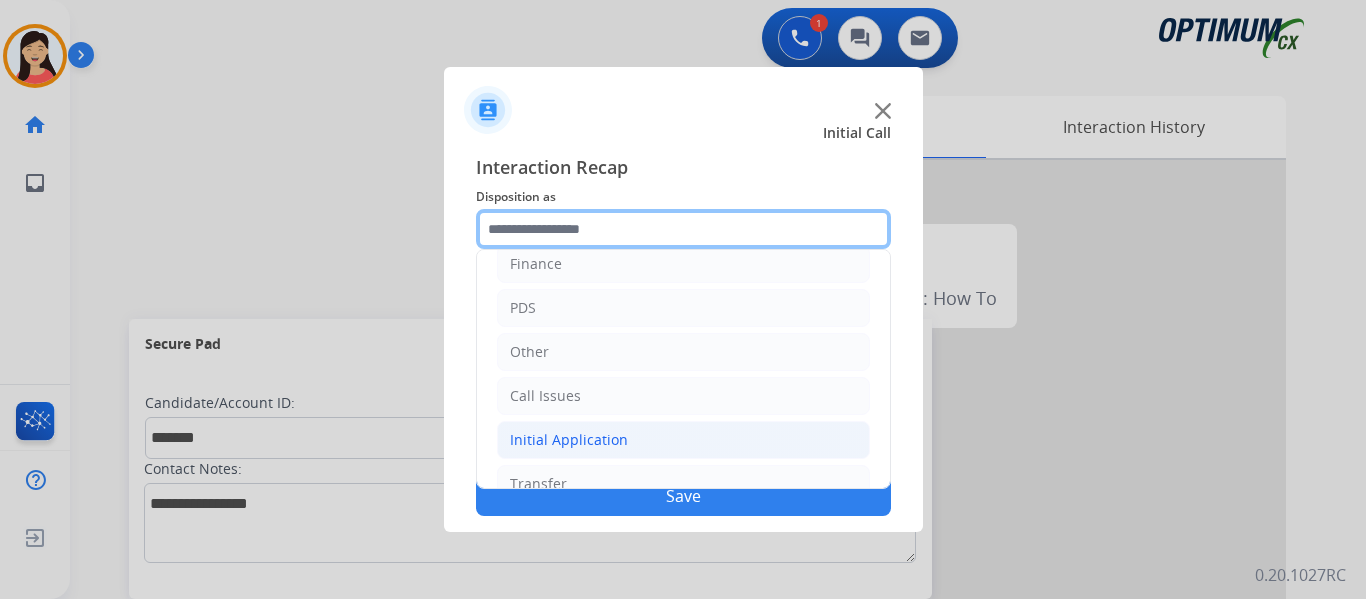 scroll, scrollTop: 136, scrollLeft: 0, axis: vertical 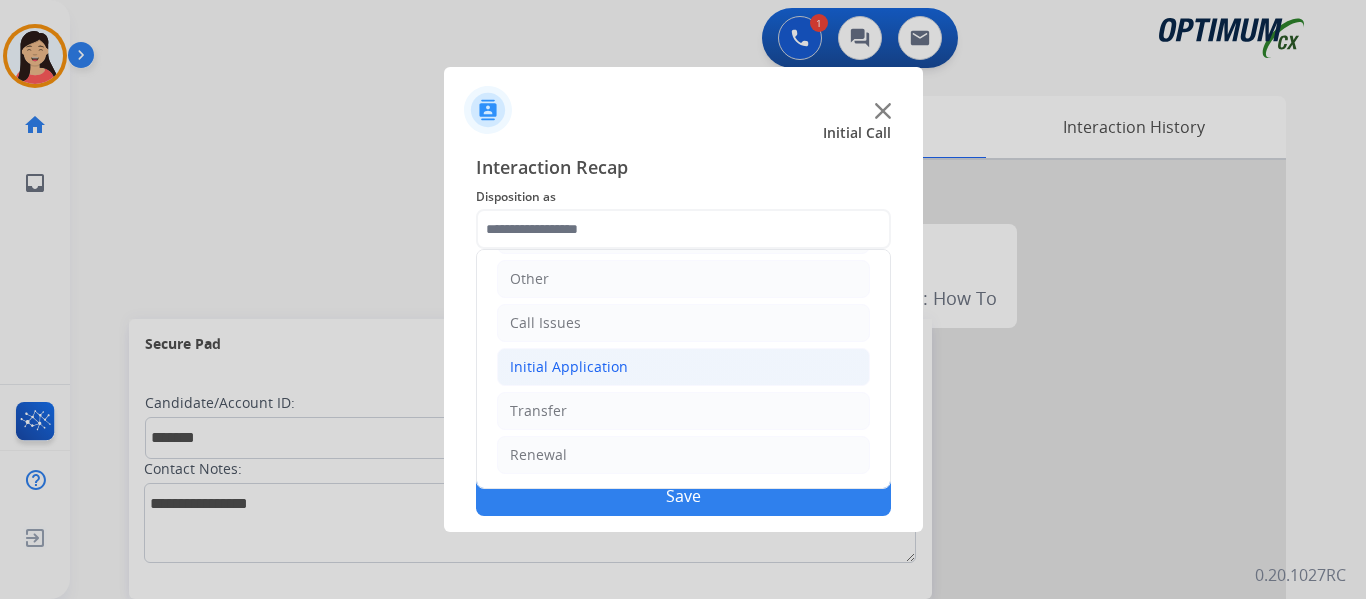 click on "Initial Application" 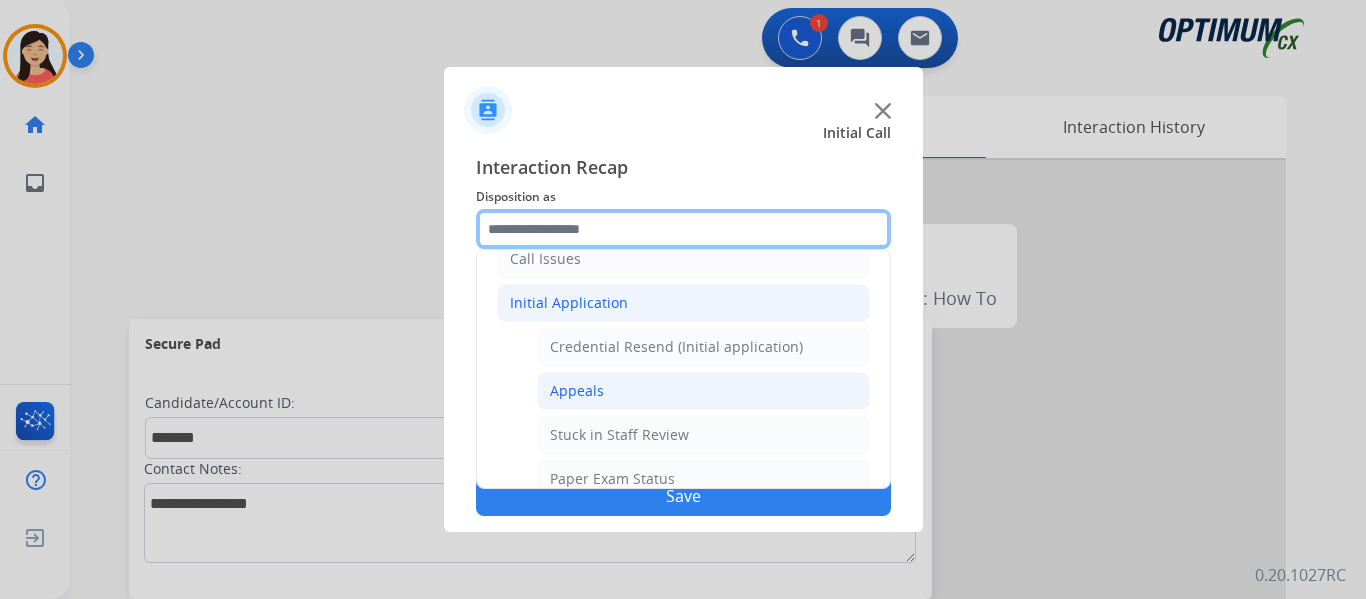 scroll, scrollTop: 236, scrollLeft: 0, axis: vertical 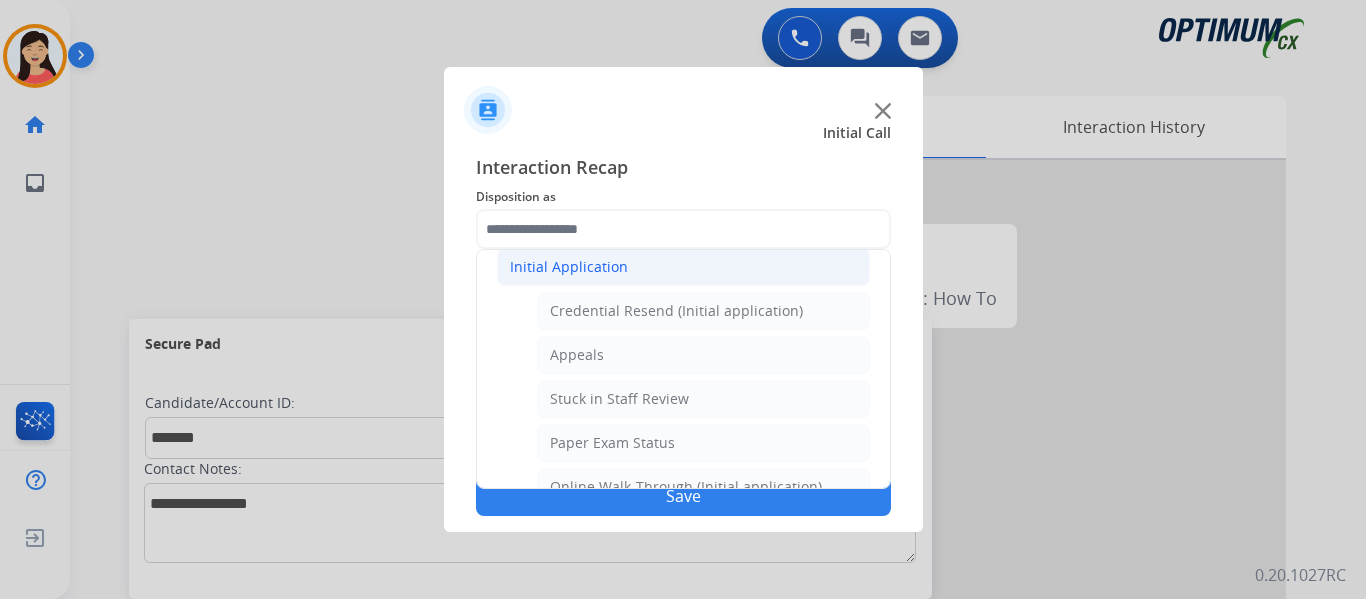 click on "Appeals" 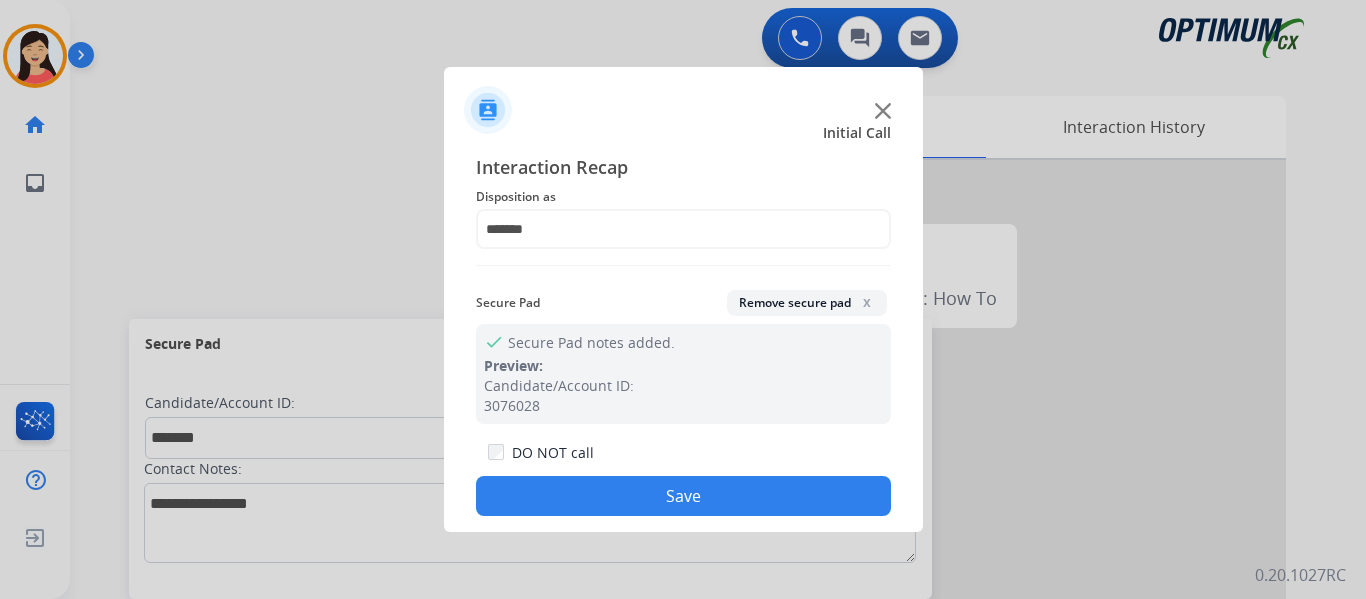 click on "Save" 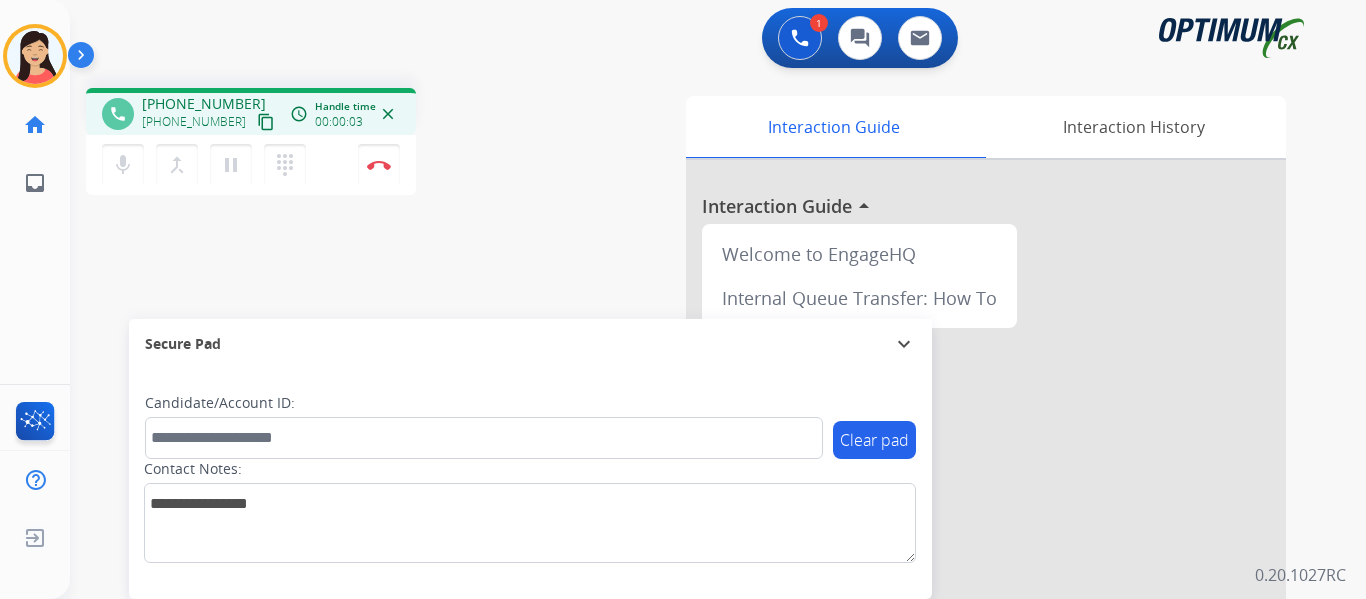 click on "content_copy" at bounding box center [266, 122] 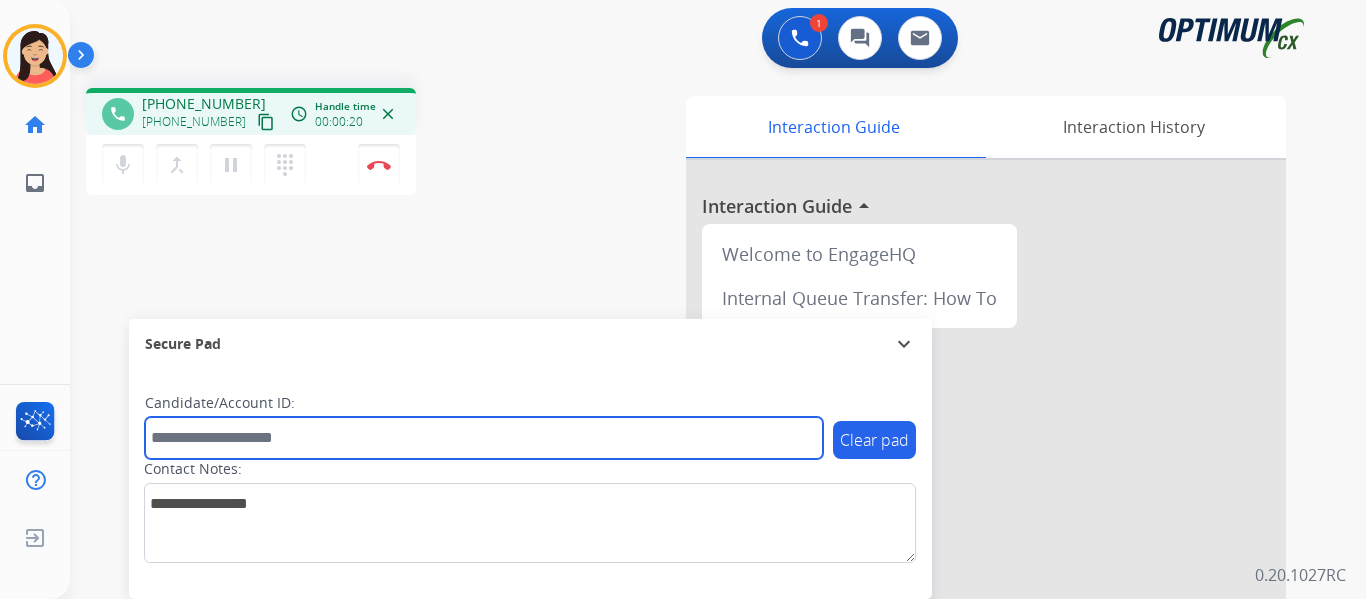 click at bounding box center (484, 438) 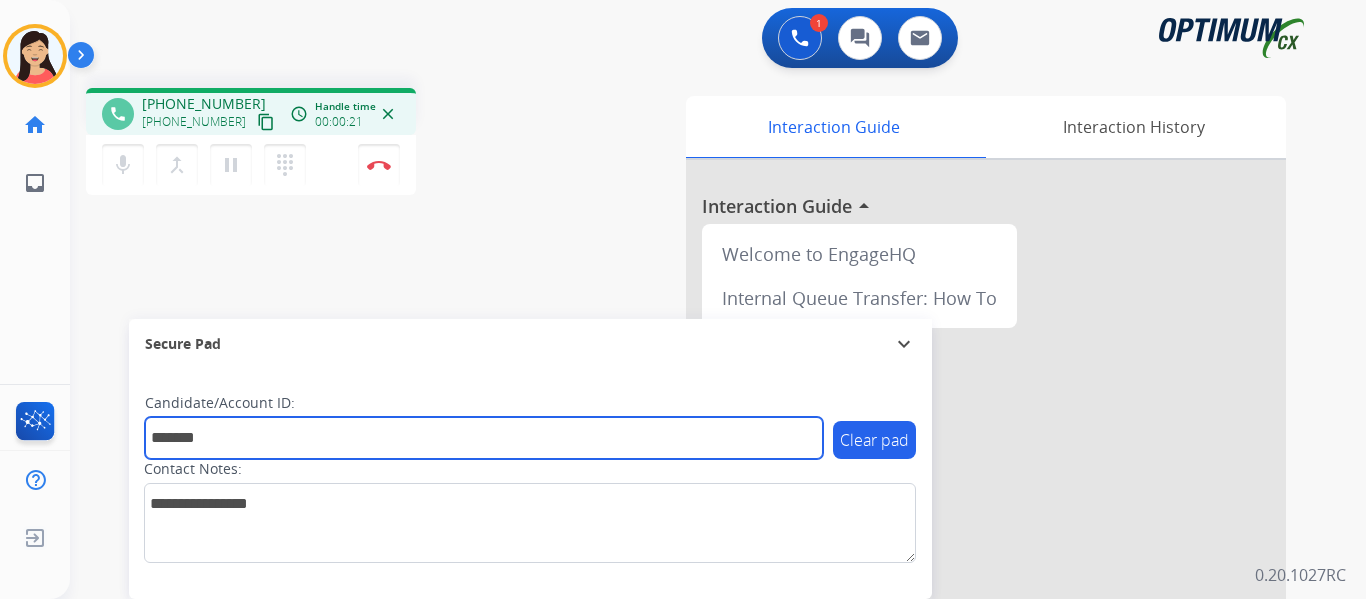 type on "*******" 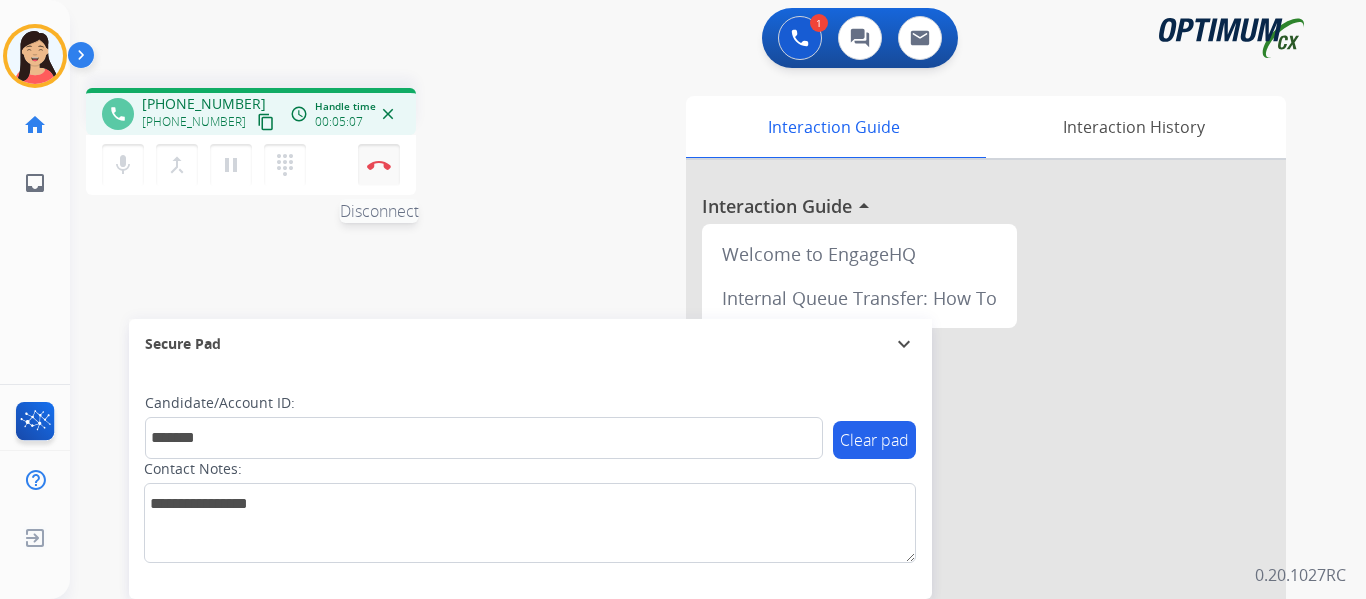 click at bounding box center [379, 165] 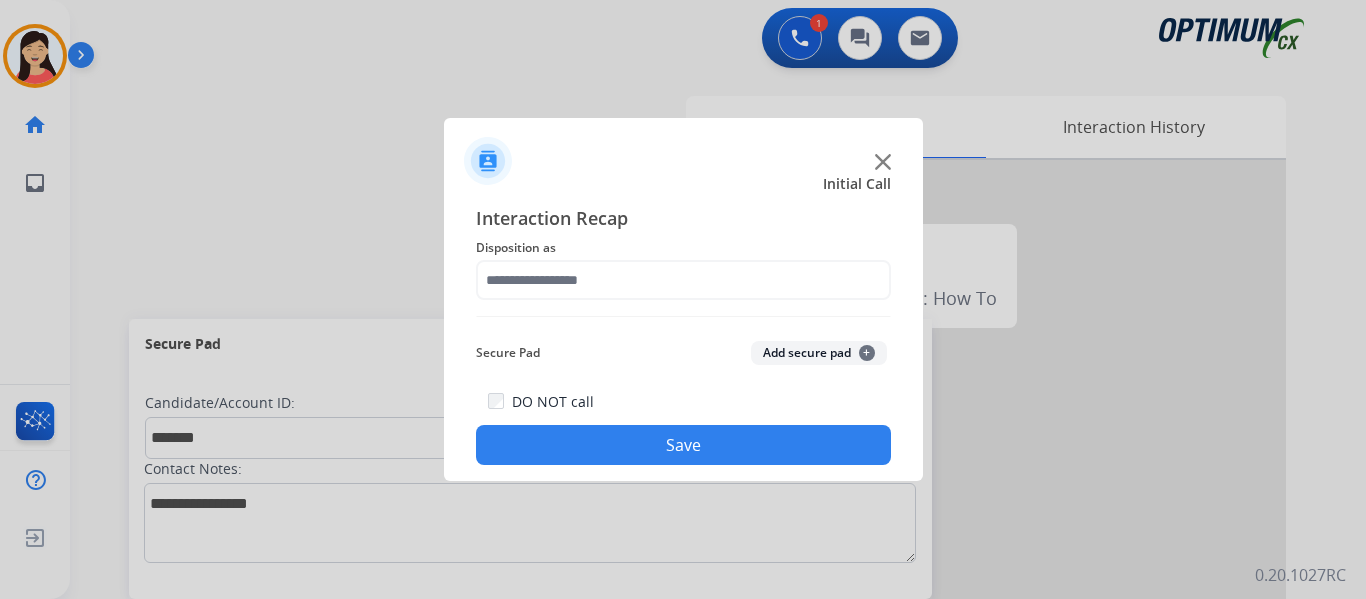 click on "Add secure pad  +" 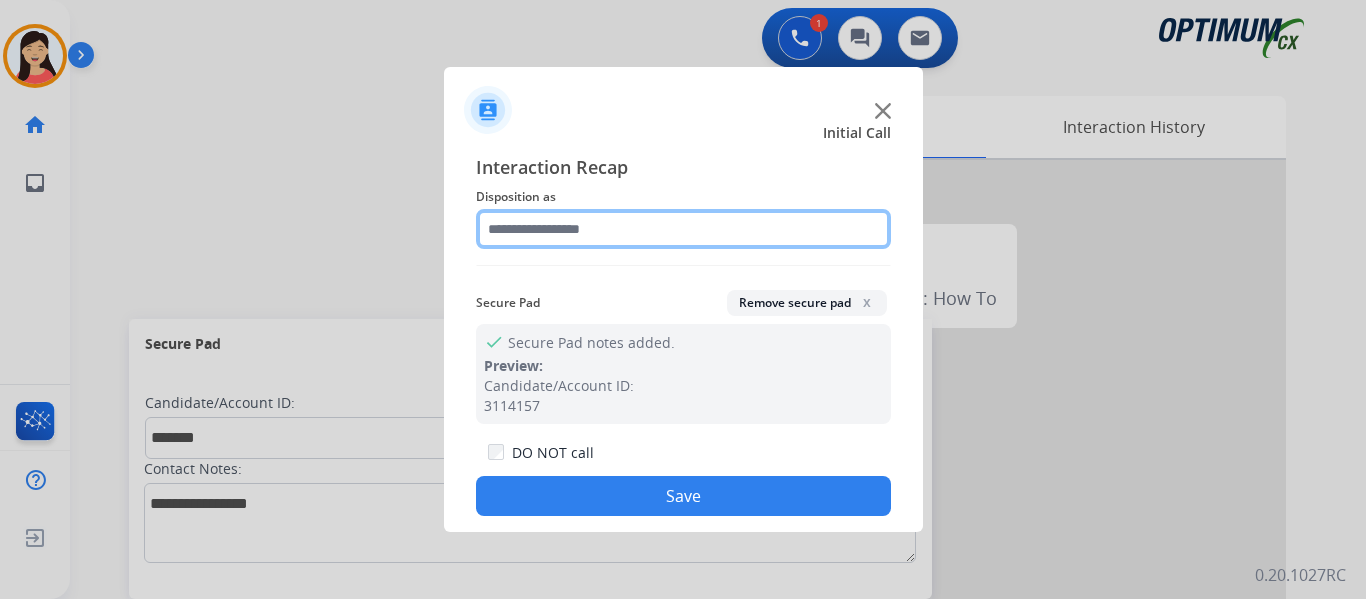 click 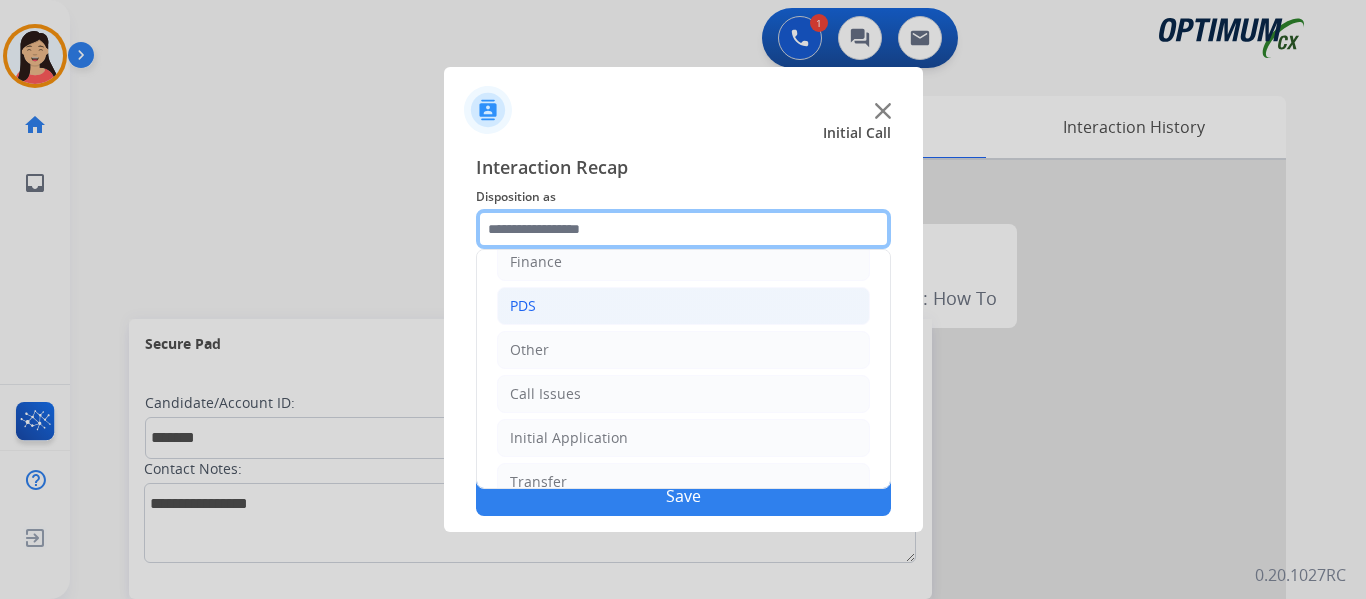 scroll, scrollTop: 136, scrollLeft: 0, axis: vertical 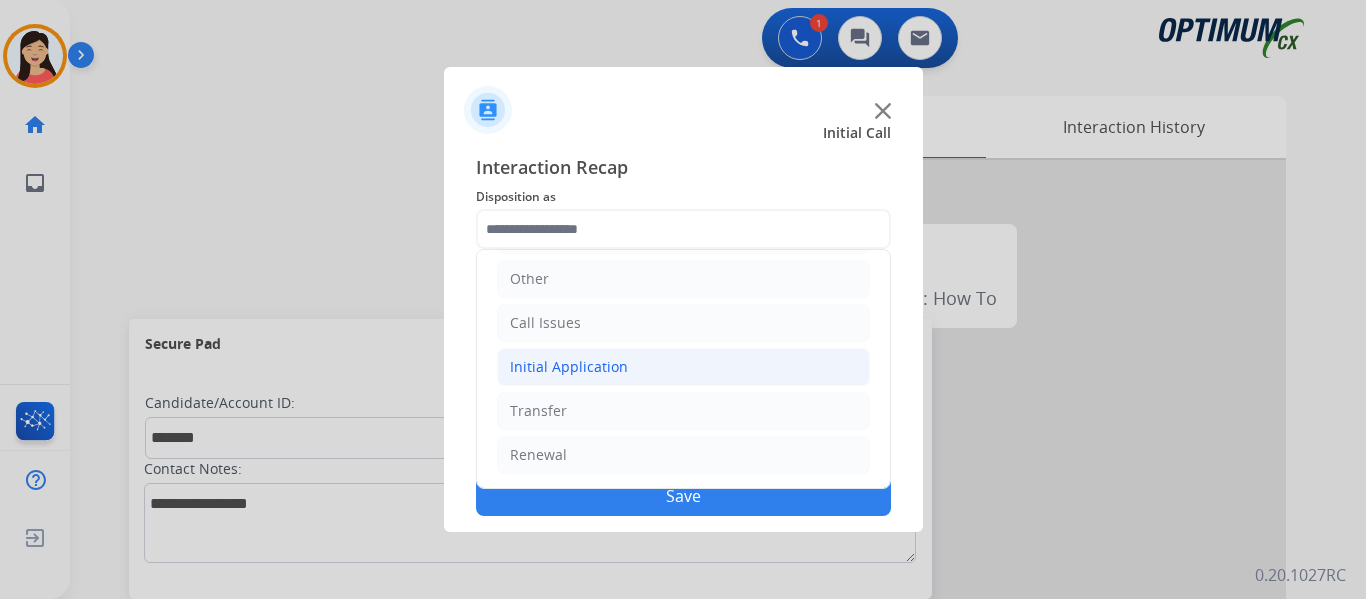 click on "Initial Application" 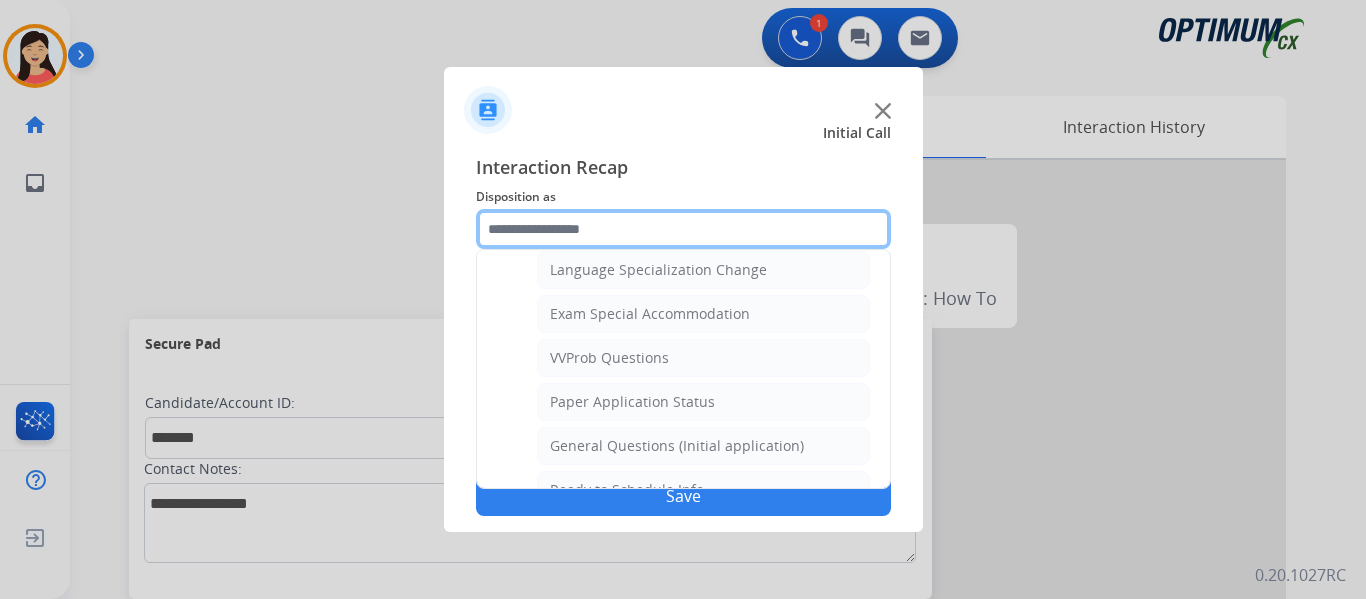 scroll, scrollTop: 1036, scrollLeft: 0, axis: vertical 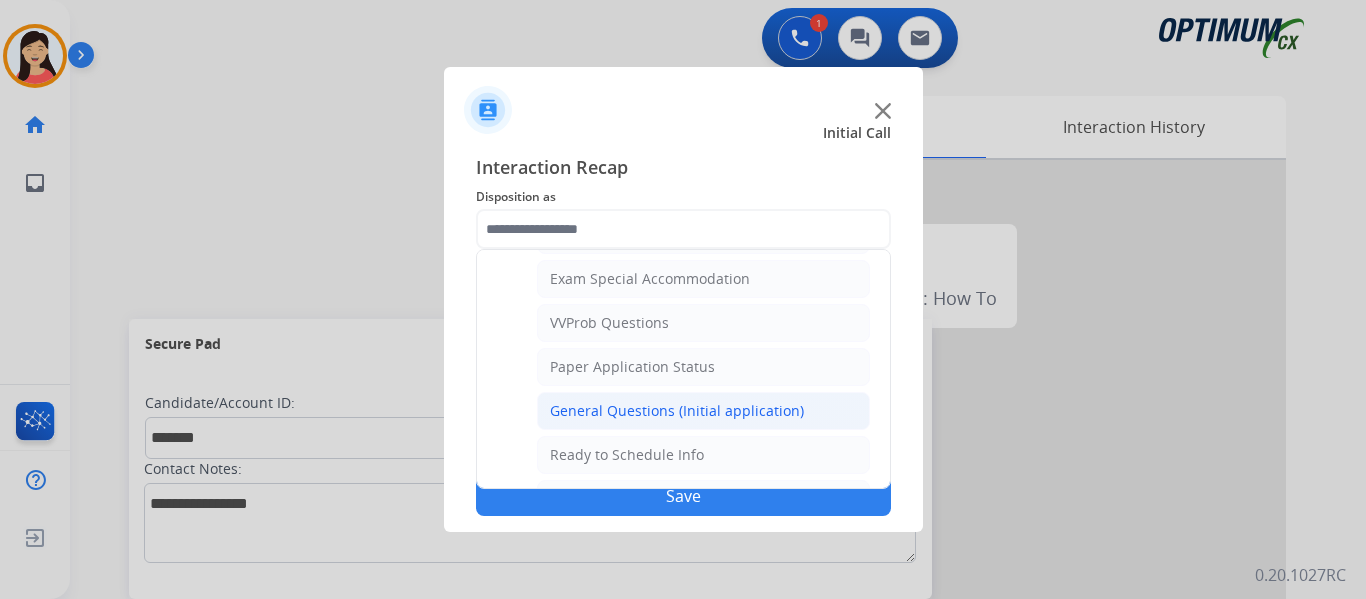 click on "General Questions (Initial application)" 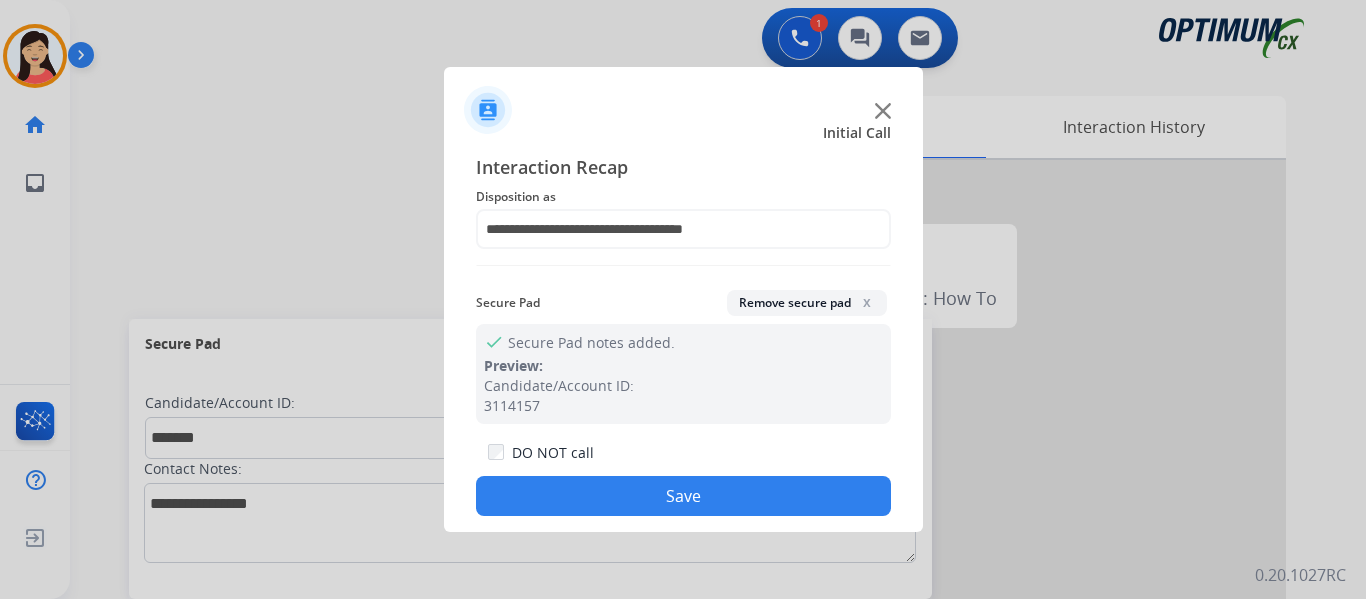 drag, startPoint x: 735, startPoint y: 498, endPoint x: 759, endPoint y: 582, distance: 87.36132 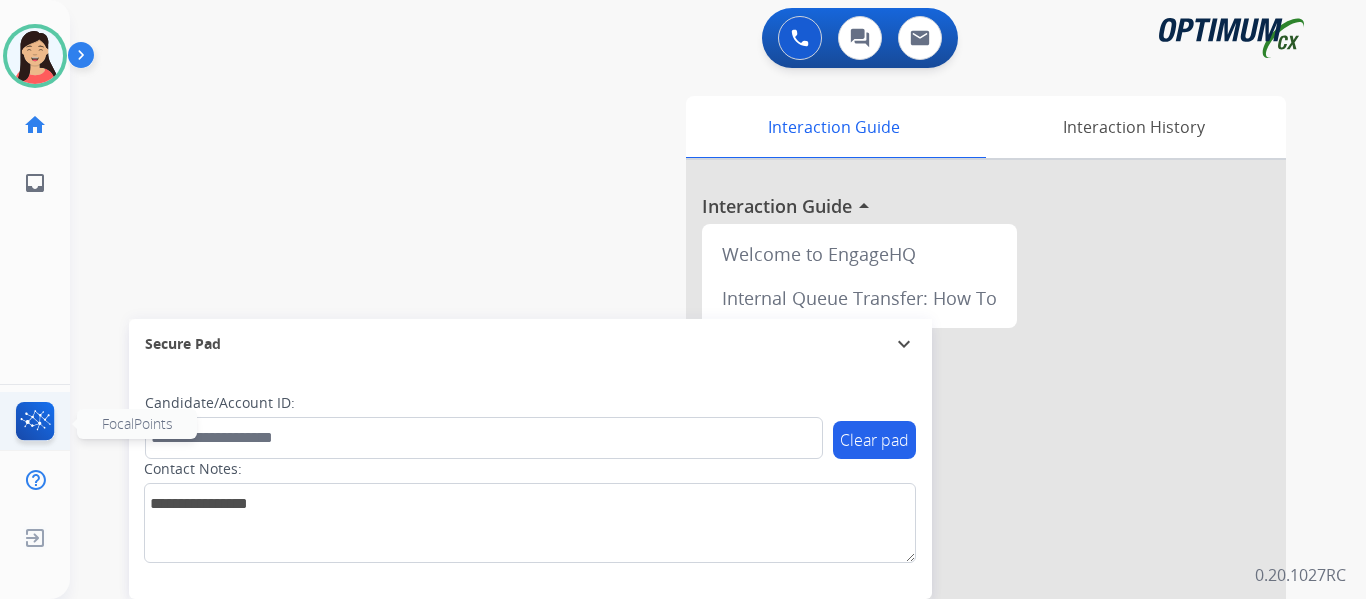click 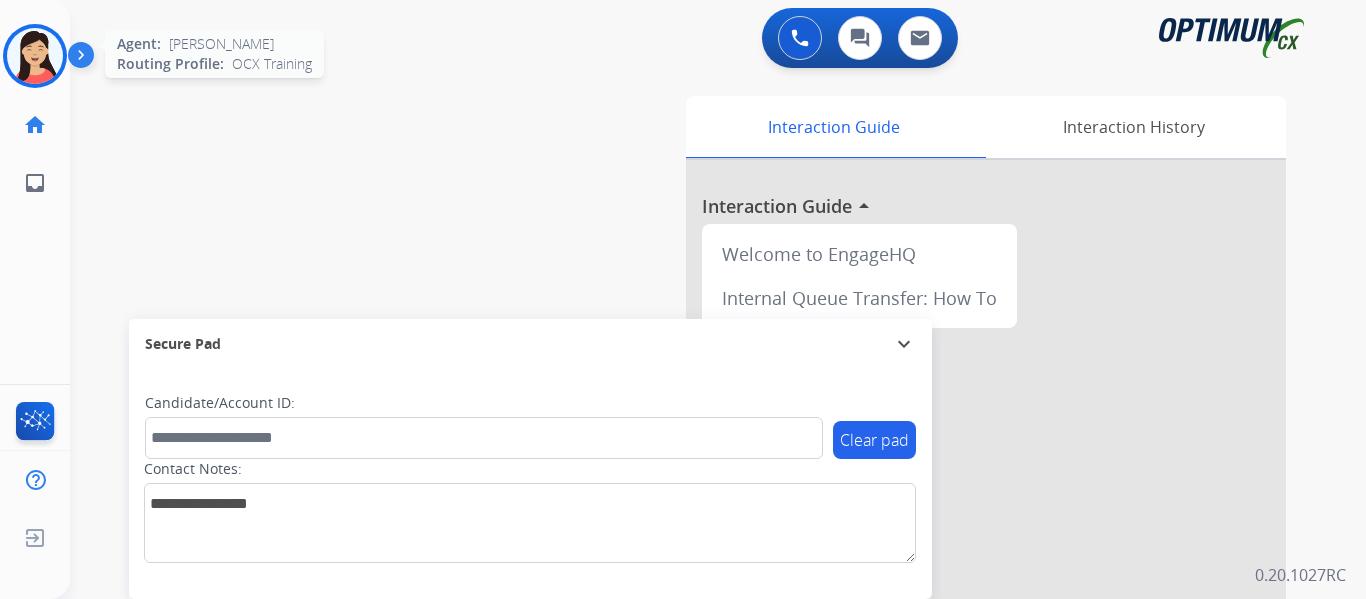 click at bounding box center [35, 56] 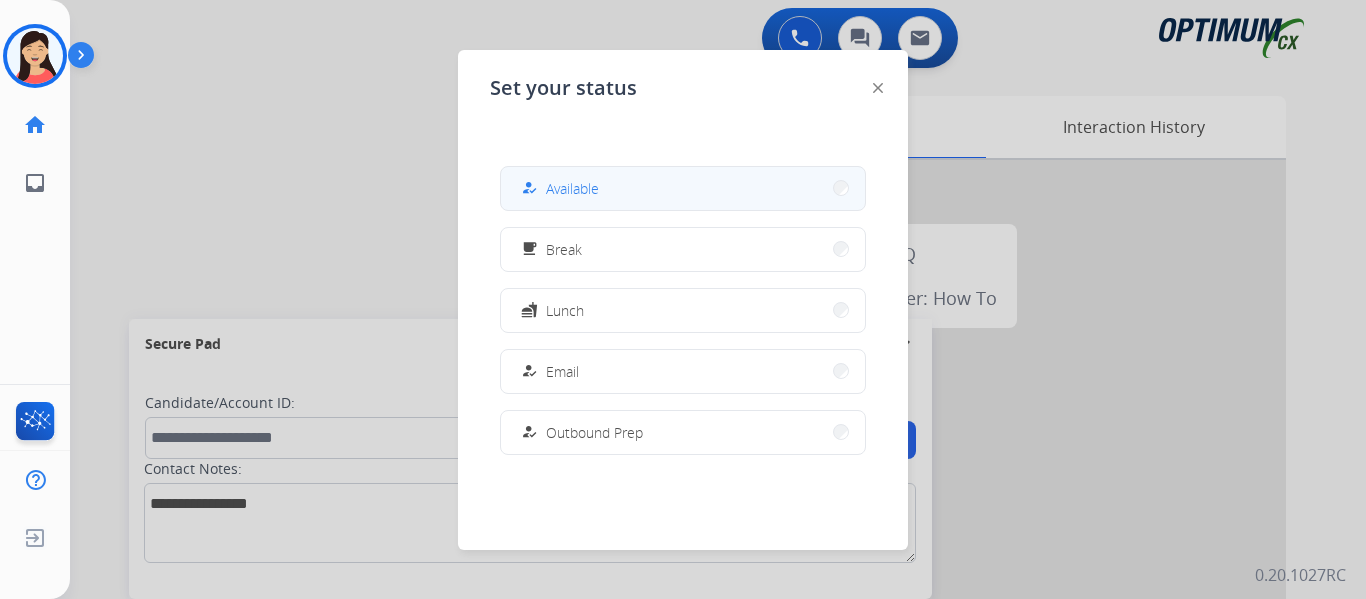 click on "Available" at bounding box center [572, 188] 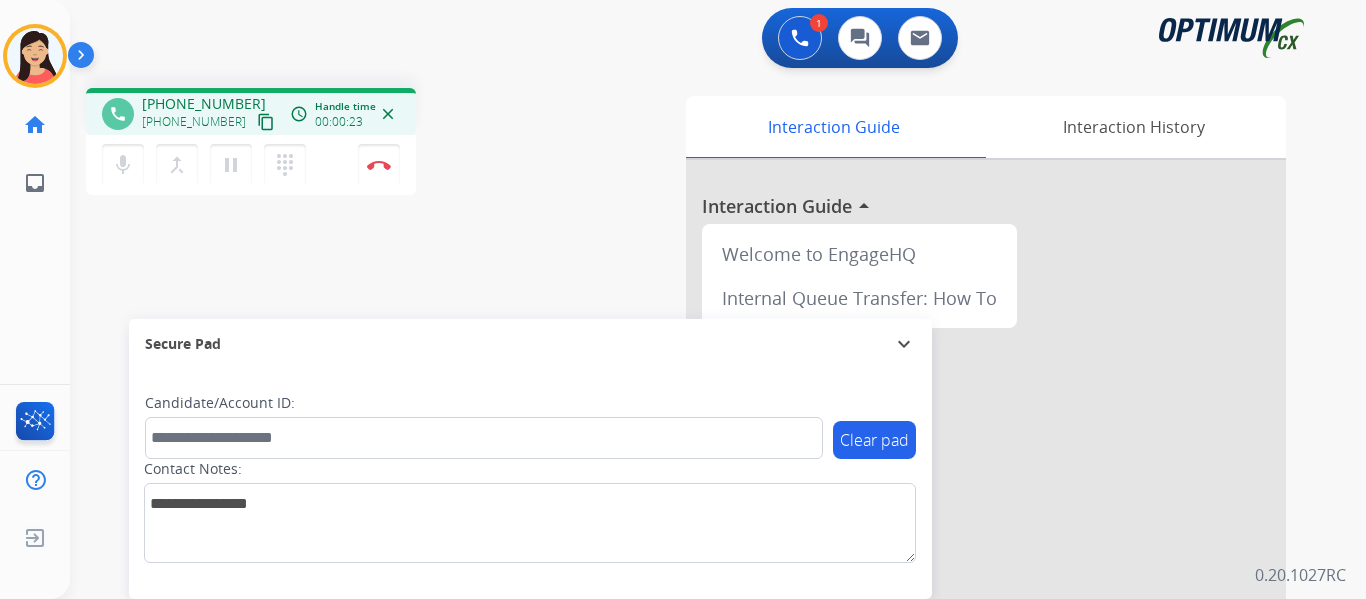 click on "content_copy" at bounding box center [266, 122] 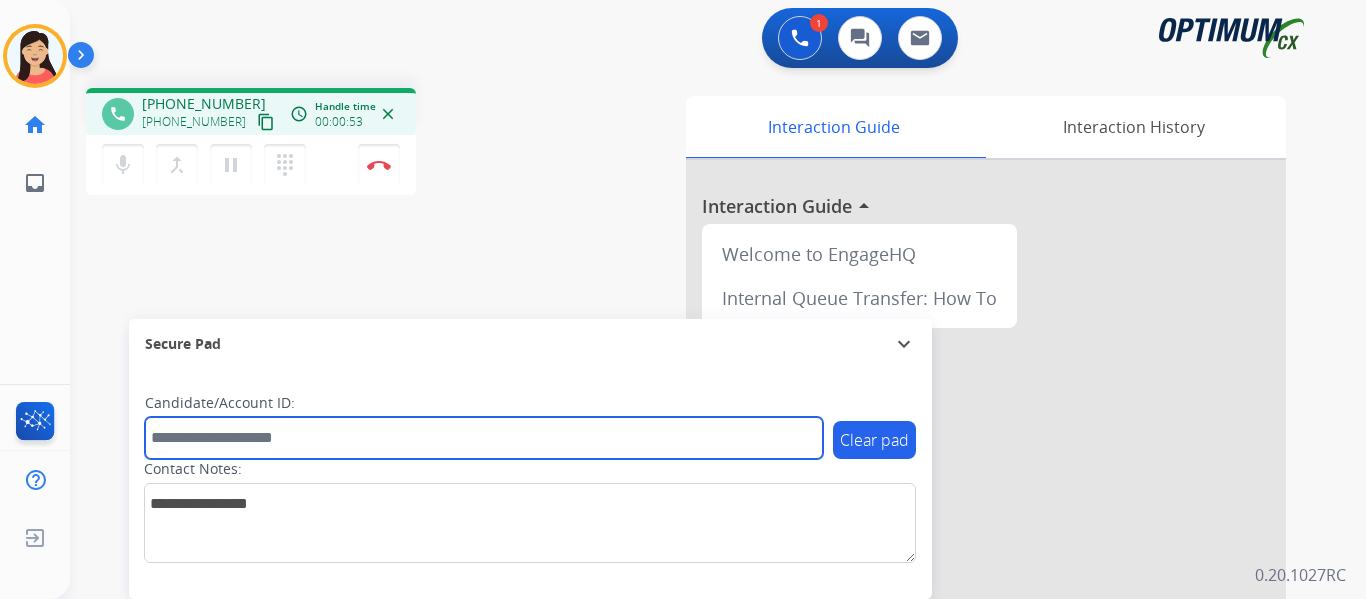 click at bounding box center (484, 438) 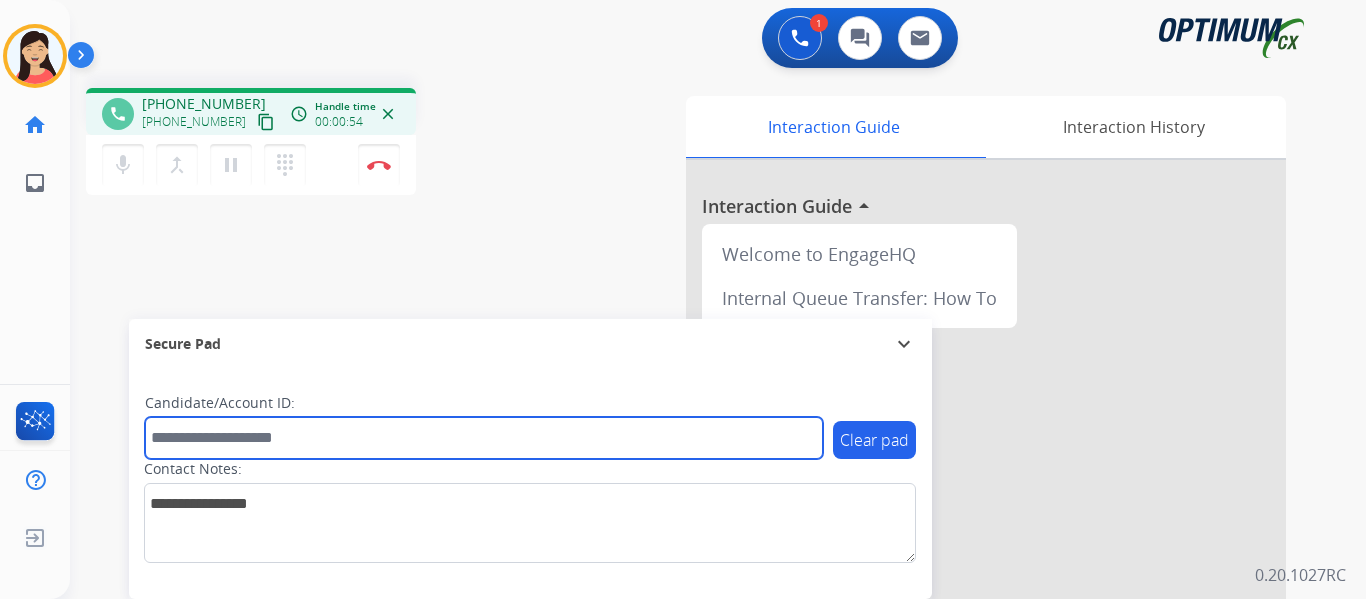 paste on "*******" 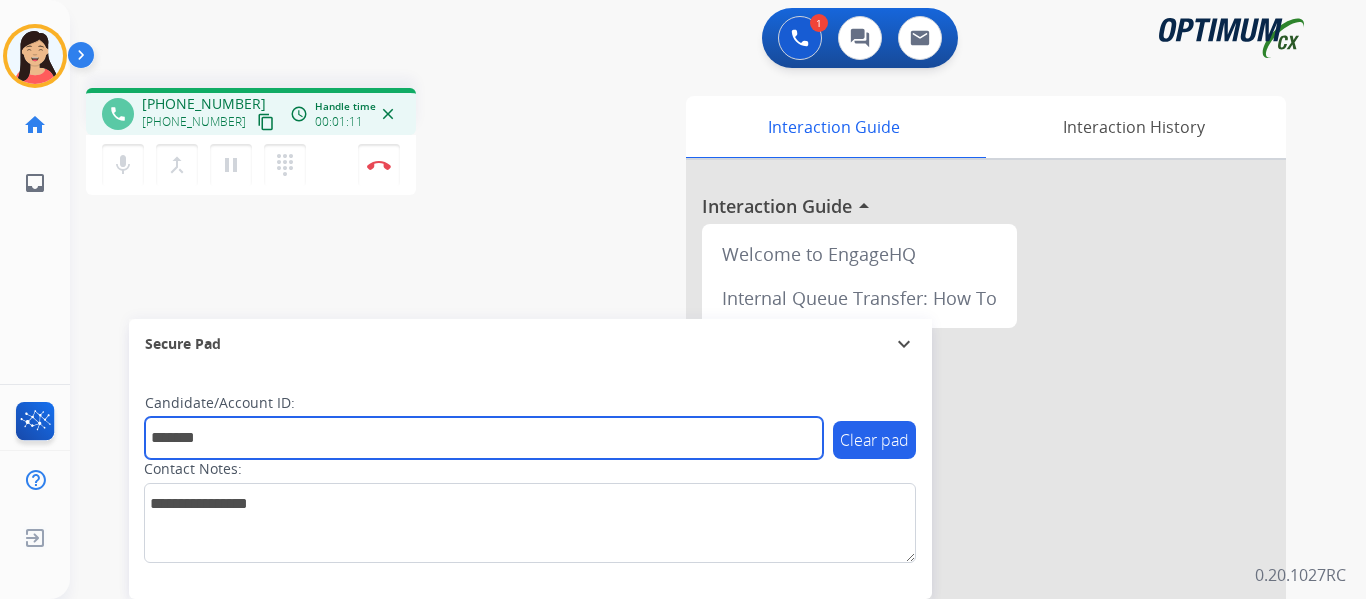type on "*******" 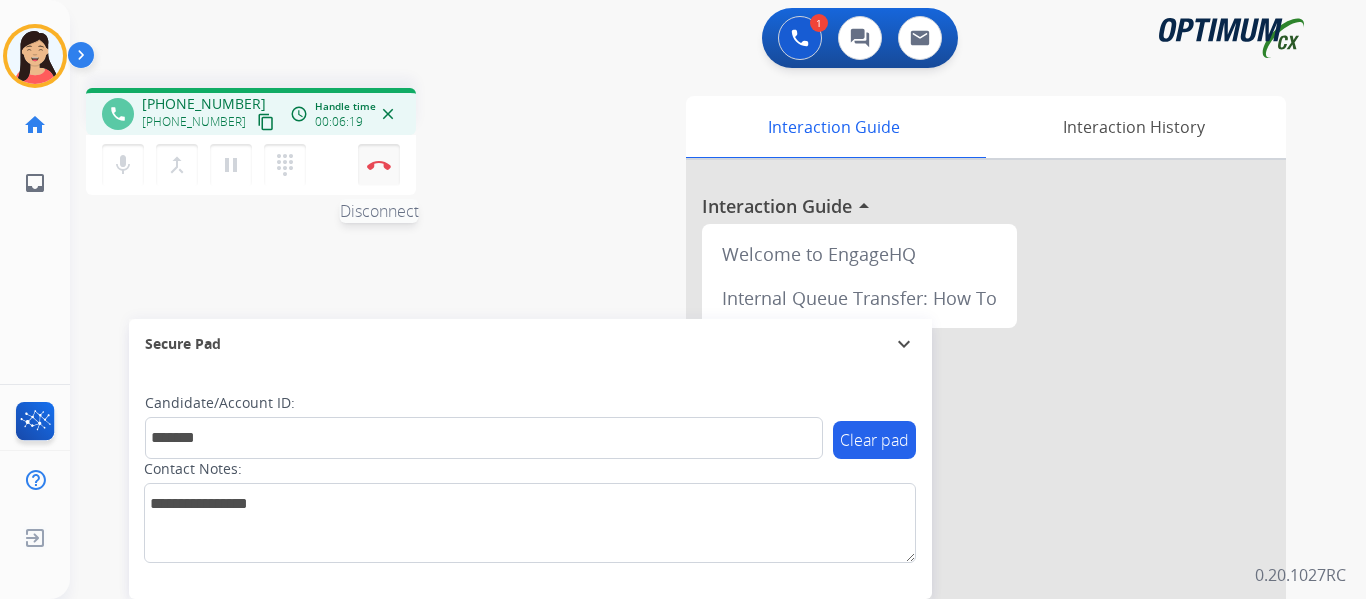 drag, startPoint x: 379, startPoint y: 167, endPoint x: 393, endPoint y: 179, distance: 18.439089 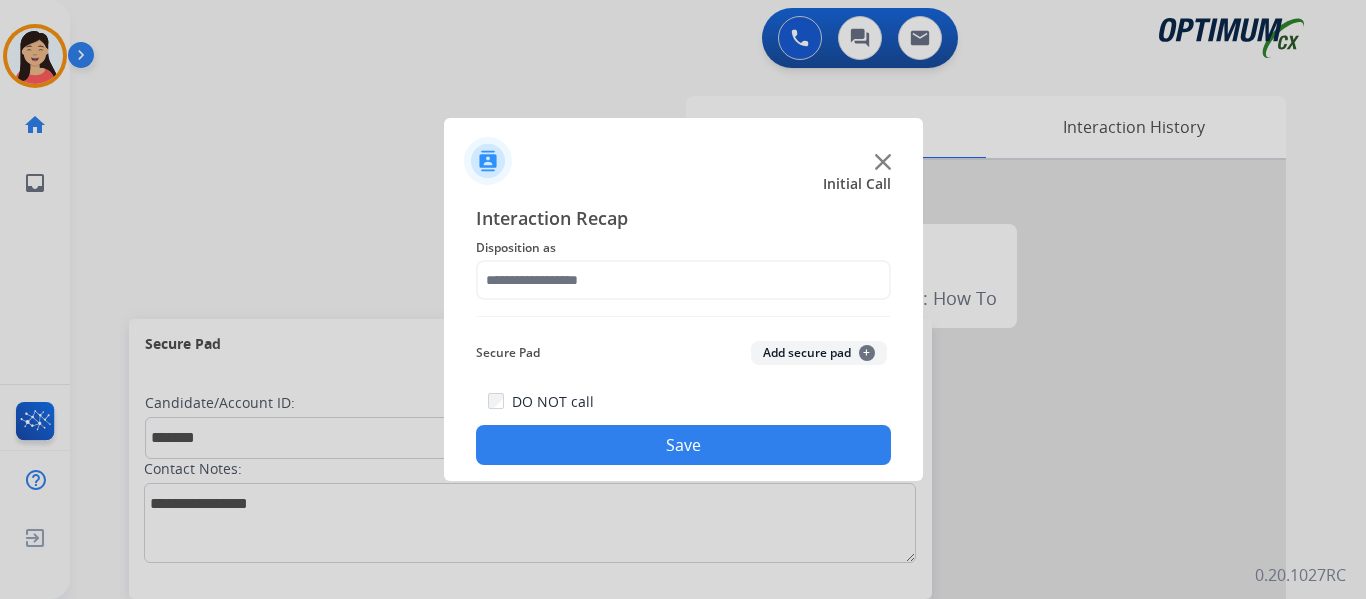 click on "Add secure pad  +" 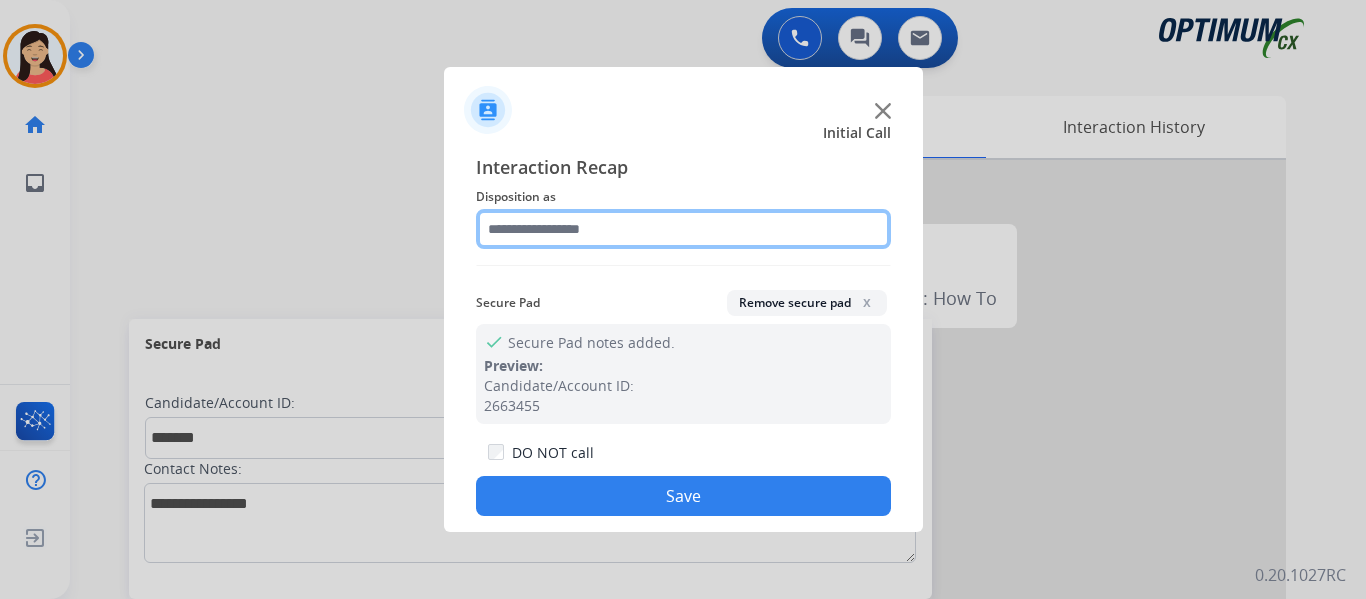 click 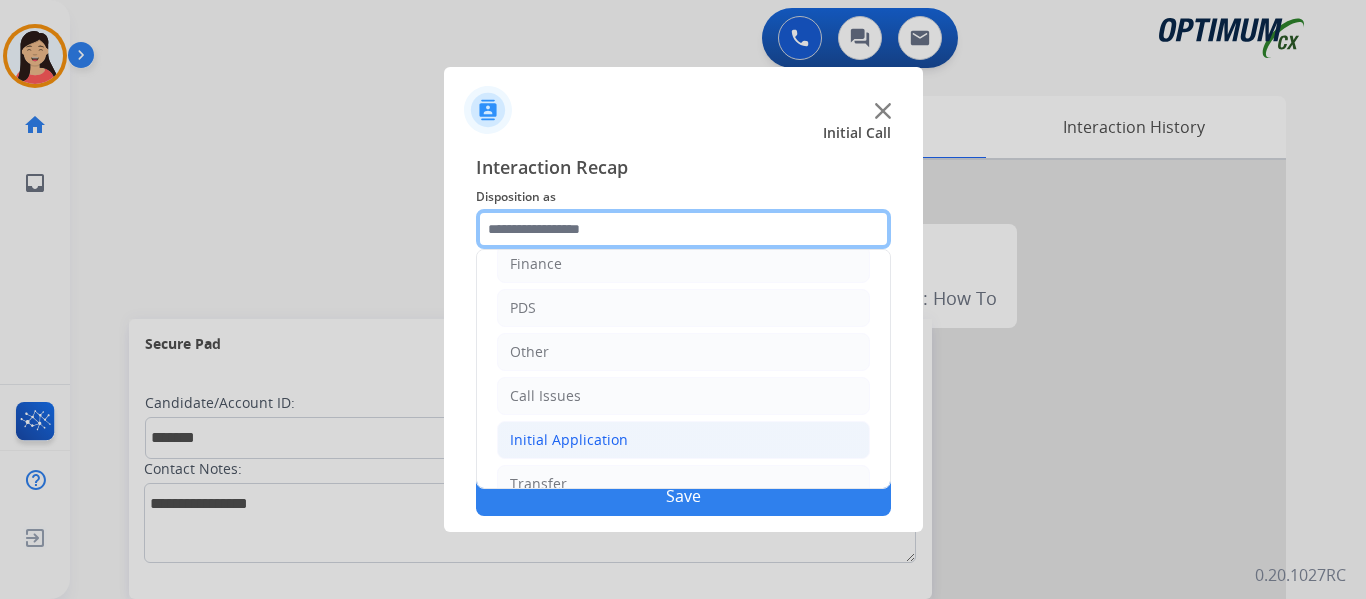 scroll, scrollTop: 136, scrollLeft: 0, axis: vertical 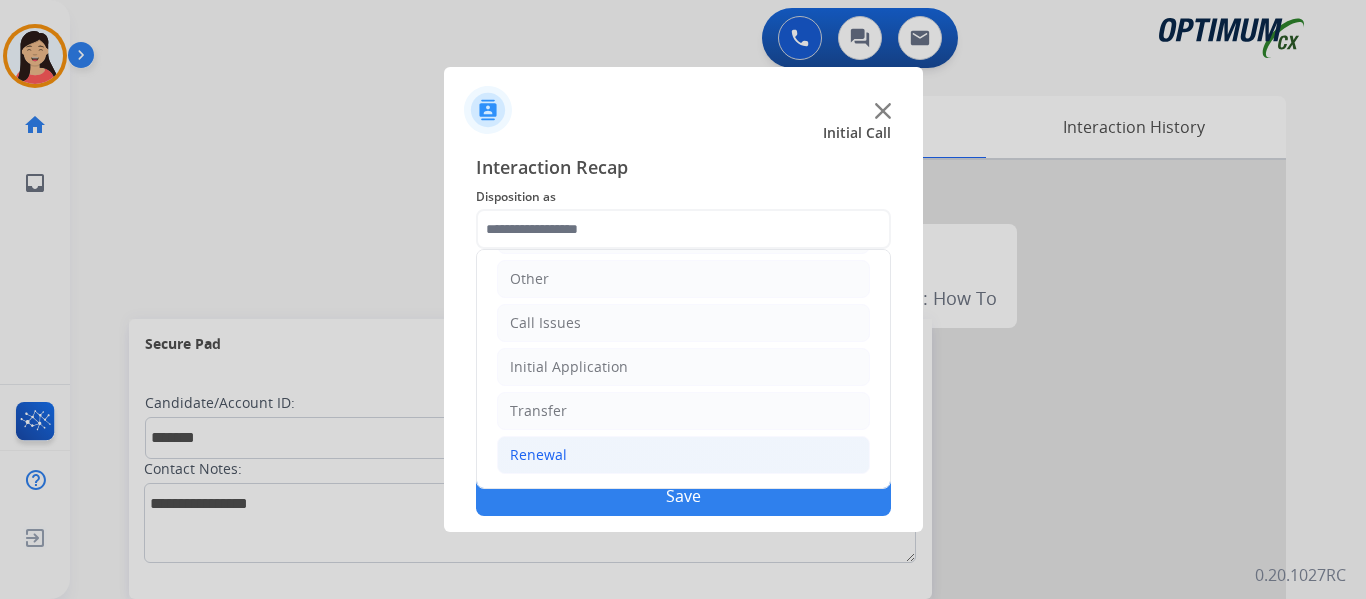click on "Renewal" 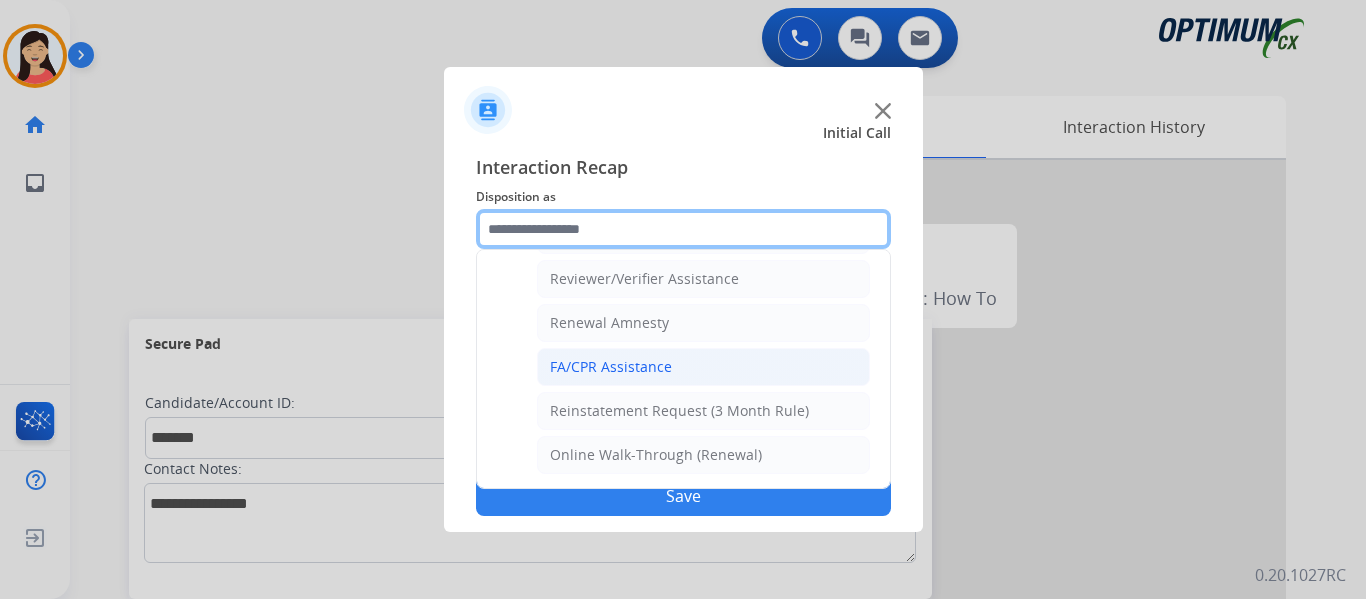 scroll, scrollTop: 672, scrollLeft: 0, axis: vertical 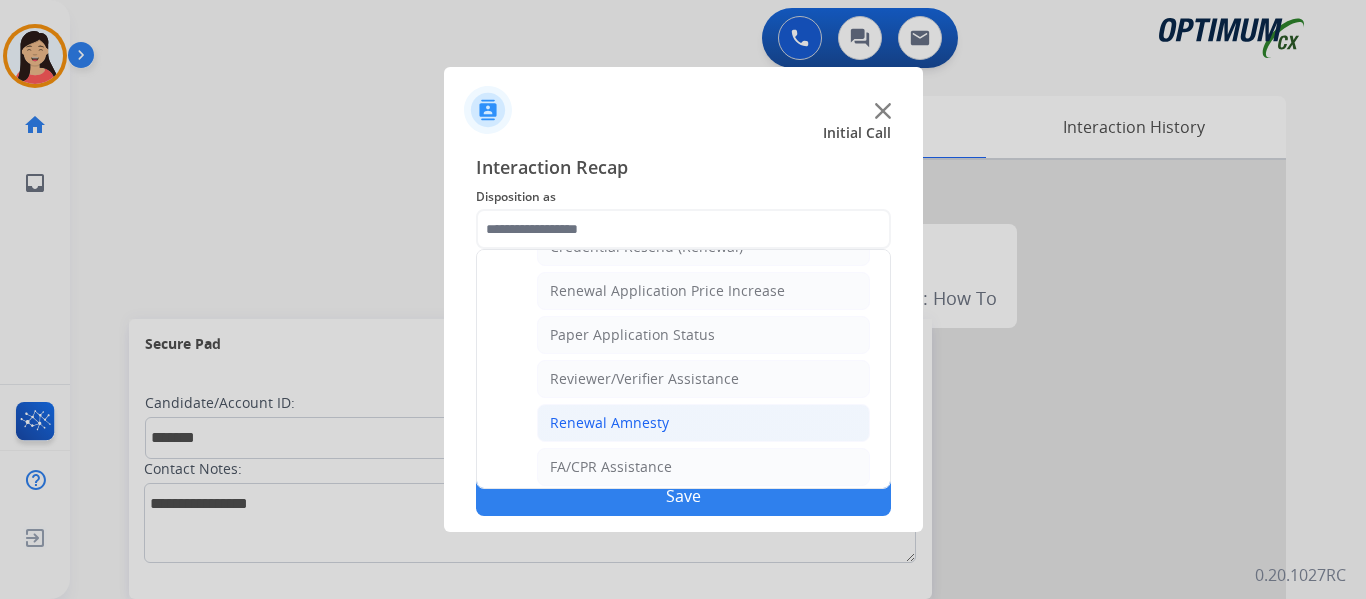 click on "Renewal Amnesty" 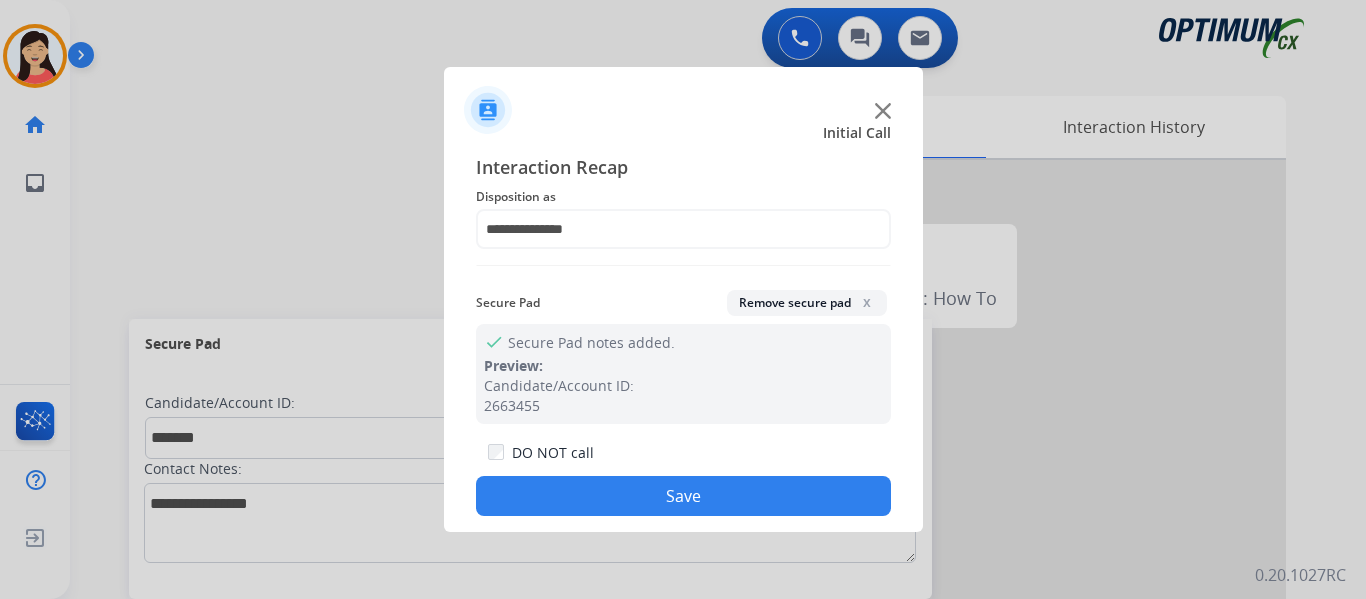 click on "Save" 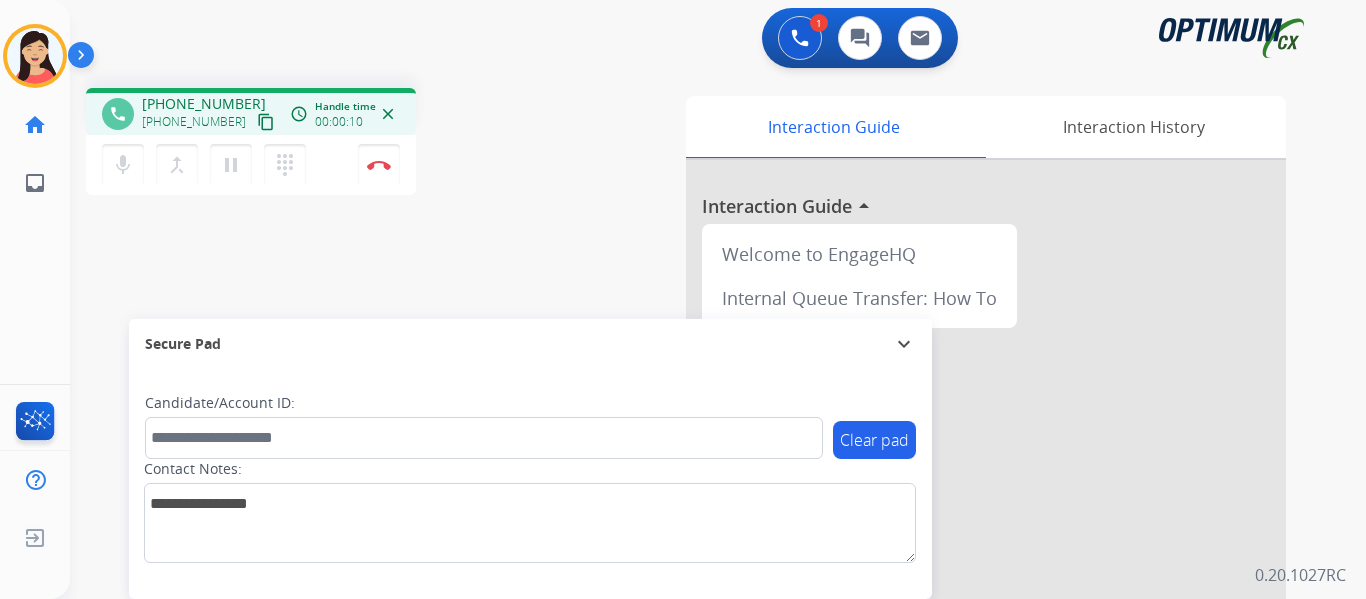 drag, startPoint x: 245, startPoint y: 125, endPoint x: 367, endPoint y: 125, distance: 122 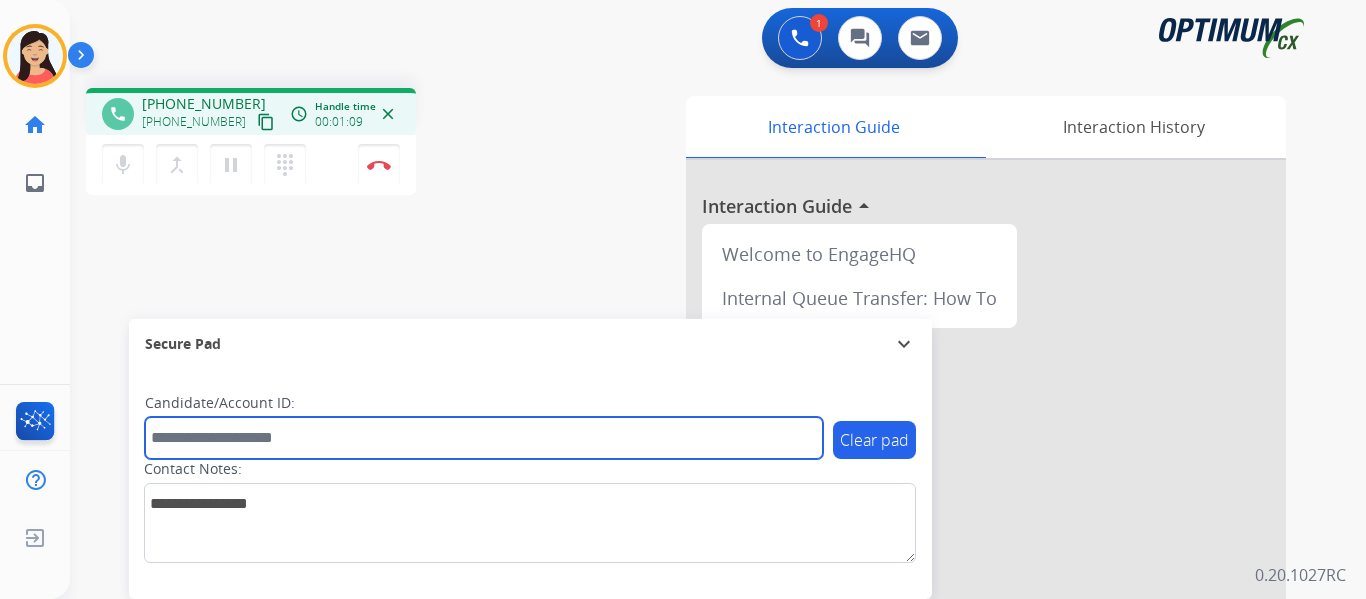 click at bounding box center (484, 438) 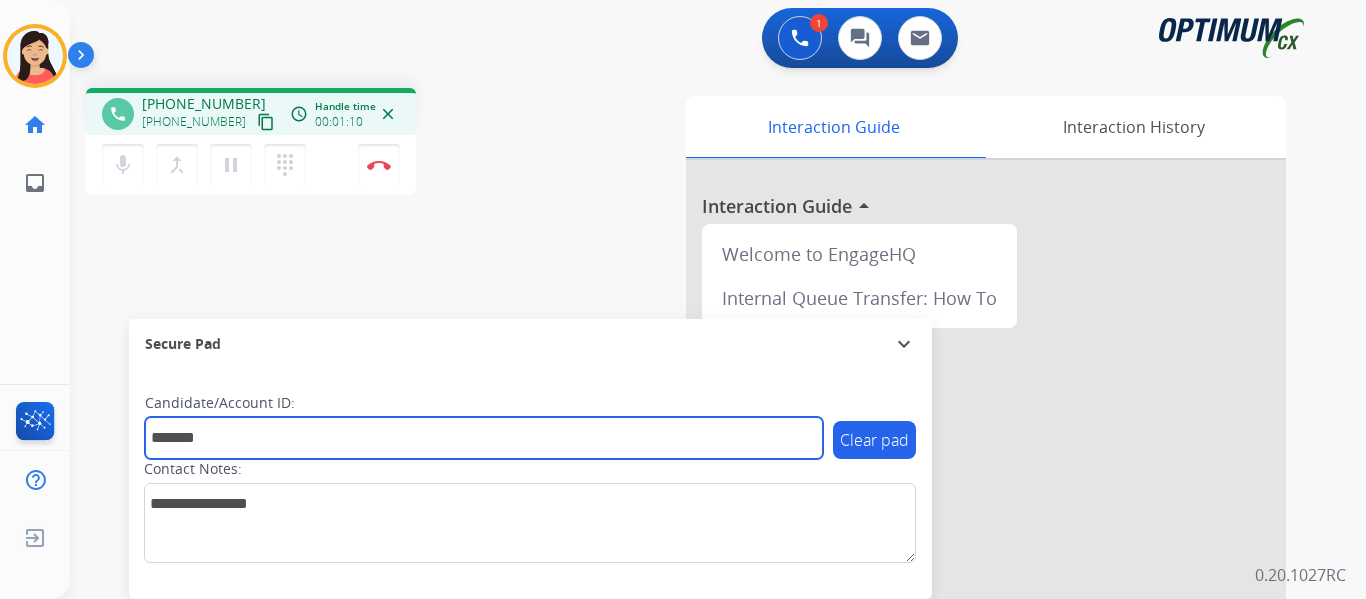 type on "*******" 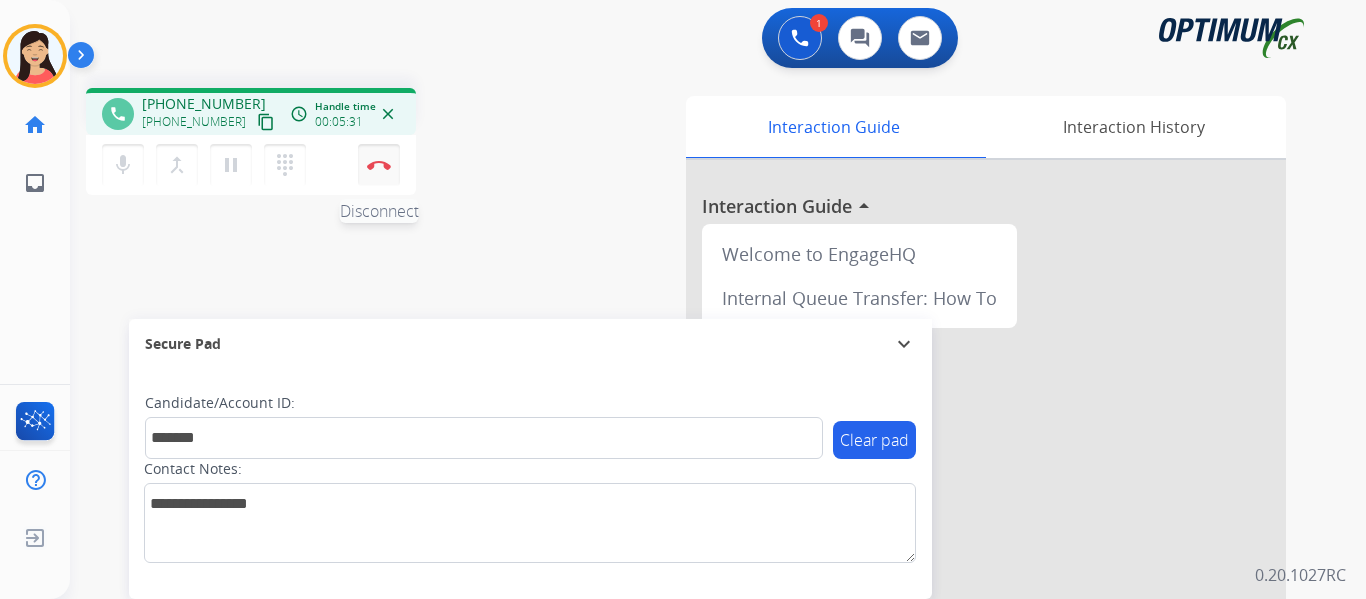 click at bounding box center (379, 165) 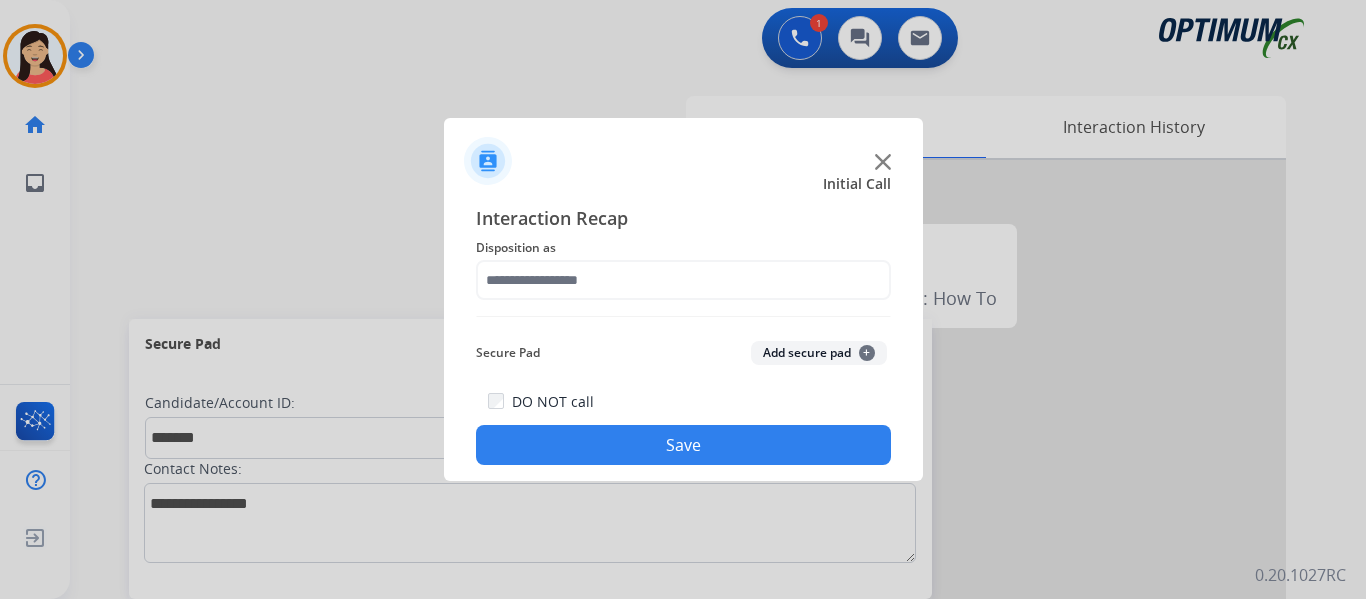 click on "Add secure pad  +" 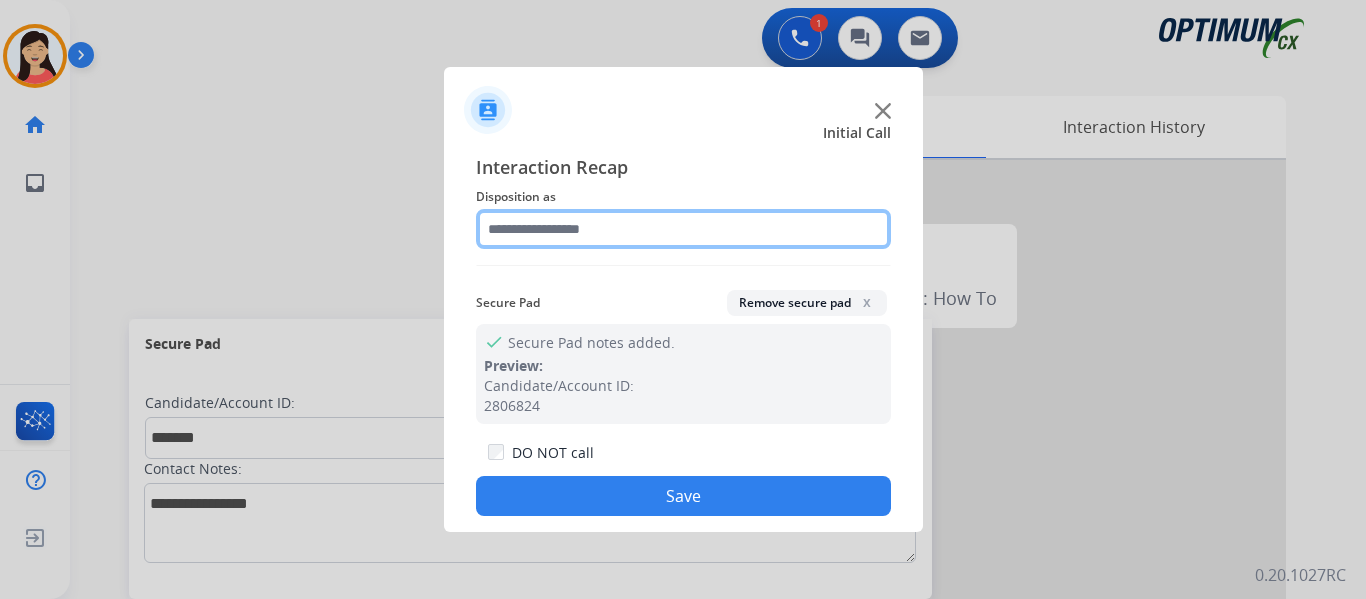 click 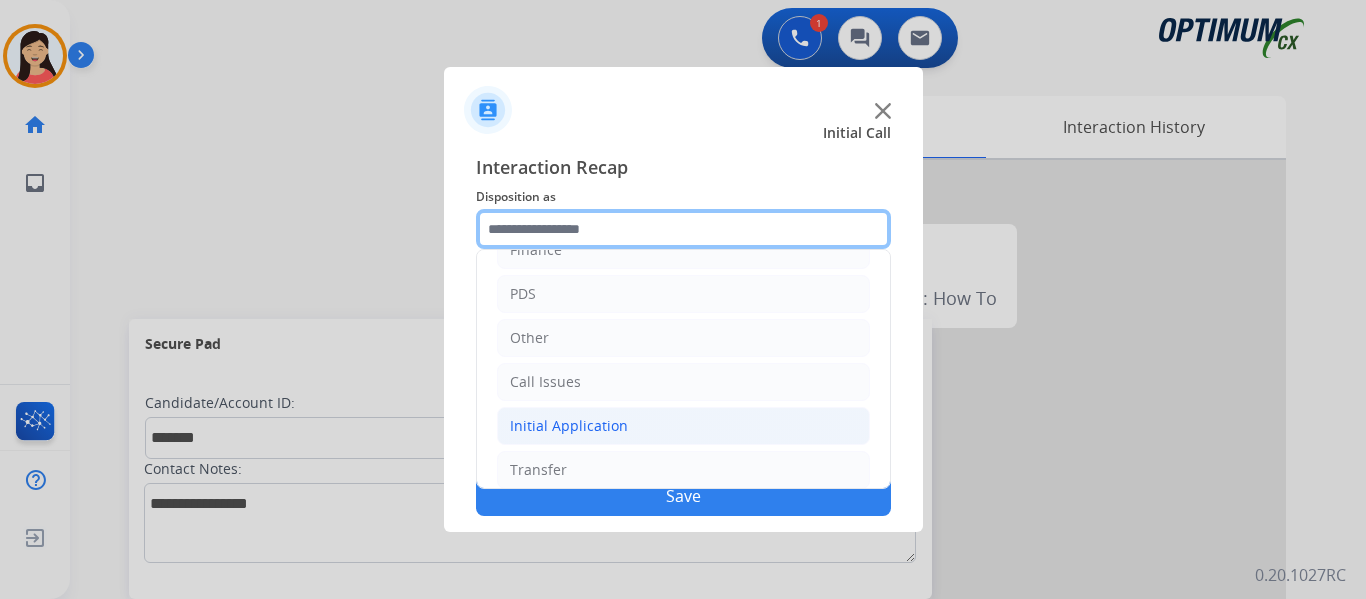 scroll, scrollTop: 136, scrollLeft: 0, axis: vertical 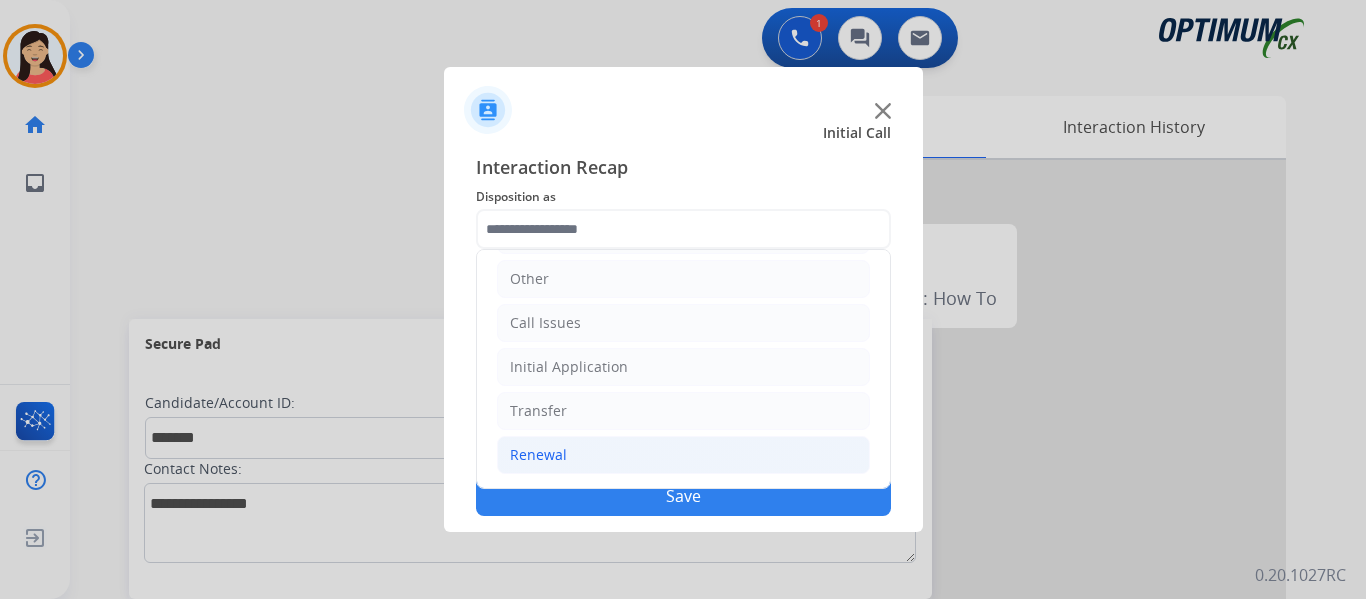 click on "Renewal" 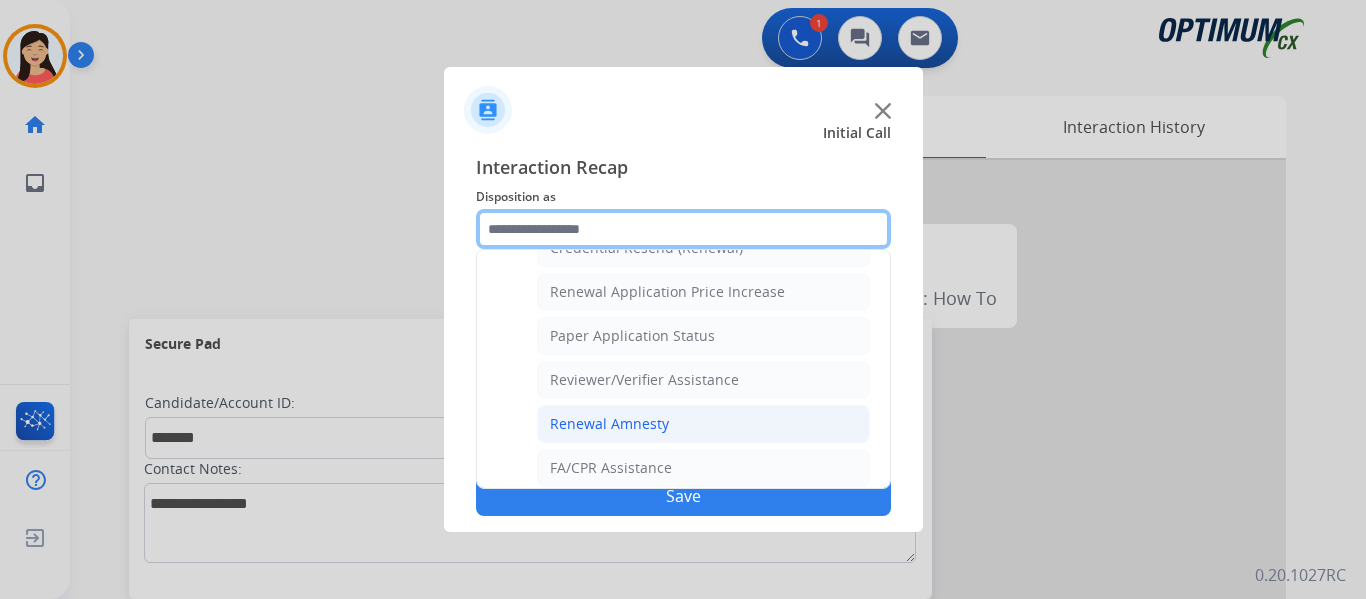 scroll, scrollTop: 636, scrollLeft: 0, axis: vertical 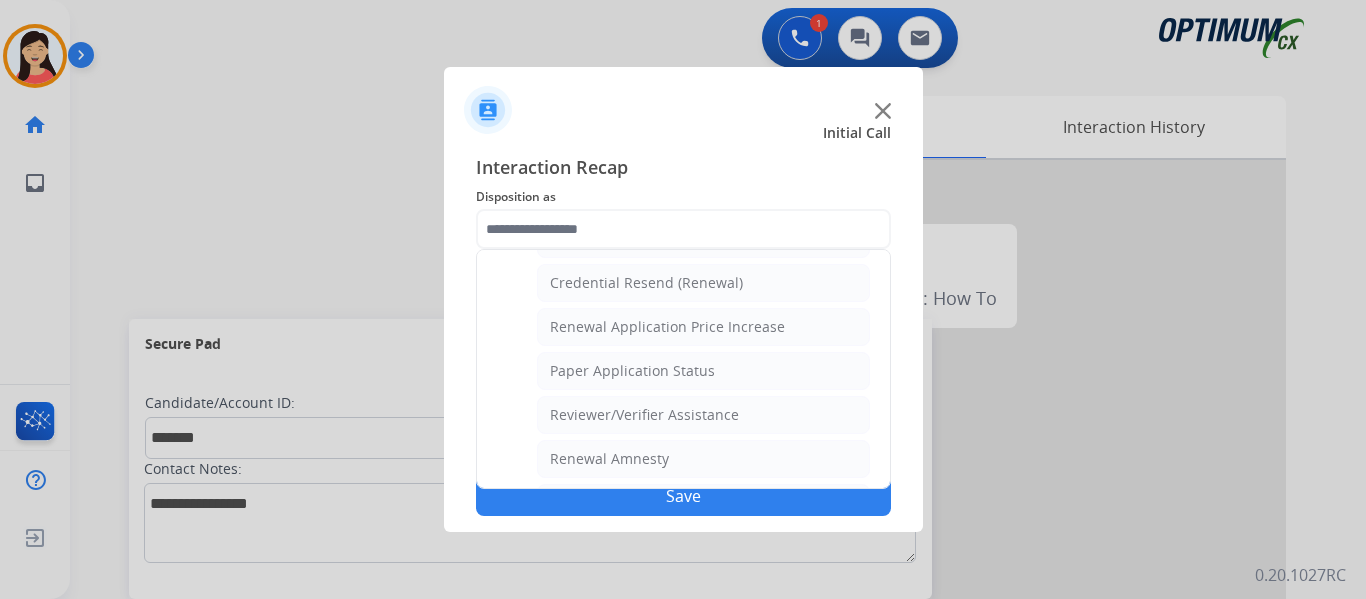 click on "Credential Resend (Renewal)" 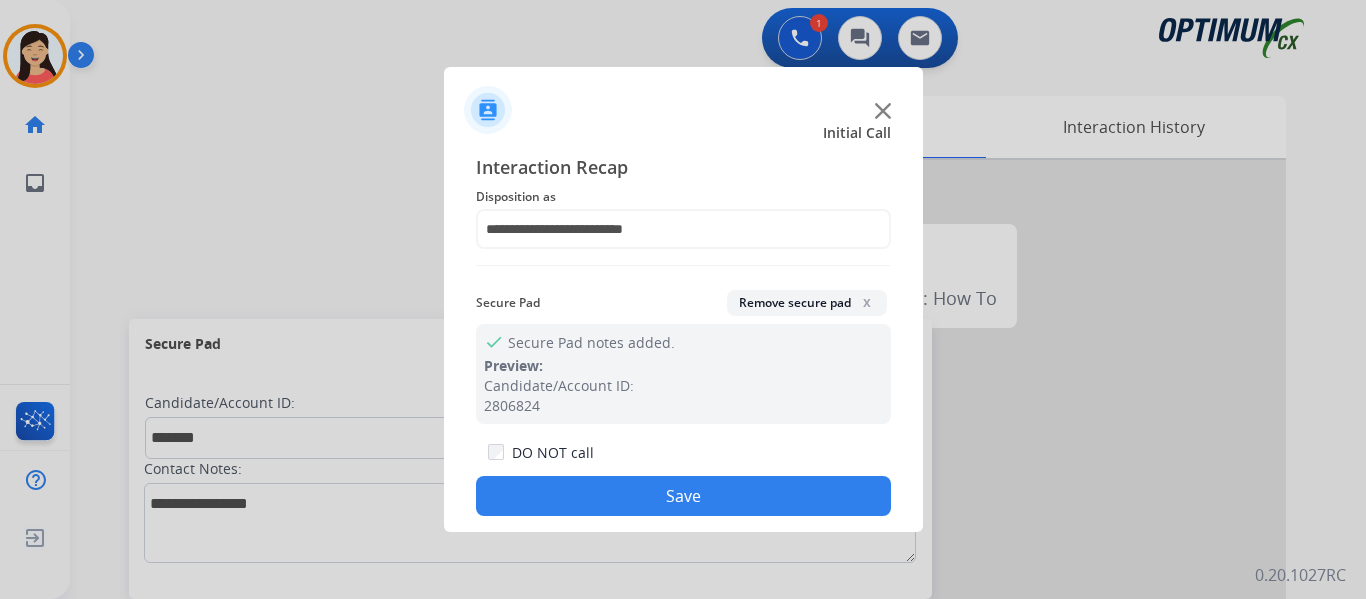 click on "Save" 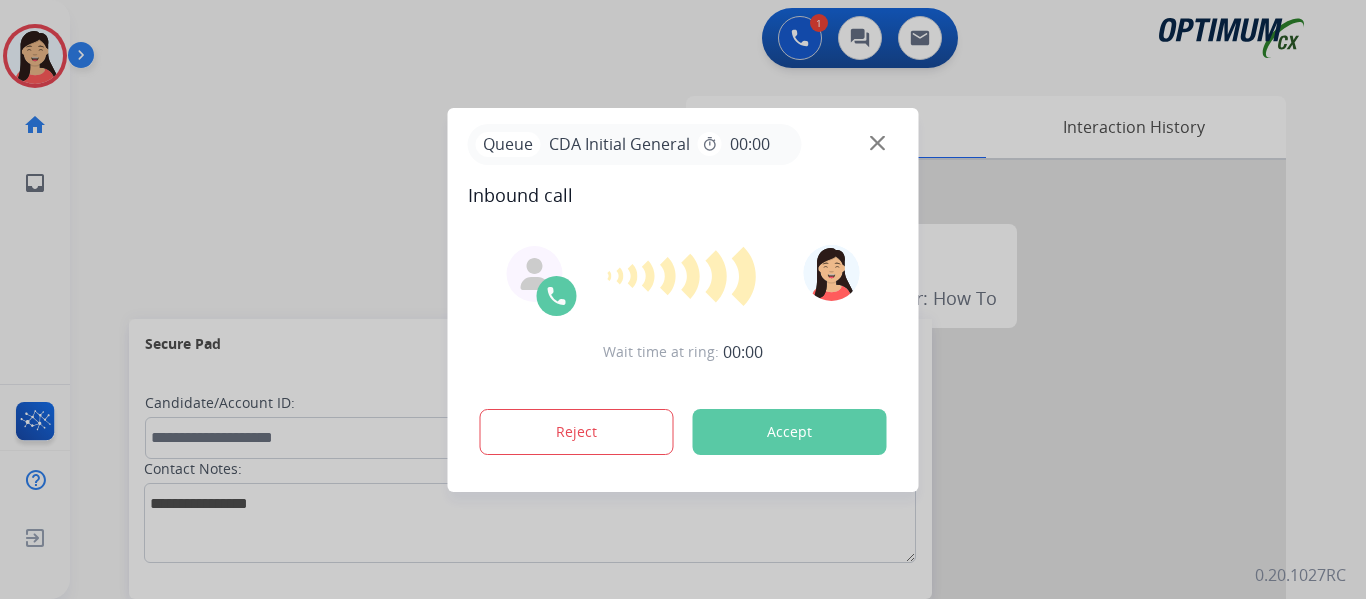 drag, startPoint x: 879, startPoint y: 326, endPoint x: 866, endPoint y: 383, distance: 58.463665 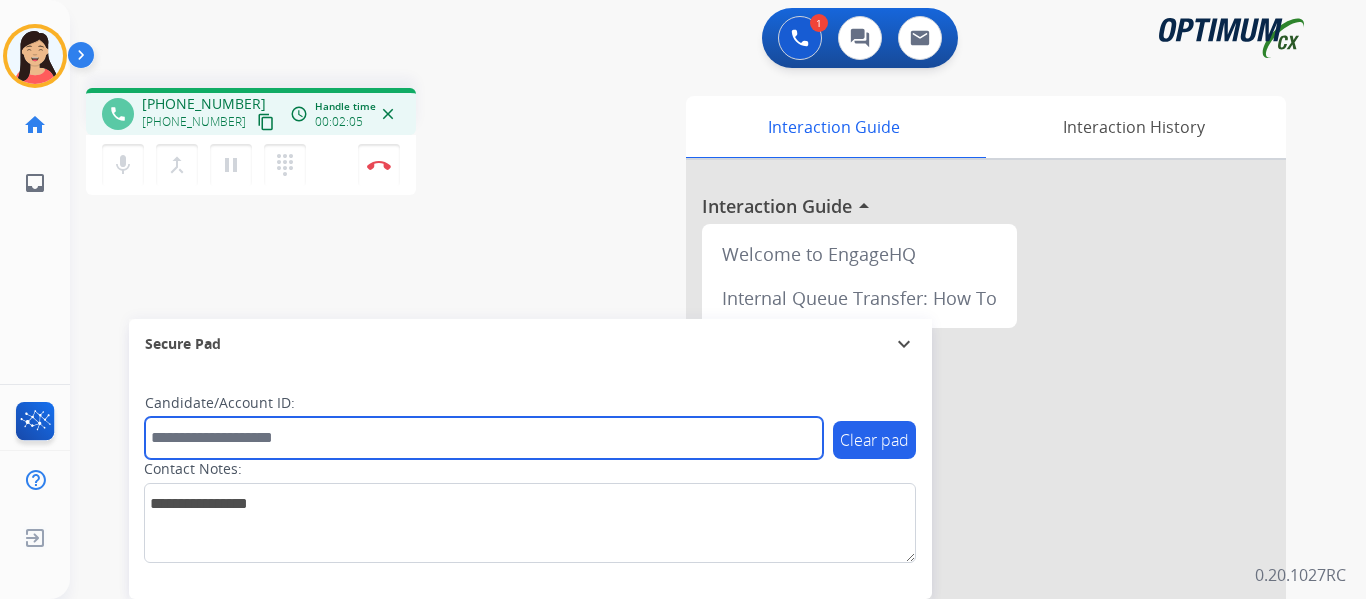 click at bounding box center [484, 438] 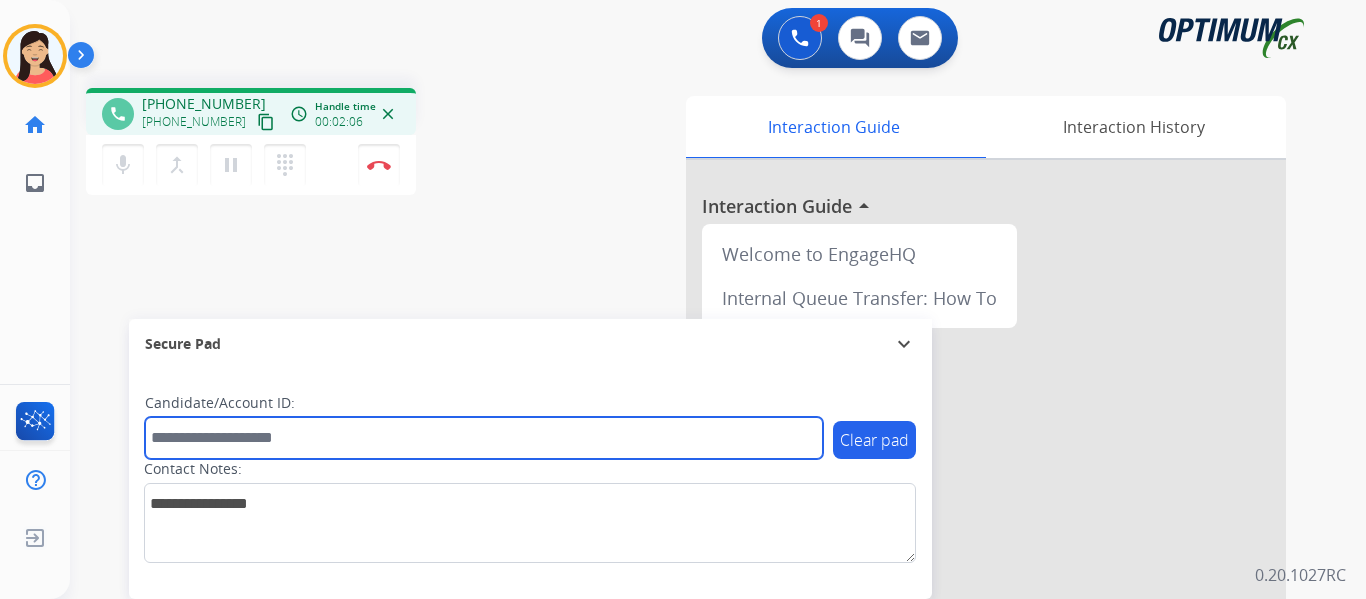 paste on "*******" 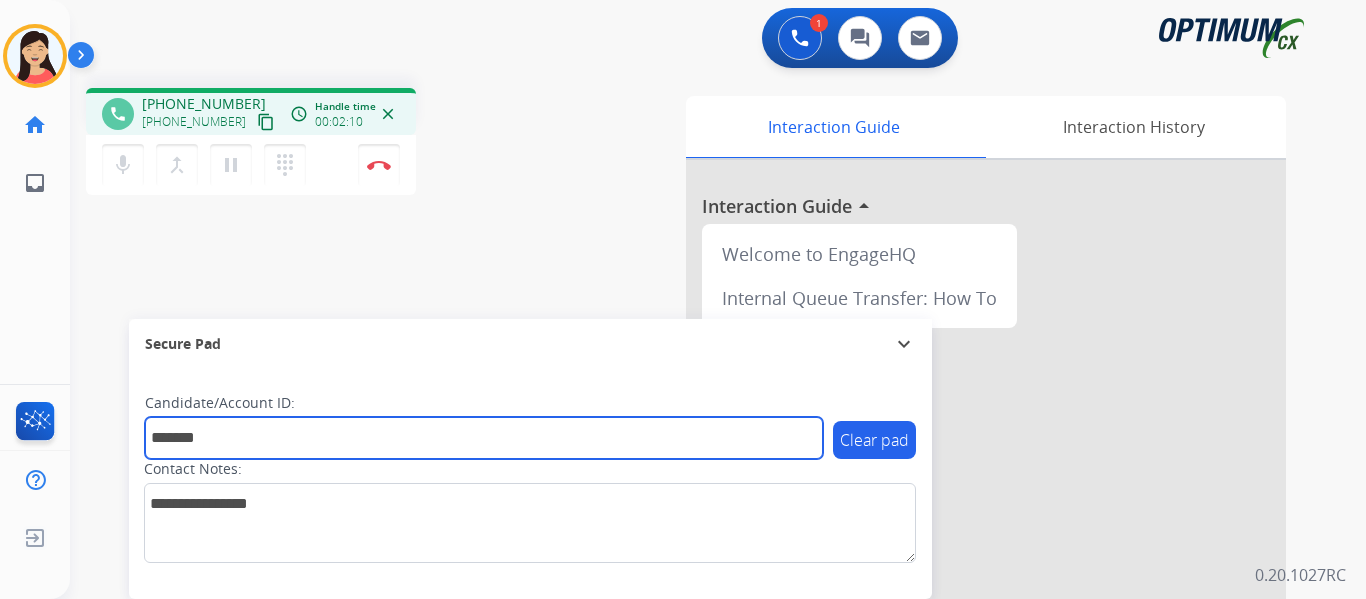 type on "*******" 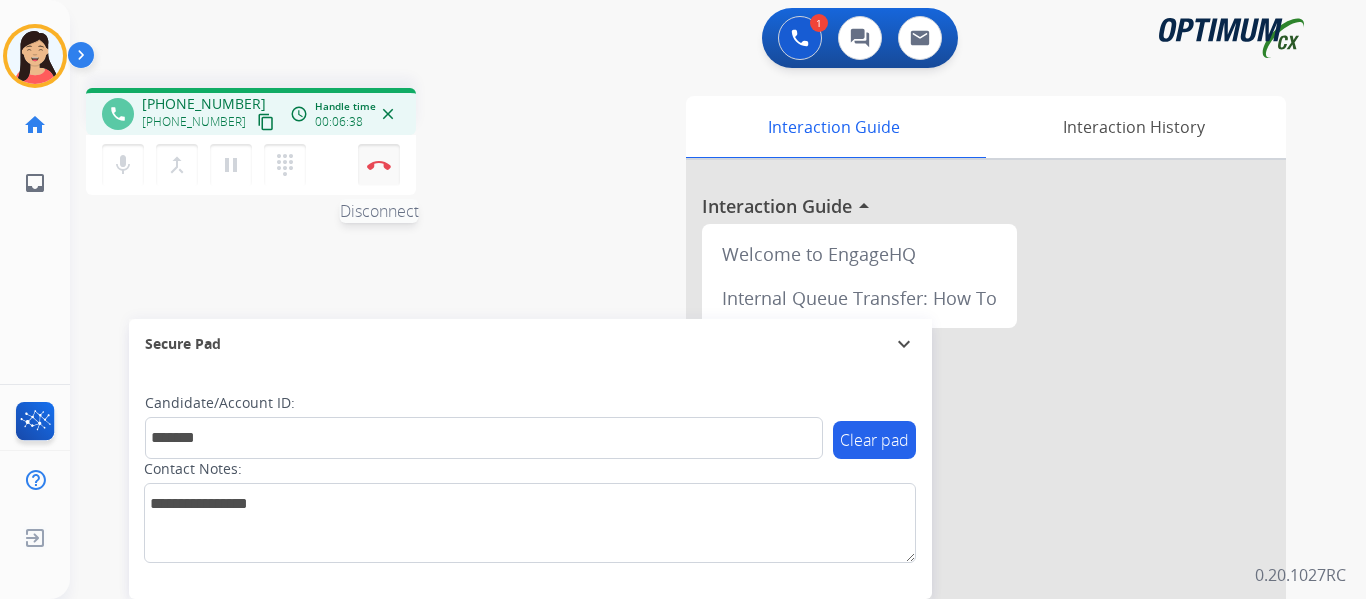 click at bounding box center (379, 165) 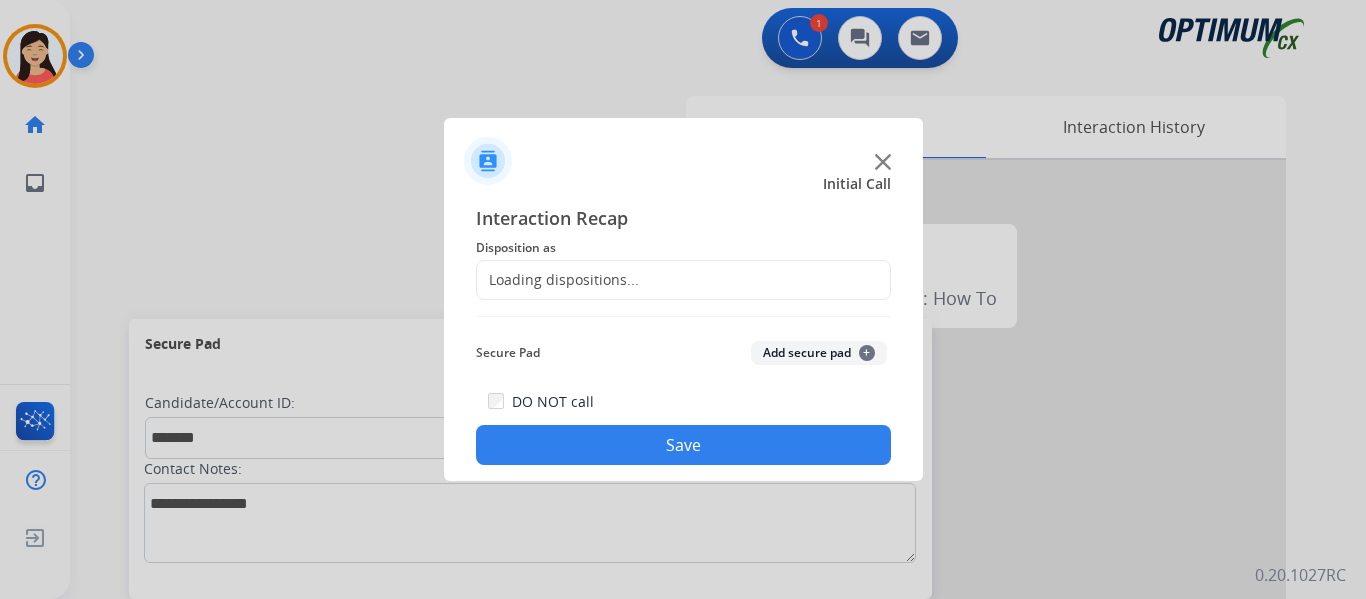 click on "Add secure pad  +" 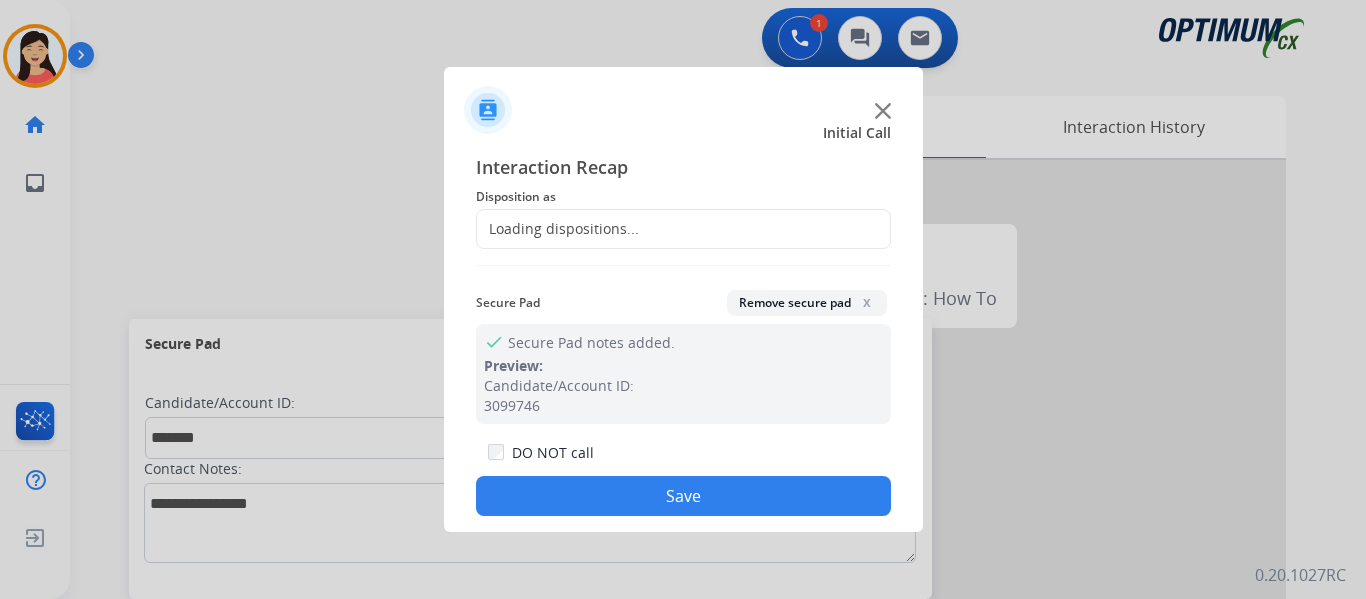click on "Interaction Recap Disposition as    Loading dispositions... Secure Pad  Remove secure pad  x check Secure Pad notes added. Preview: Candidate/Account ID: [PHONE_NUMBER]  DO NOT call  Save" 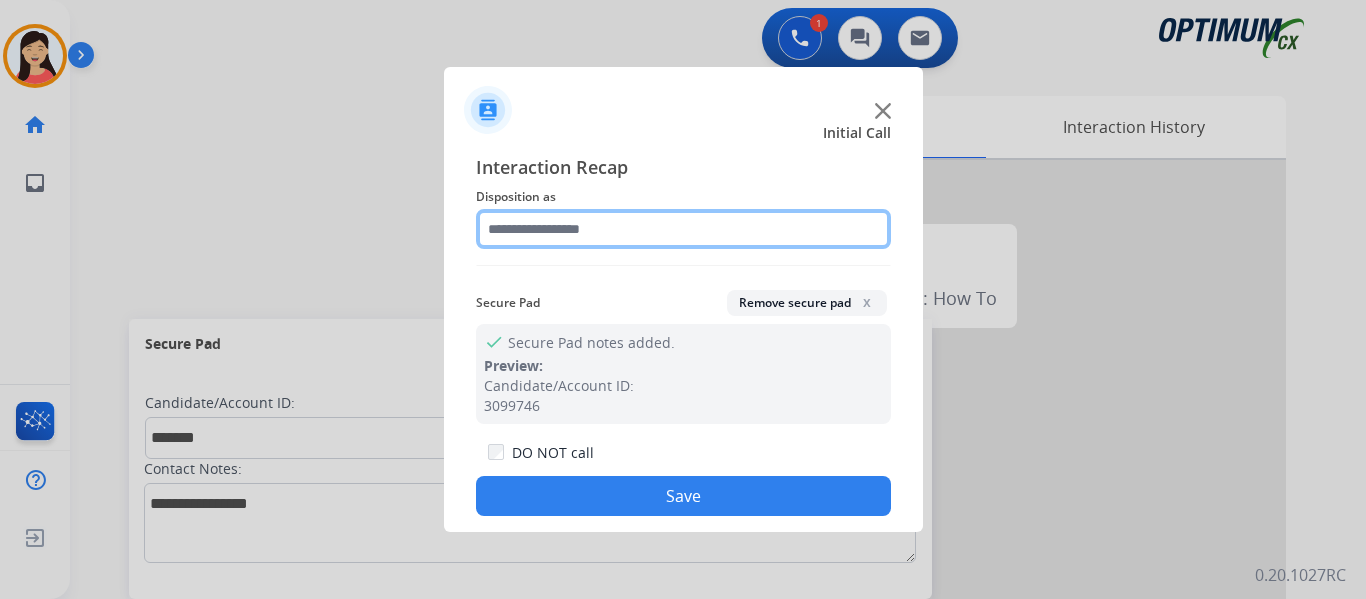 click 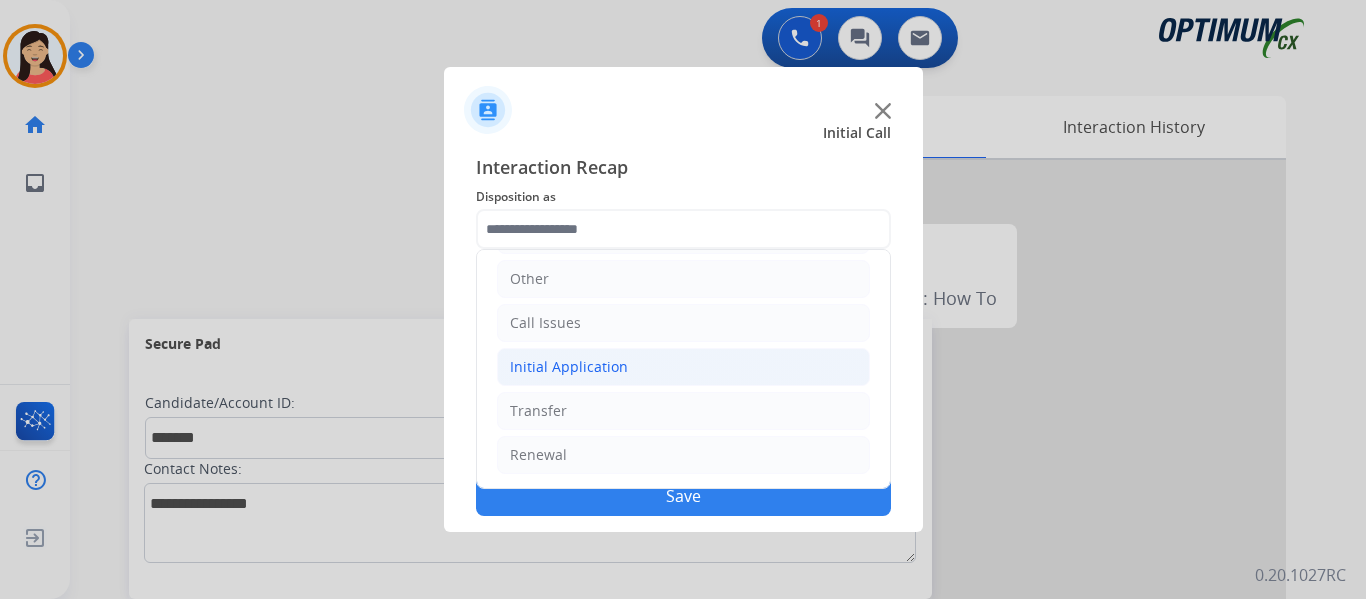 click on "Initial Application" 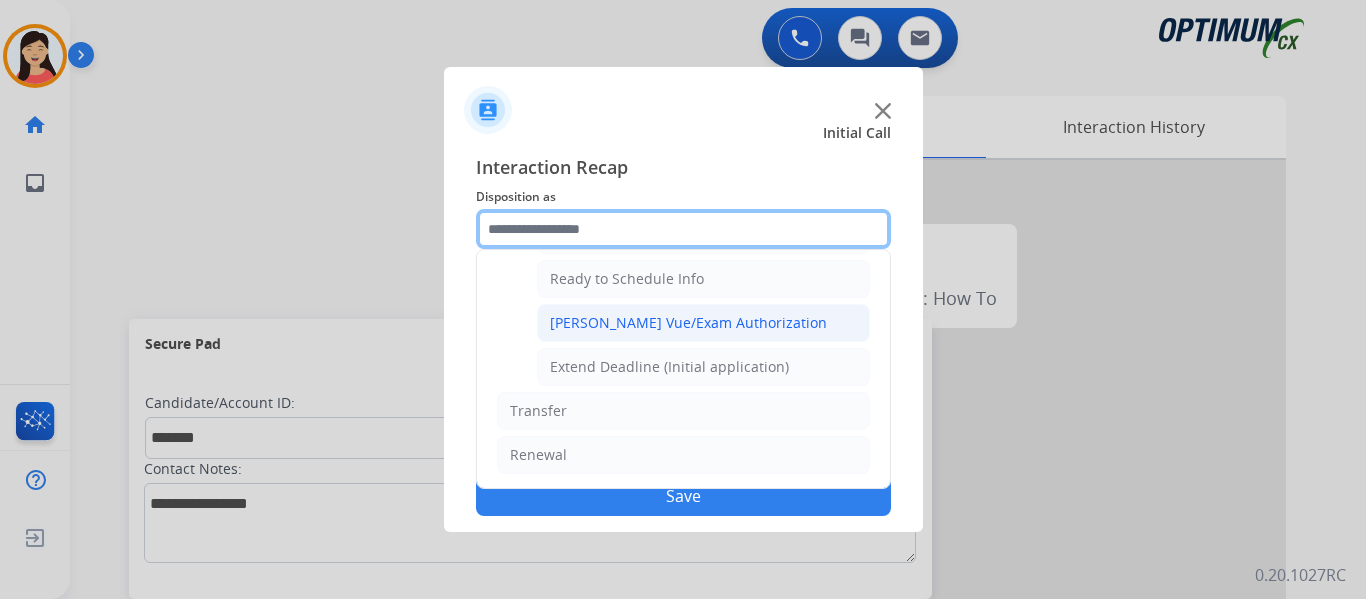 scroll, scrollTop: 1112, scrollLeft: 0, axis: vertical 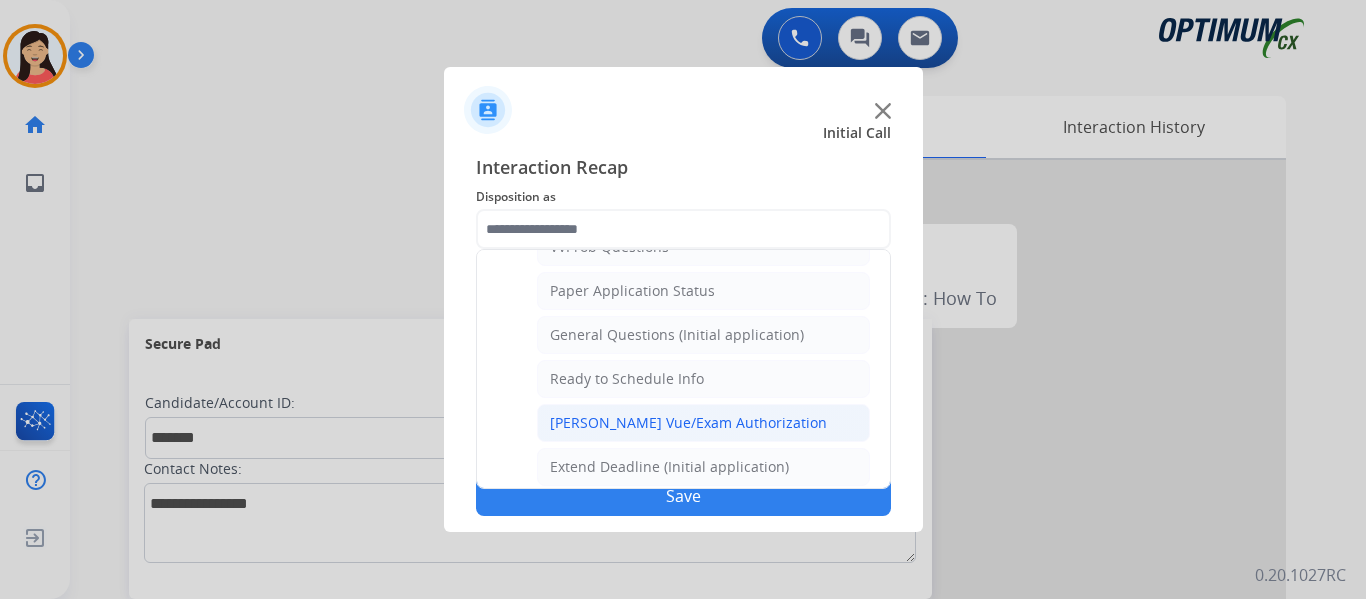 click on "[PERSON_NAME] Vue/Exam Authorization" 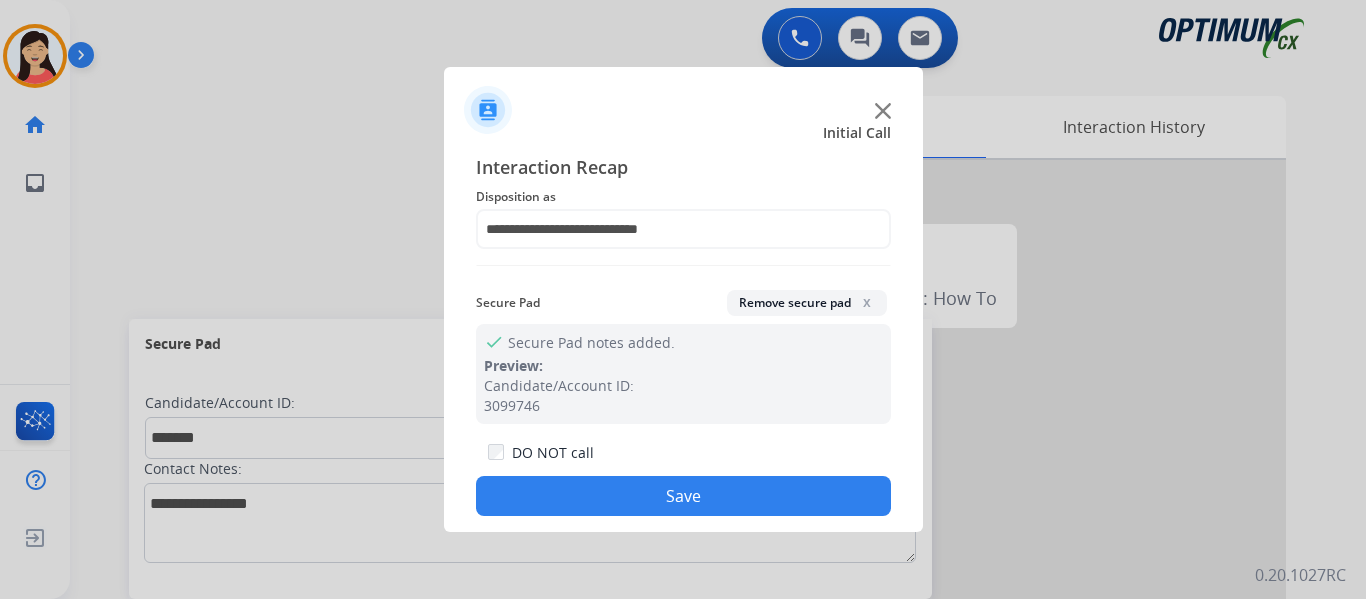 click on "Save" 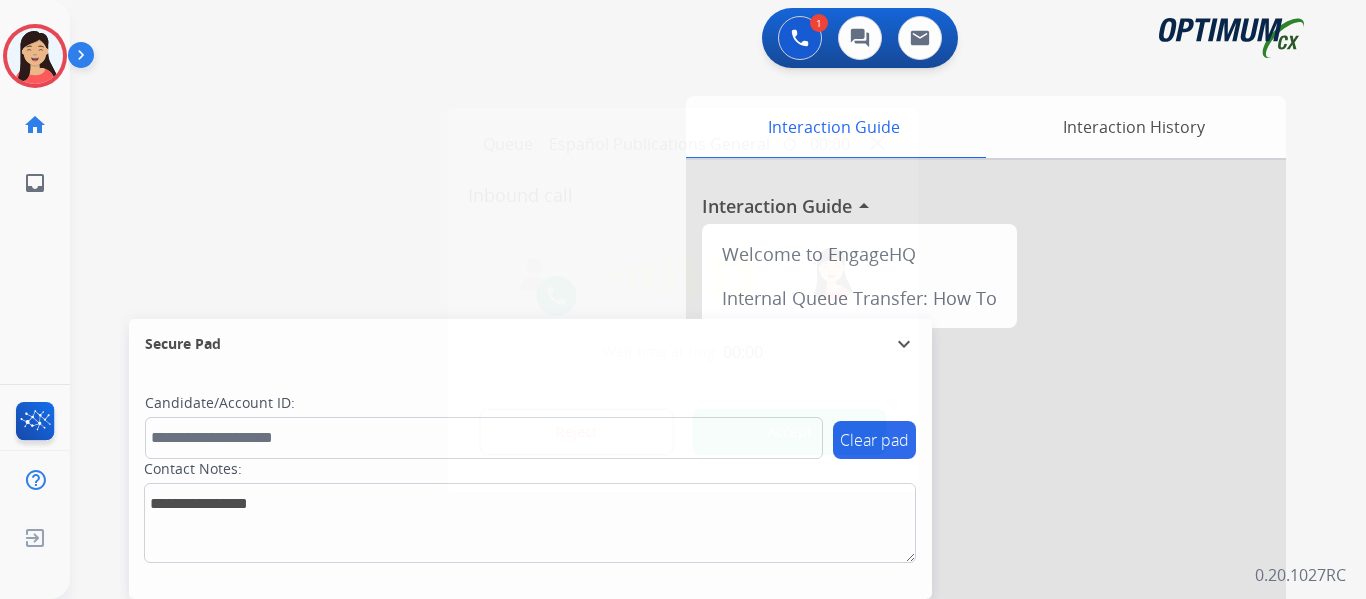 drag, startPoint x: 772, startPoint y: 431, endPoint x: 914, endPoint y: 470, distance: 147.25827 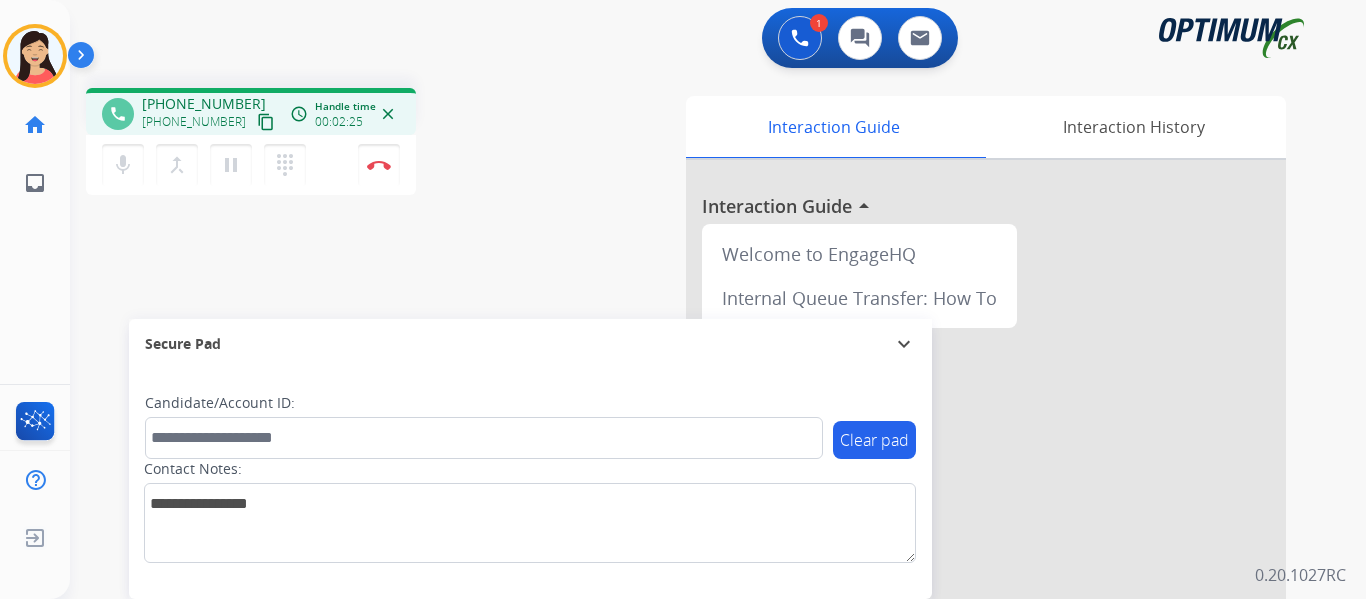 click on "content_copy" at bounding box center (266, 122) 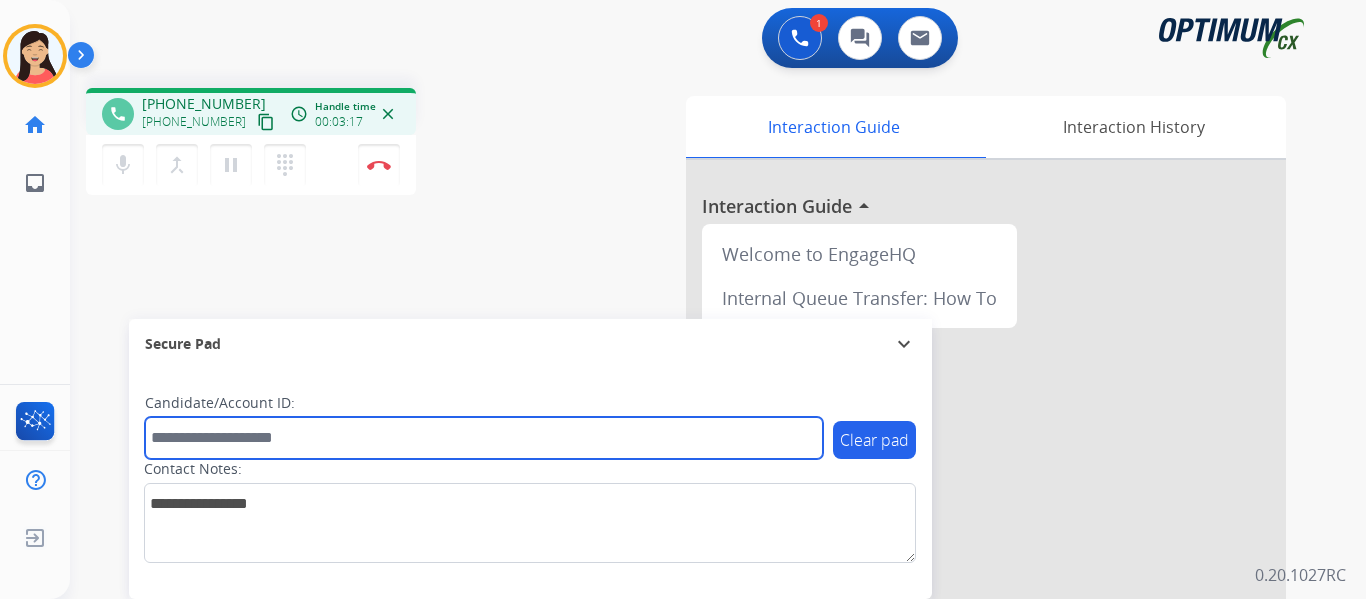 click at bounding box center [484, 438] 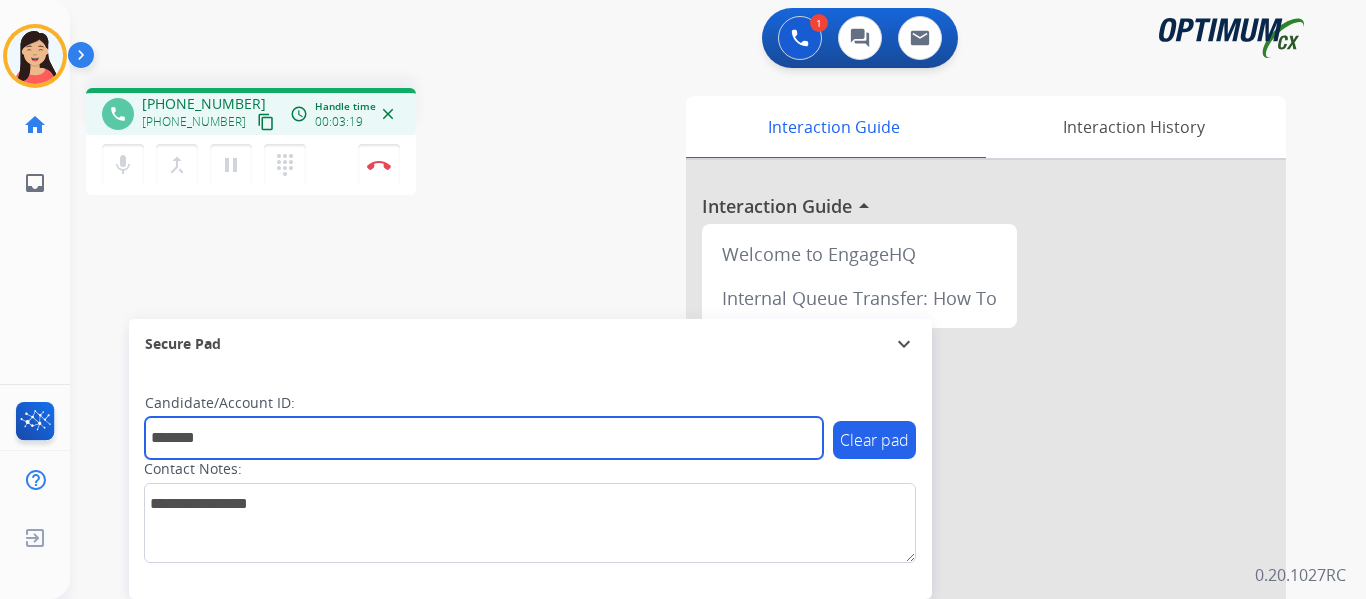 type on "*******" 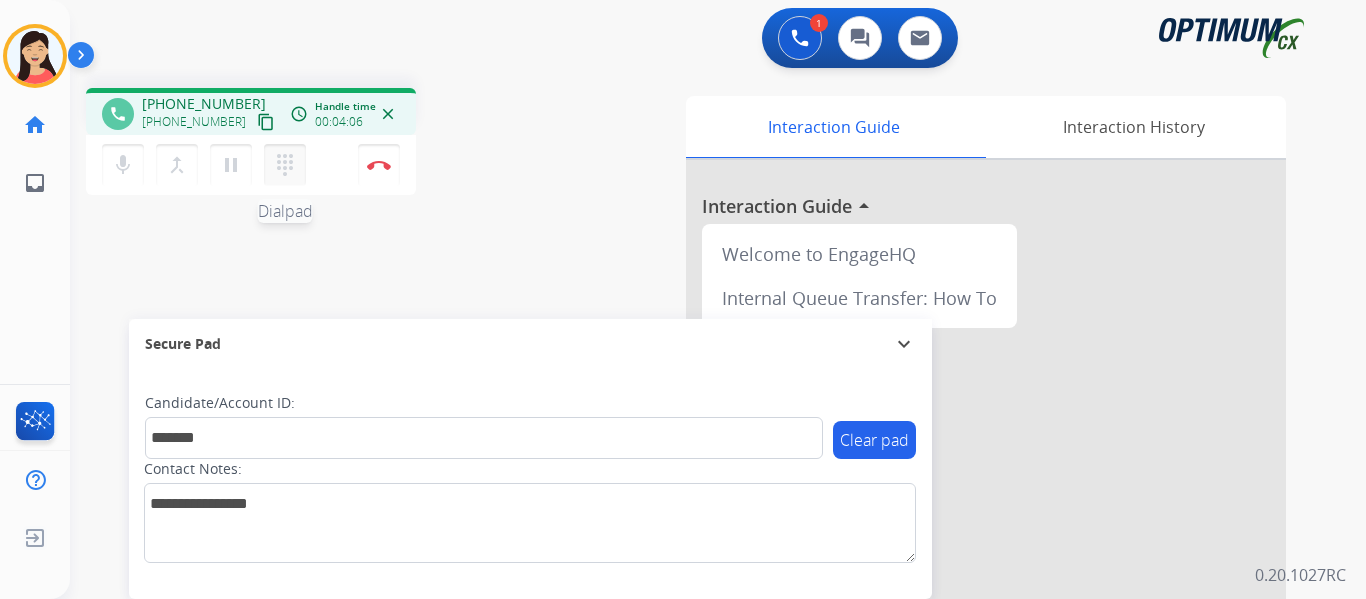 click on "dialpad" at bounding box center (285, 165) 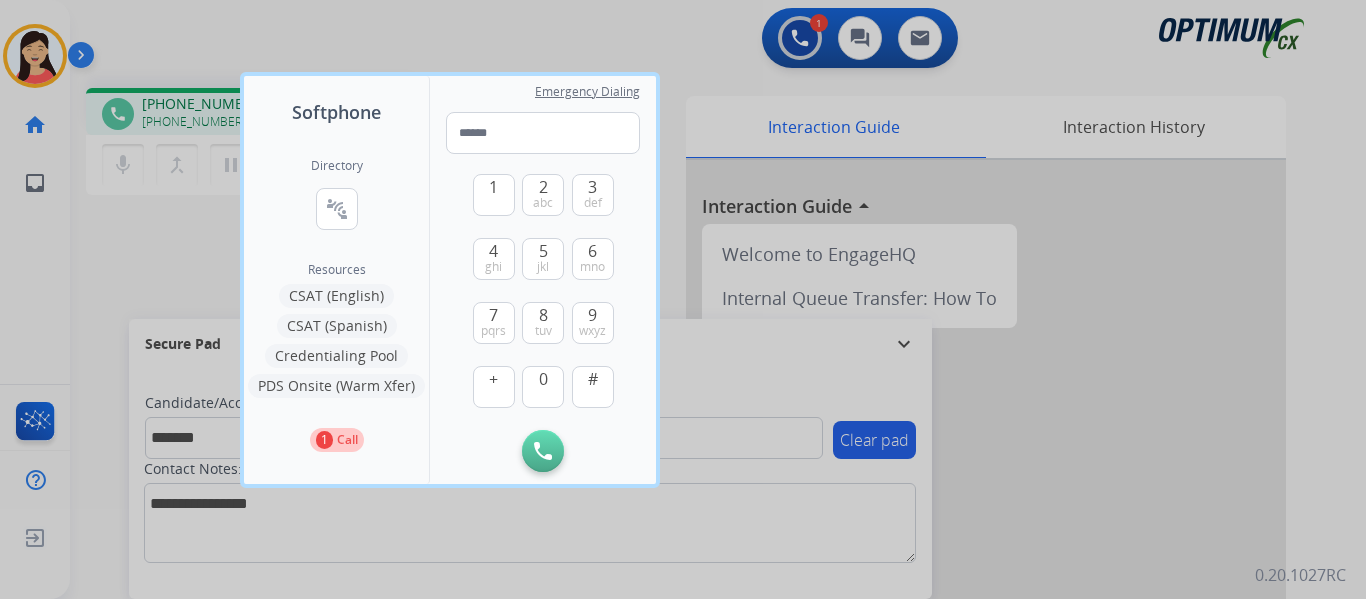 click on "CSAT (Spanish)" at bounding box center (337, 326) 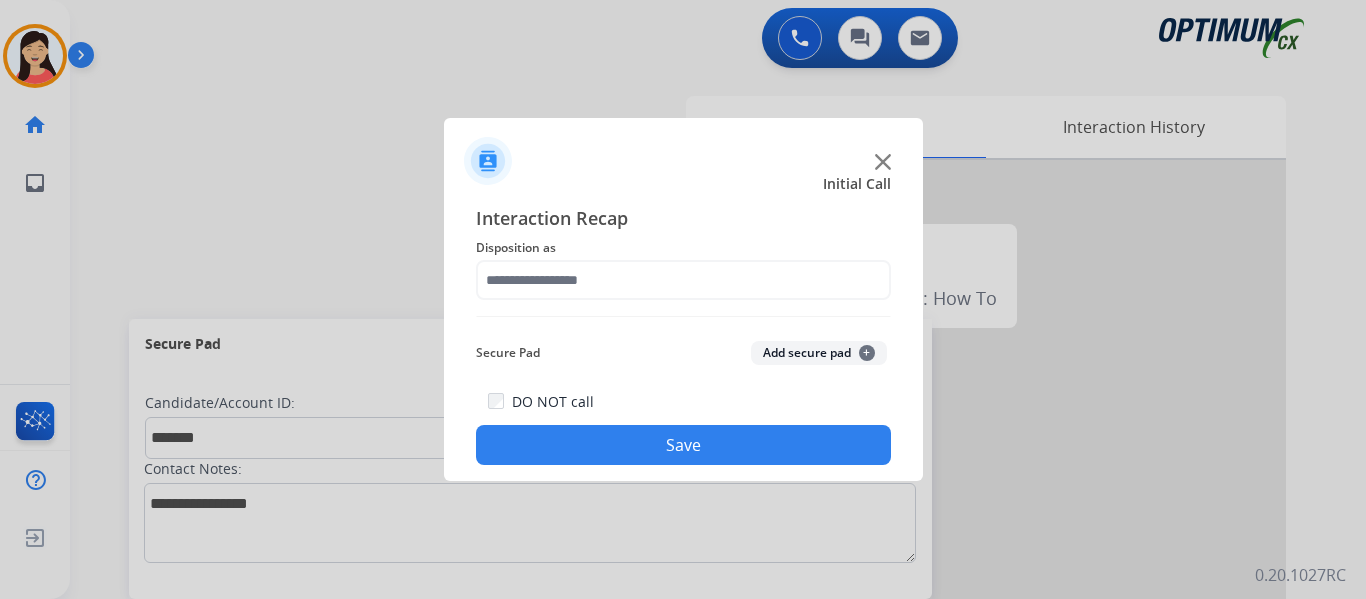 click on "Add secure pad  +" 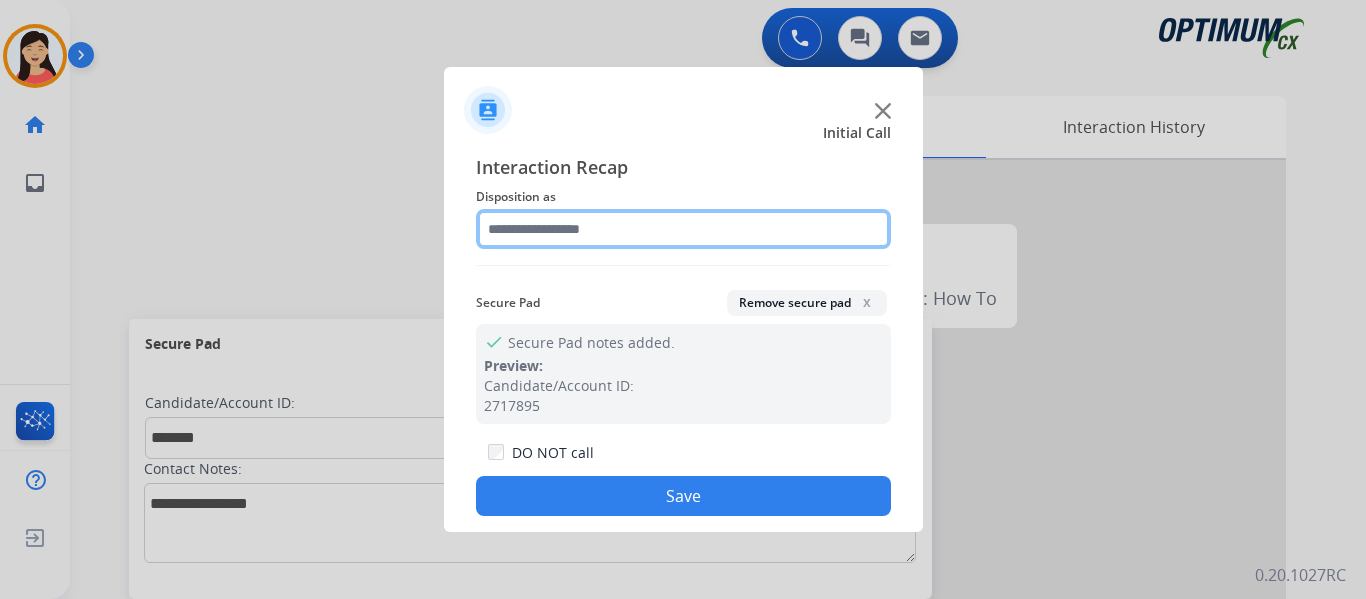 click 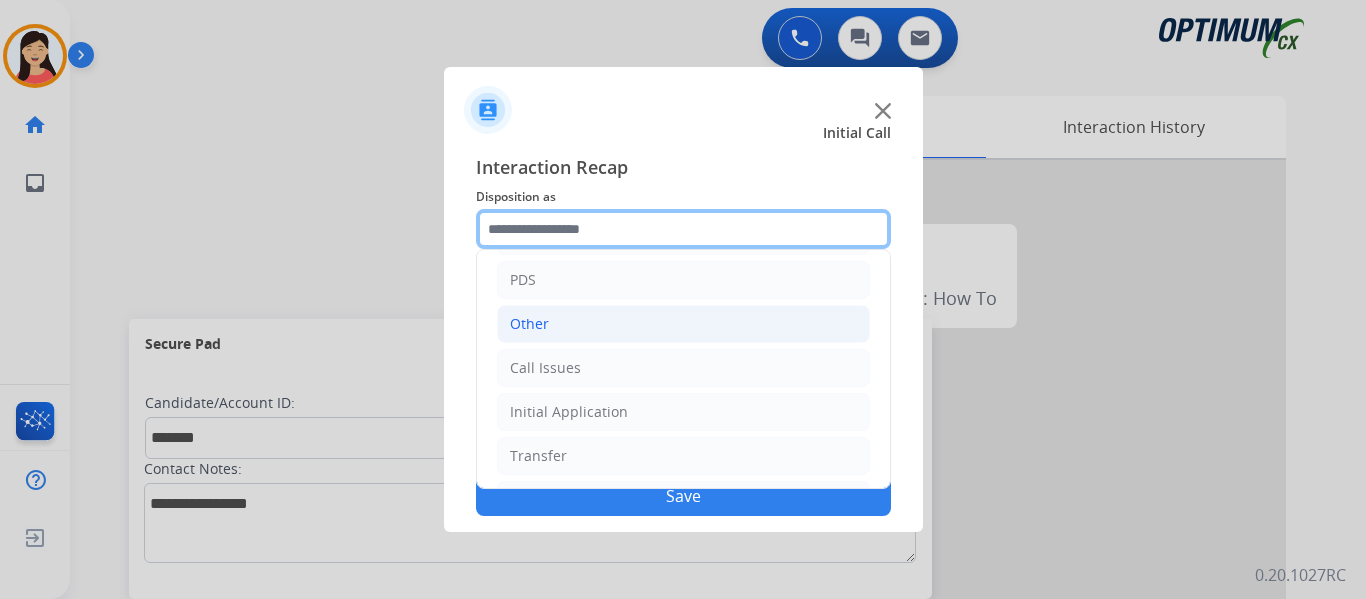 scroll, scrollTop: 136, scrollLeft: 0, axis: vertical 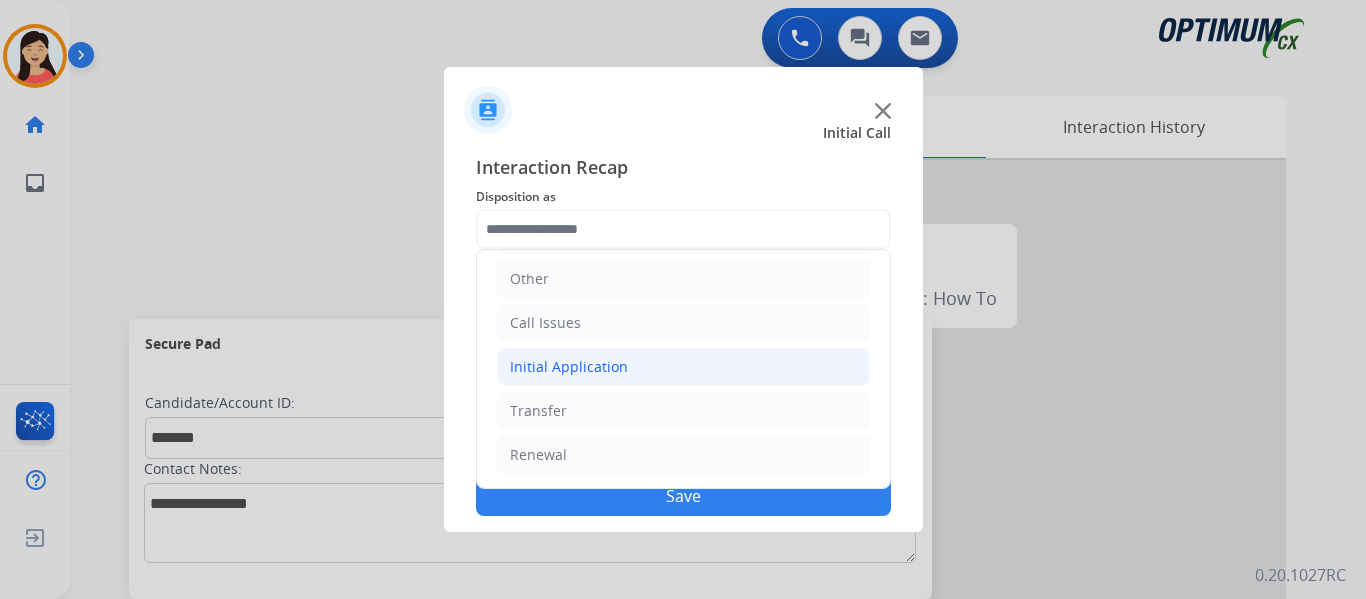 click on "Initial Application" 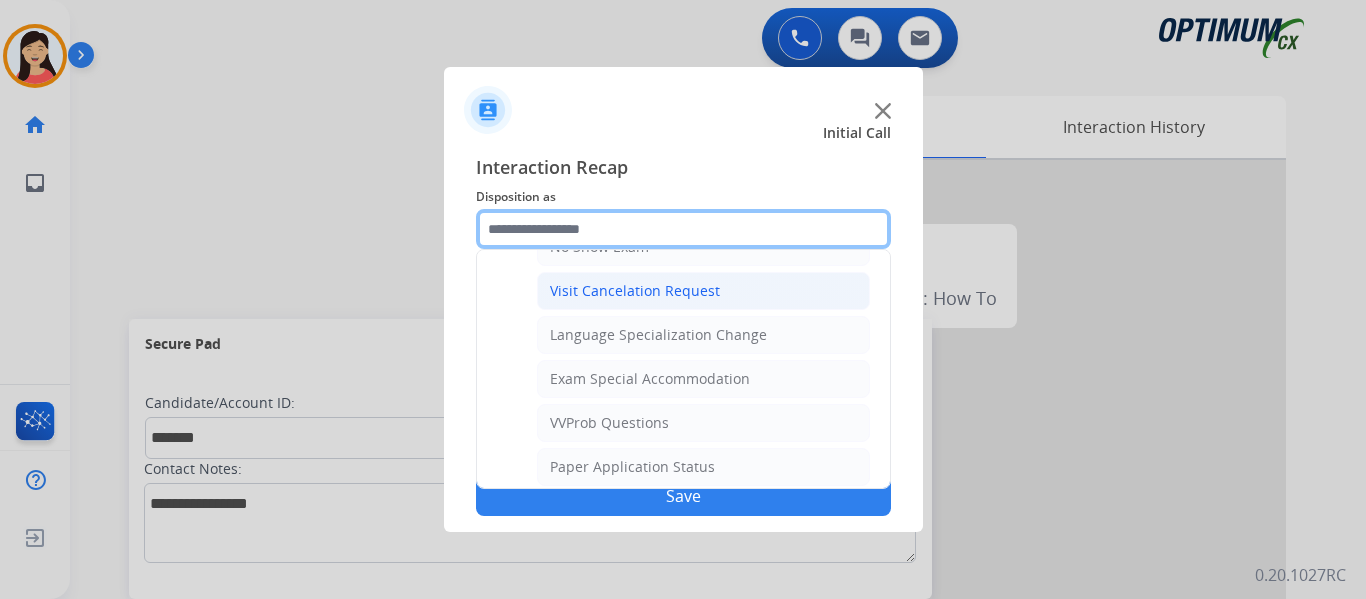 scroll, scrollTop: 1036, scrollLeft: 0, axis: vertical 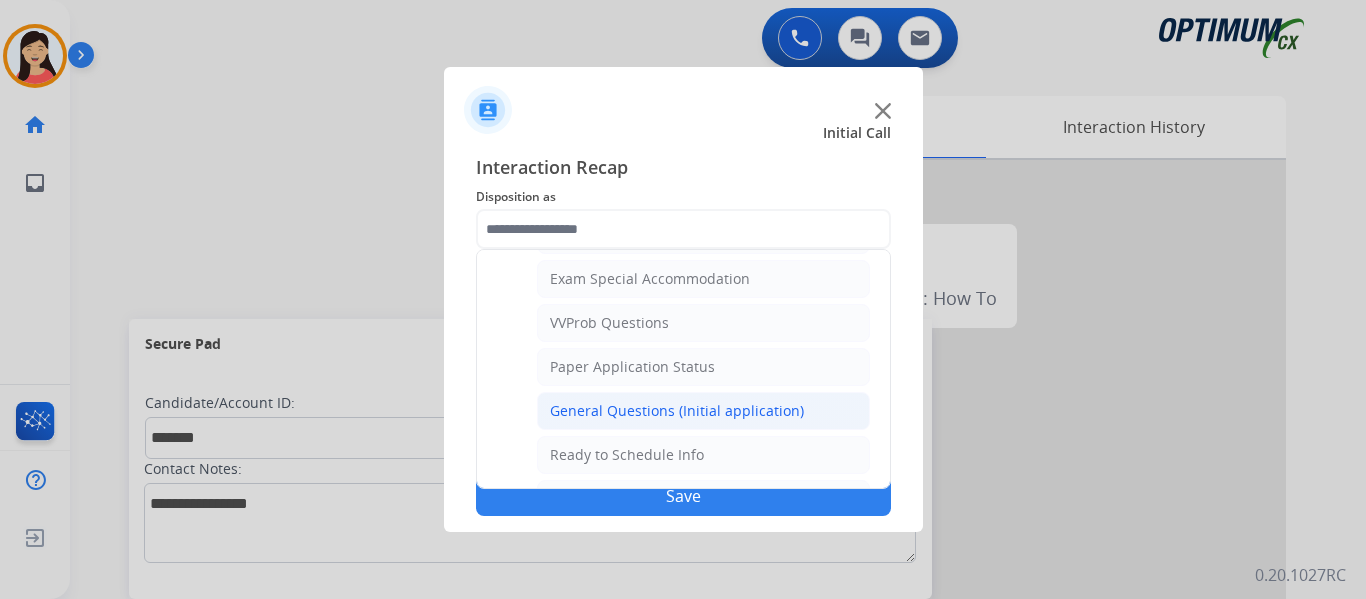 click on "General Questions (Initial application)" 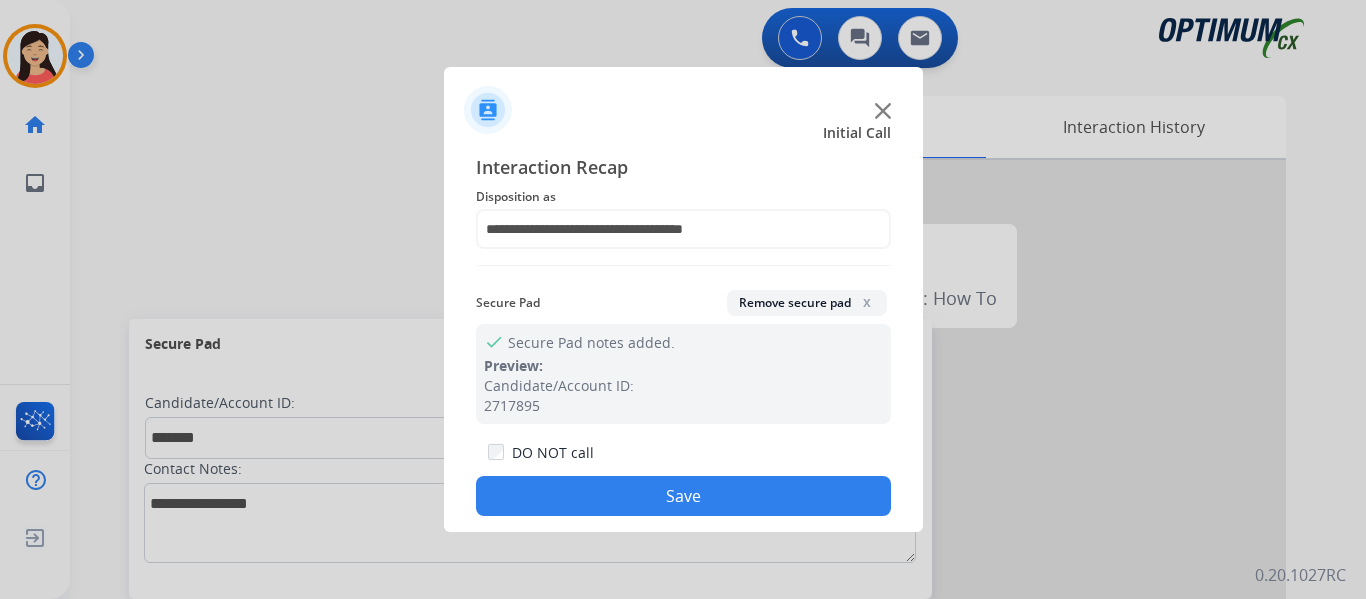 click on "Save" 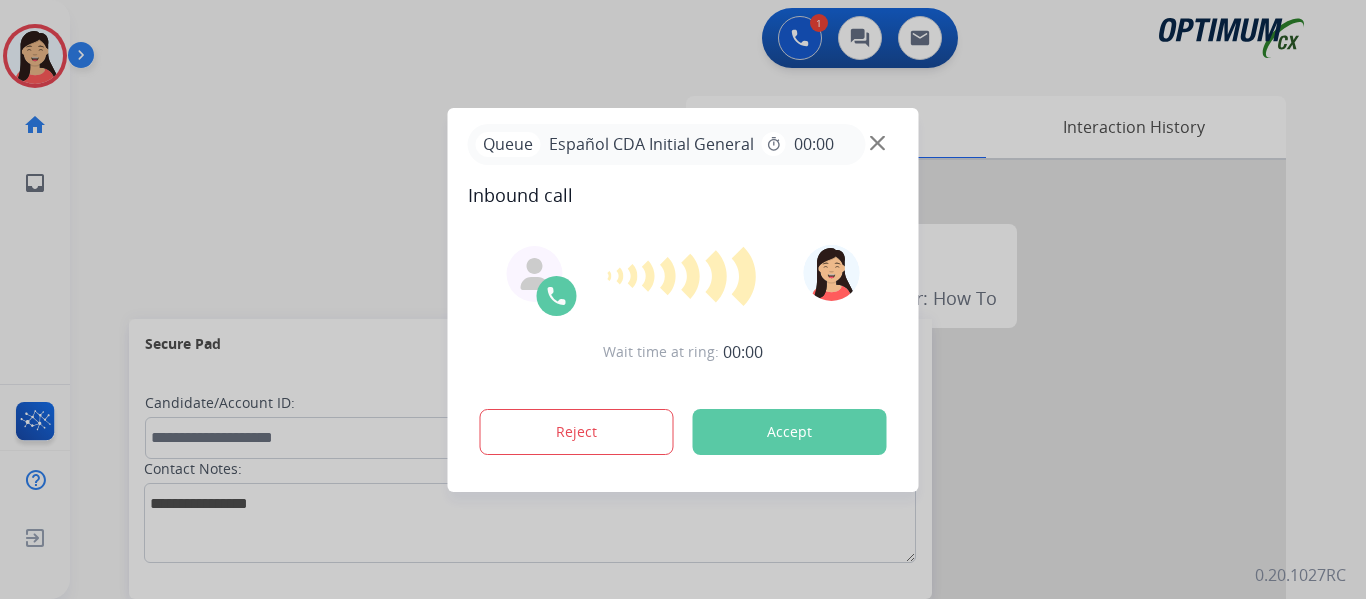 drag, startPoint x: 881, startPoint y: 428, endPoint x: 868, endPoint y: 437, distance: 15.811388 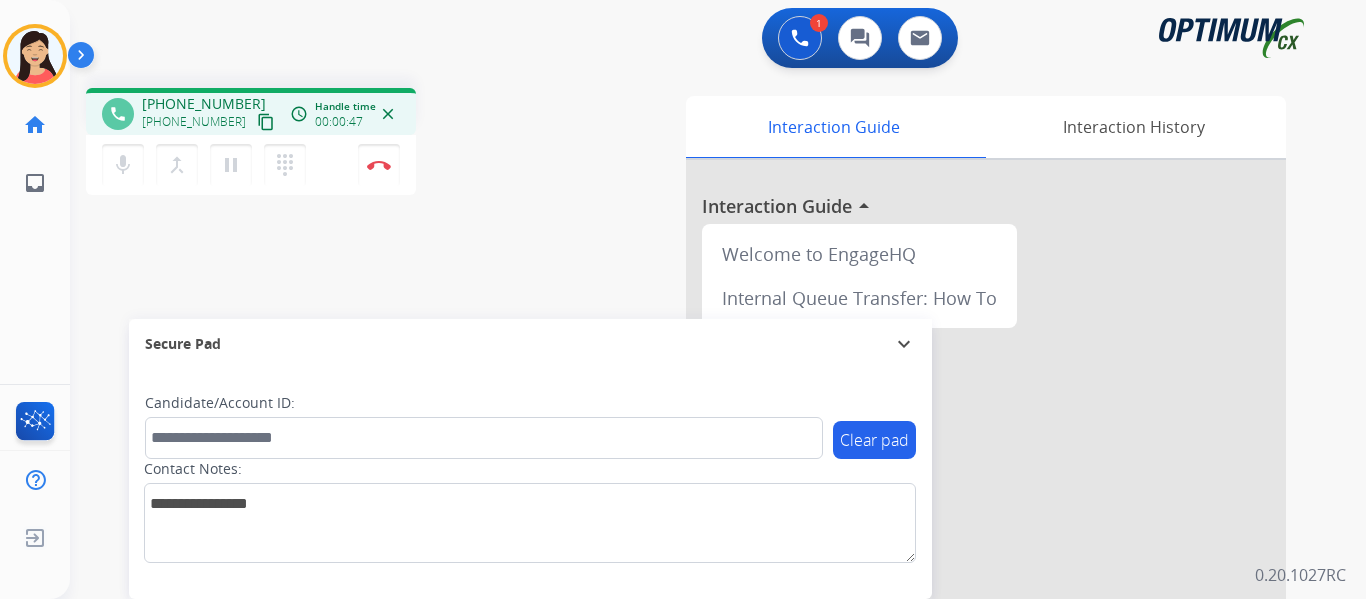 click on "content_copy" at bounding box center (266, 122) 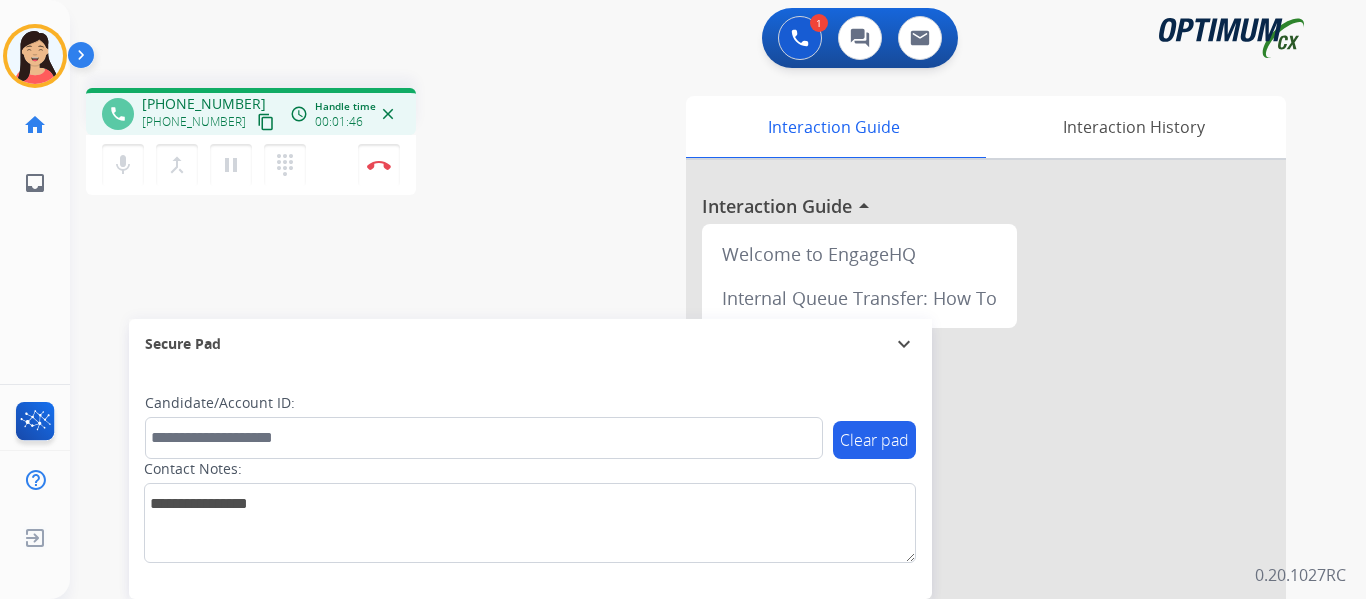 click on "content_copy" at bounding box center (266, 122) 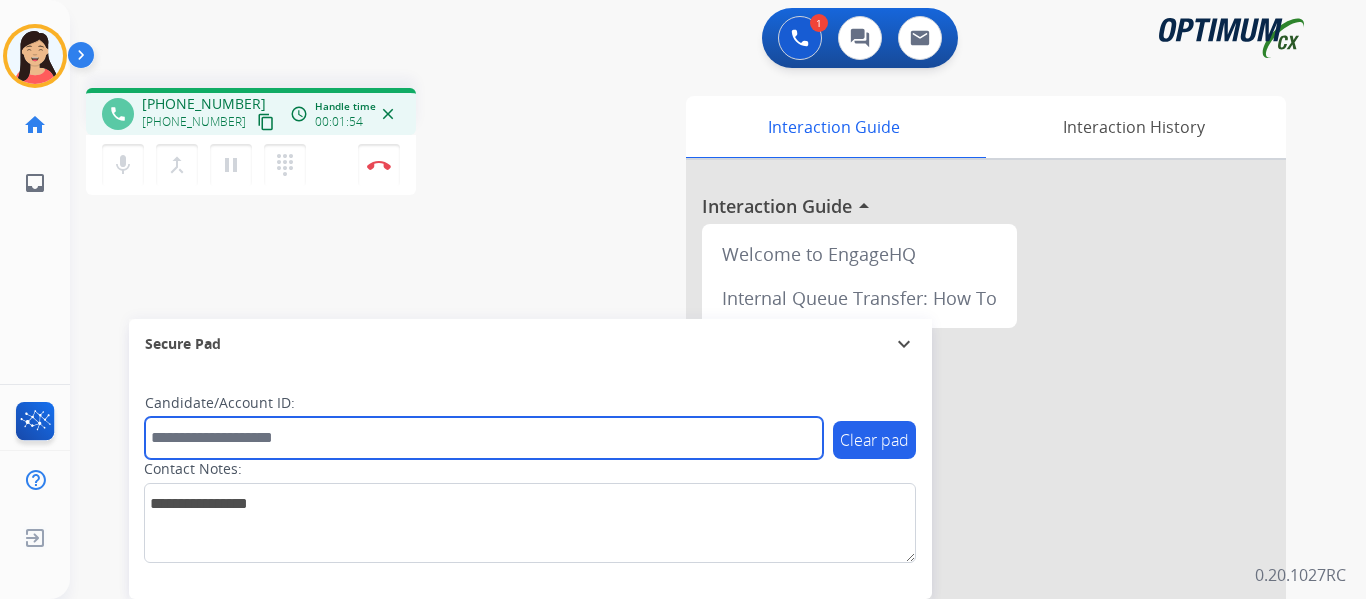 click at bounding box center (484, 438) 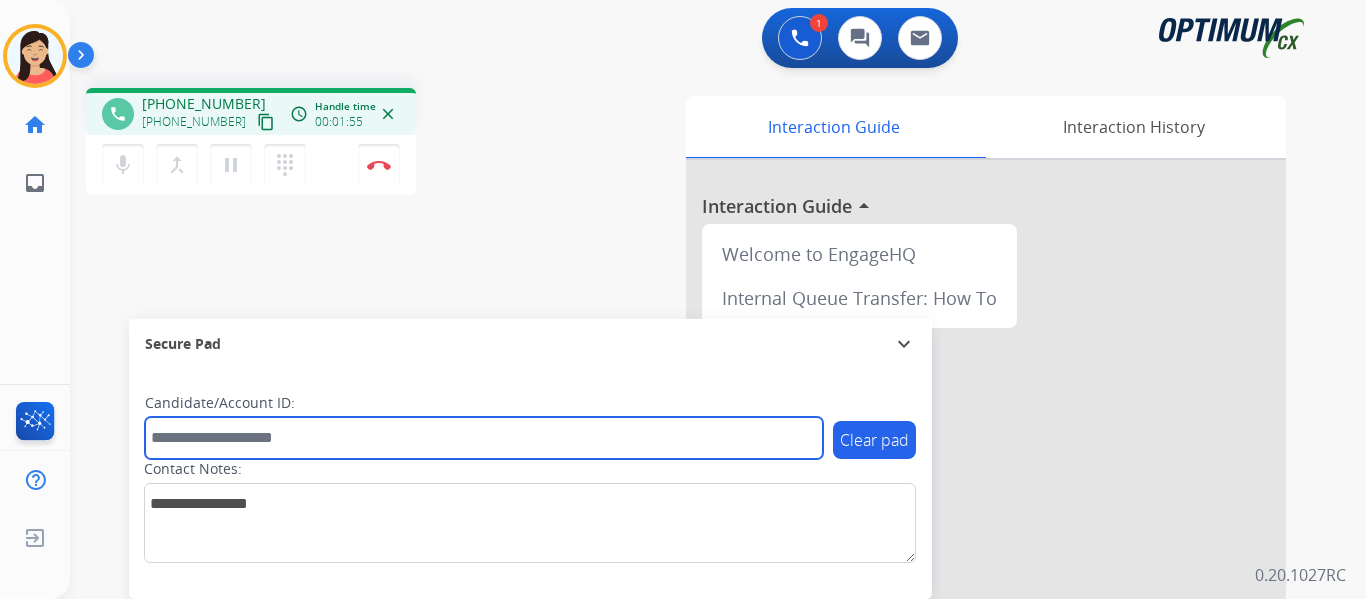 paste on "*******" 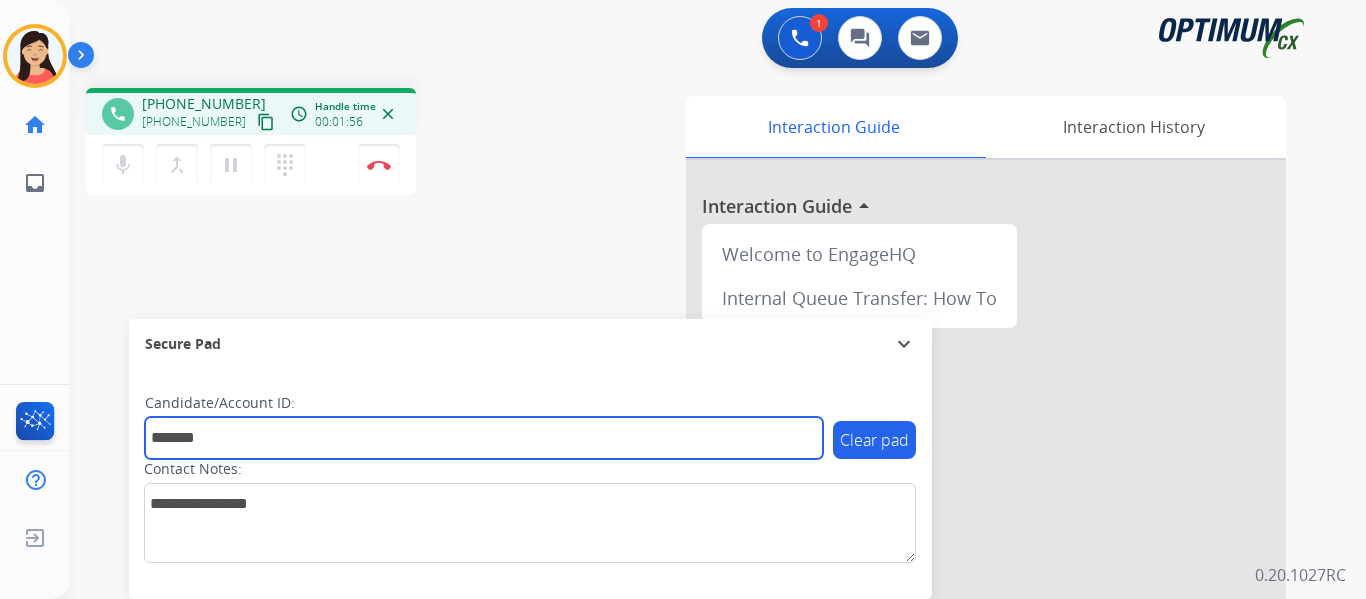type on "*******" 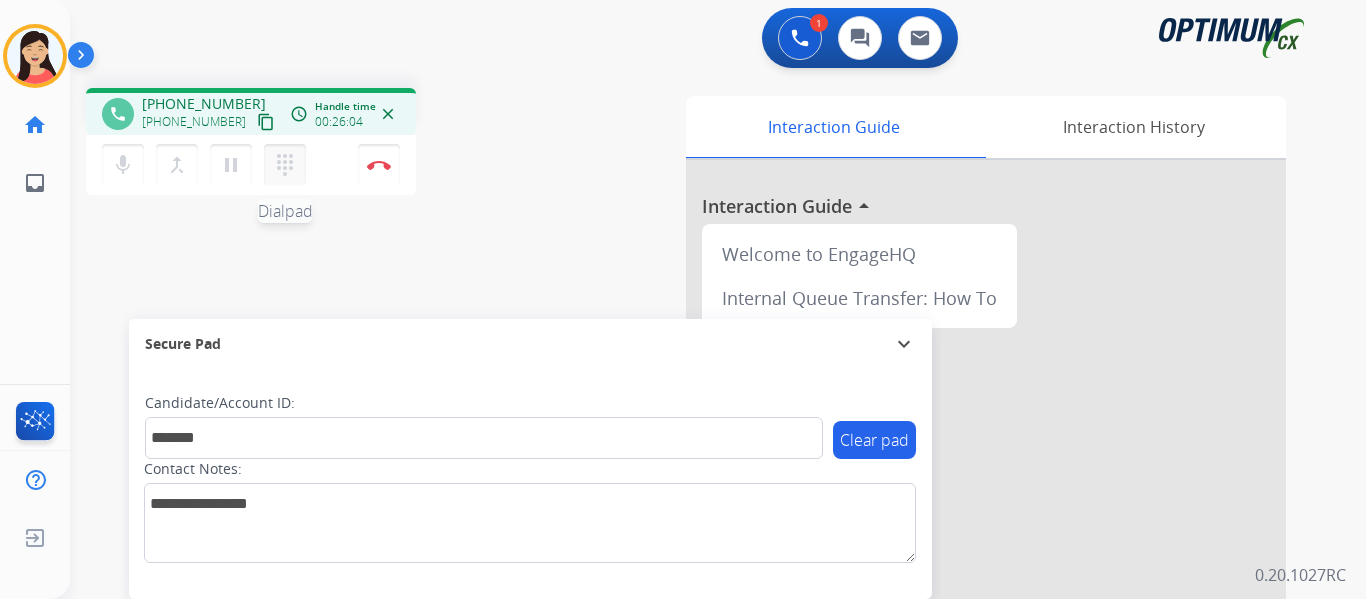 click on "dialpad" at bounding box center (285, 165) 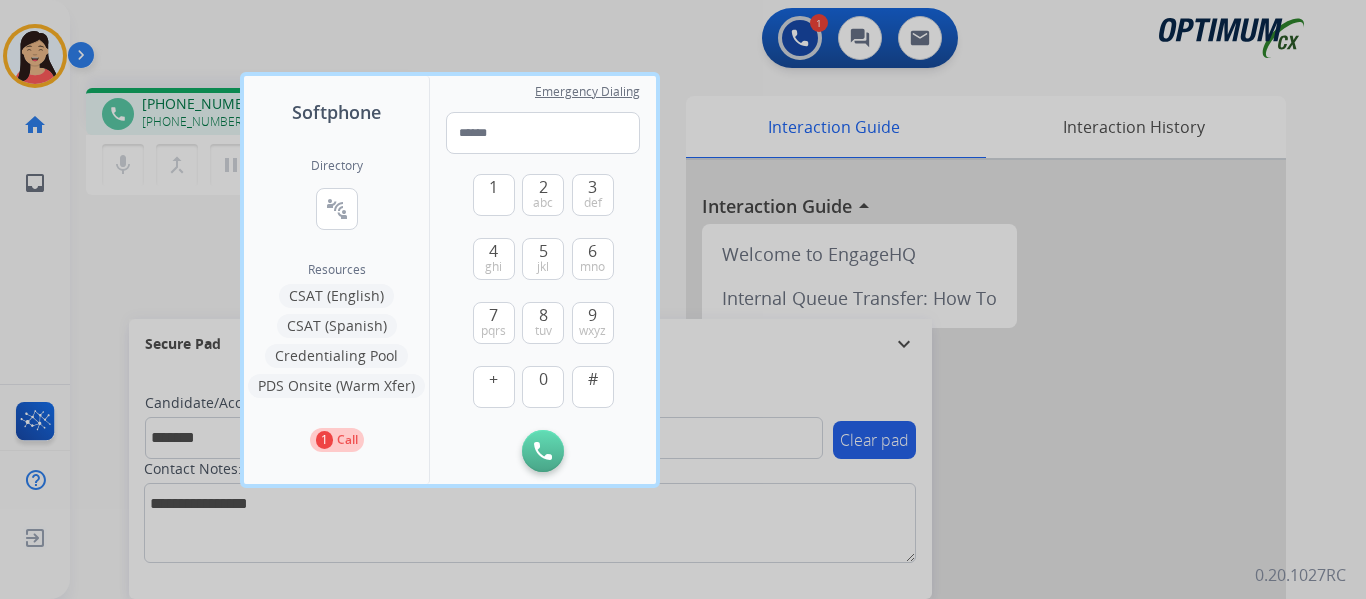 click on "CSAT (Spanish)" at bounding box center [337, 326] 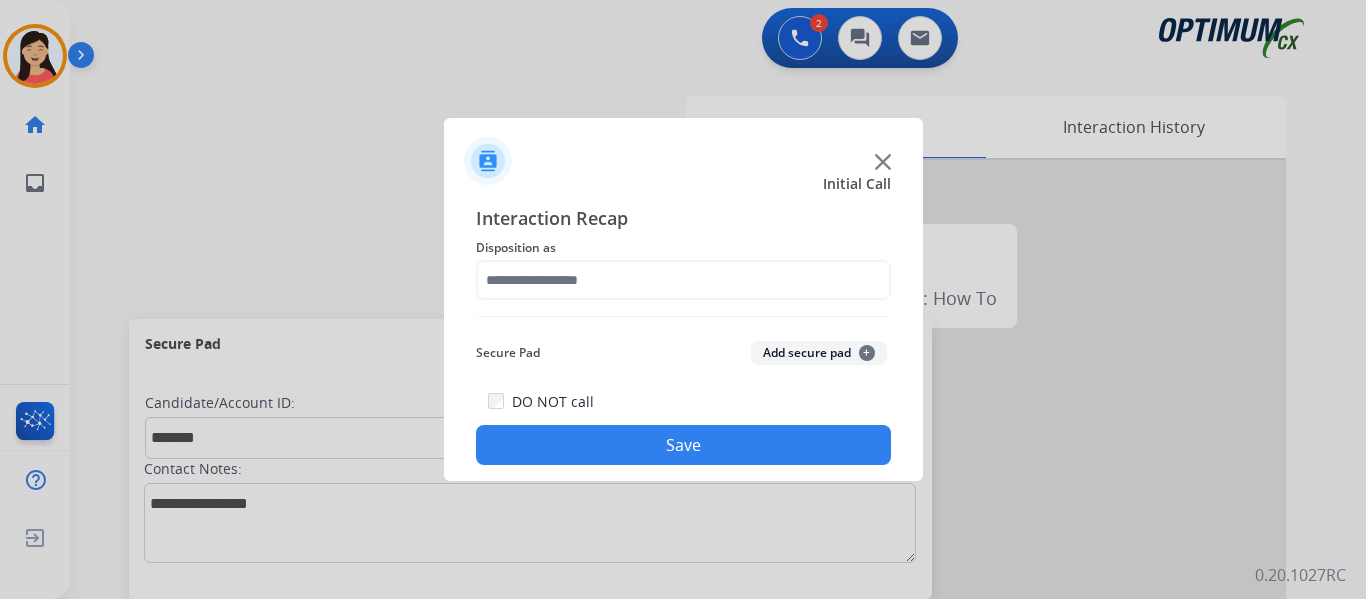 click on "Add secure pad  +" 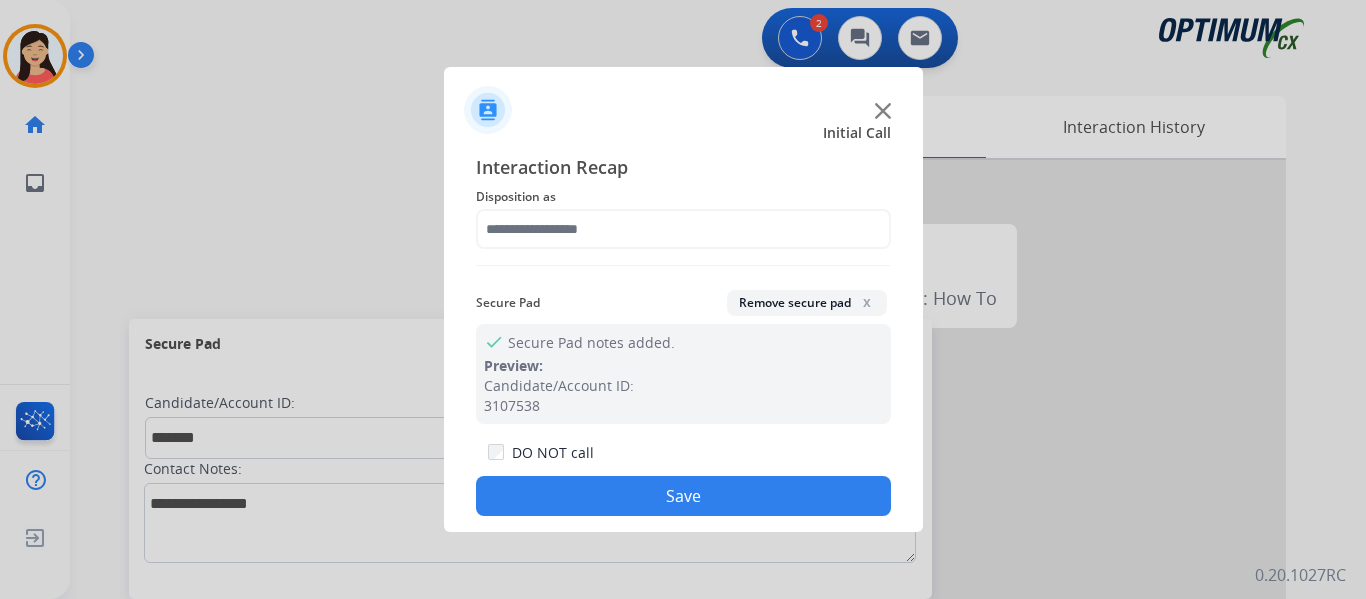 click on "Disposition as" 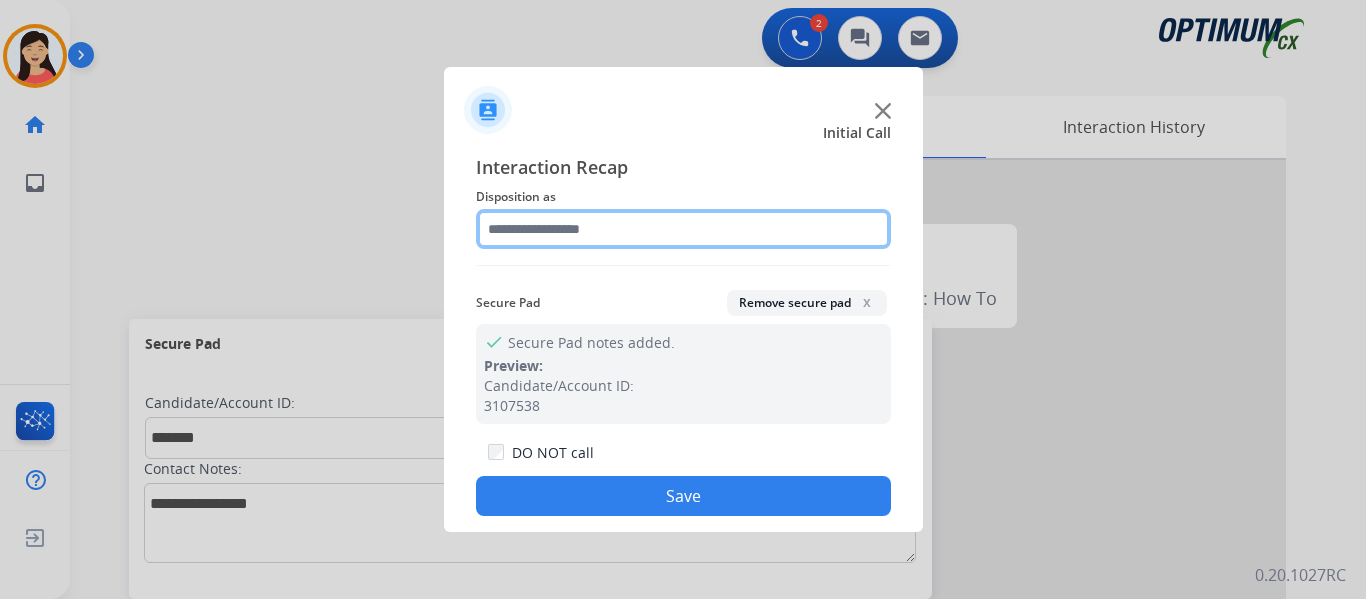 click 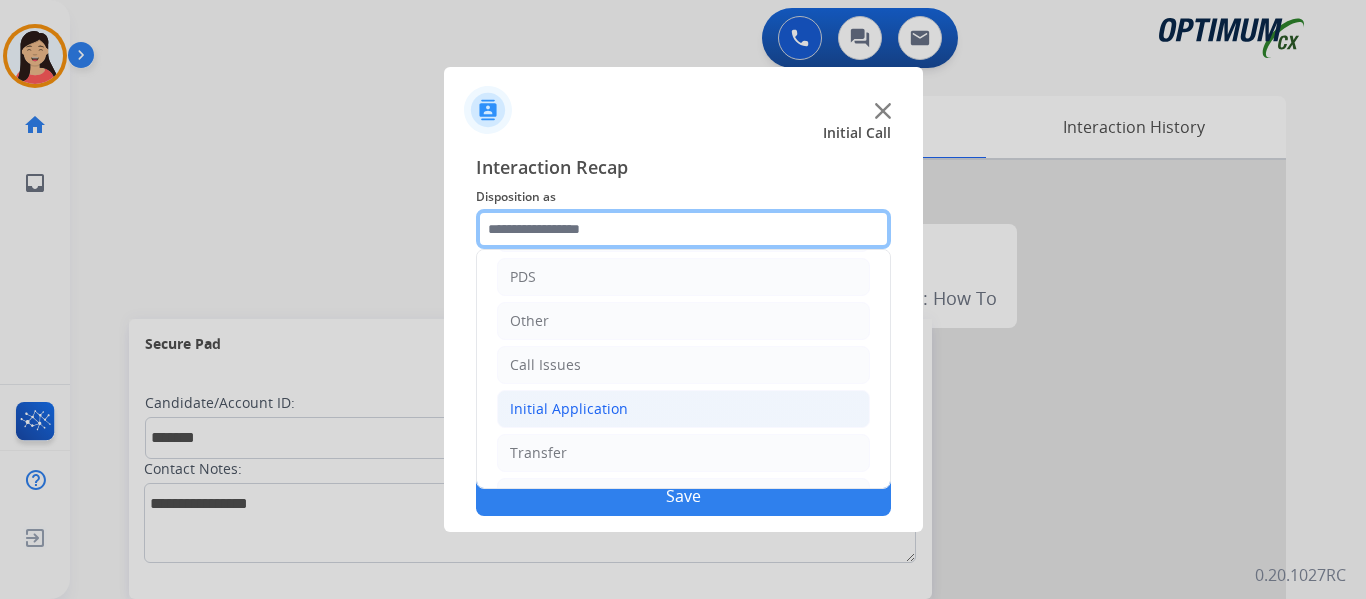 scroll, scrollTop: 136, scrollLeft: 0, axis: vertical 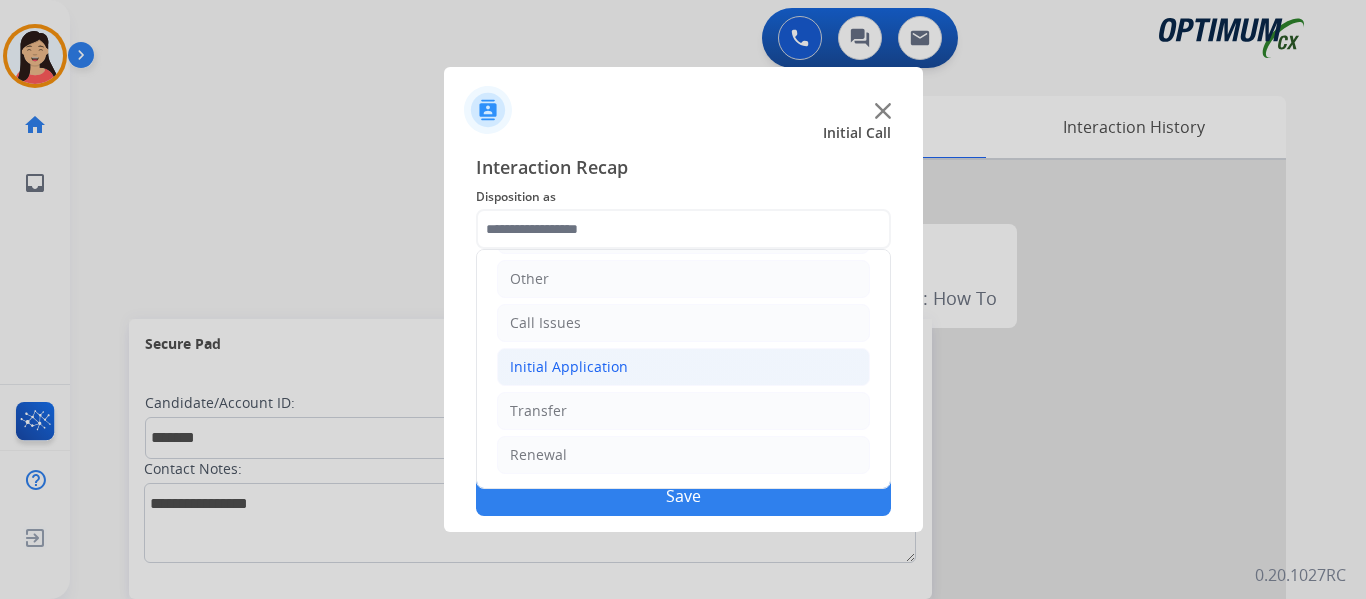 click on "Initial Application" 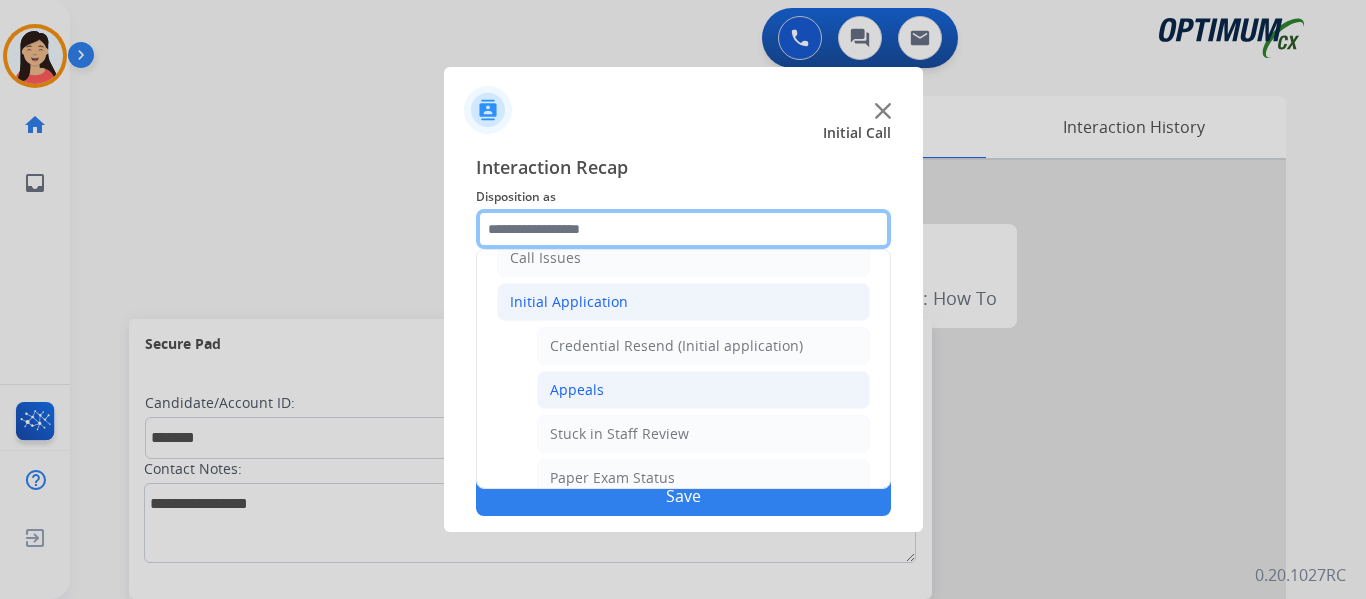 scroll, scrollTop: 236, scrollLeft: 0, axis: vertical 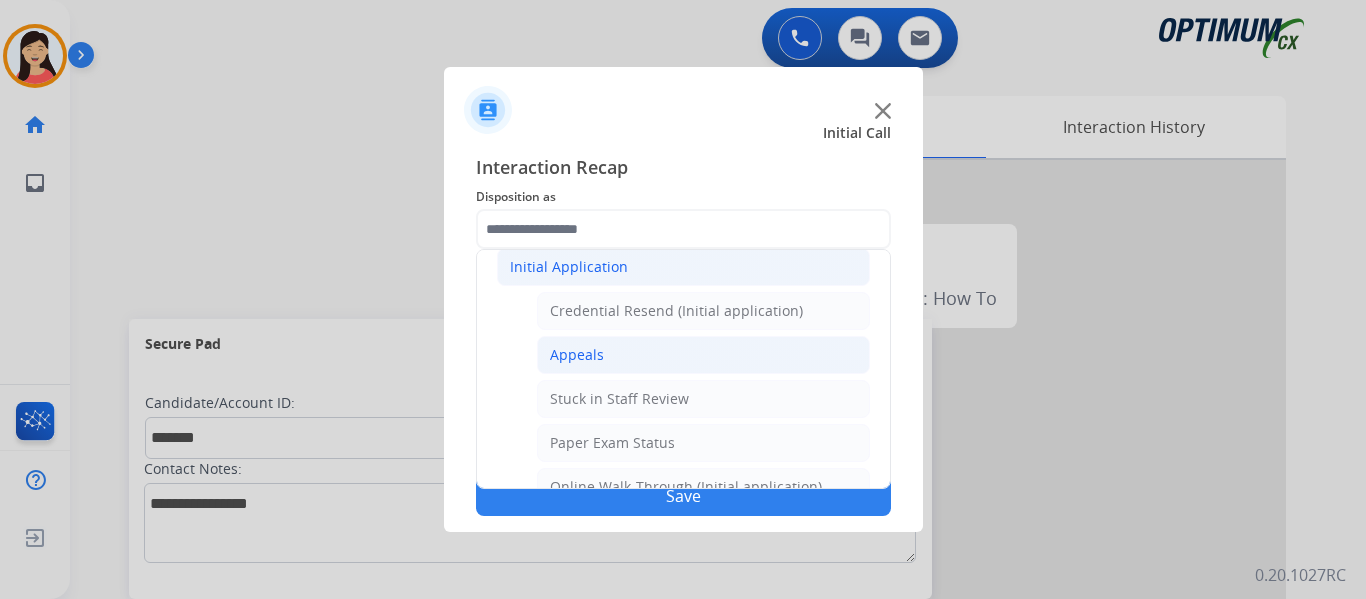 click on "Appeals" 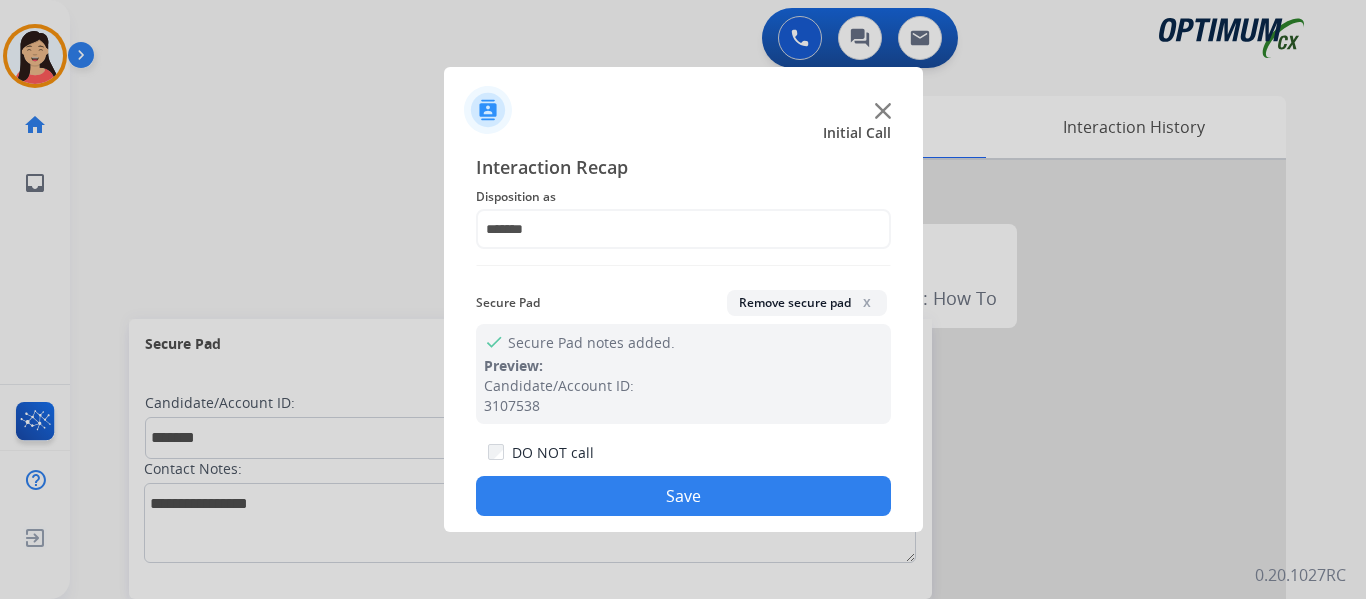 click on "Save" 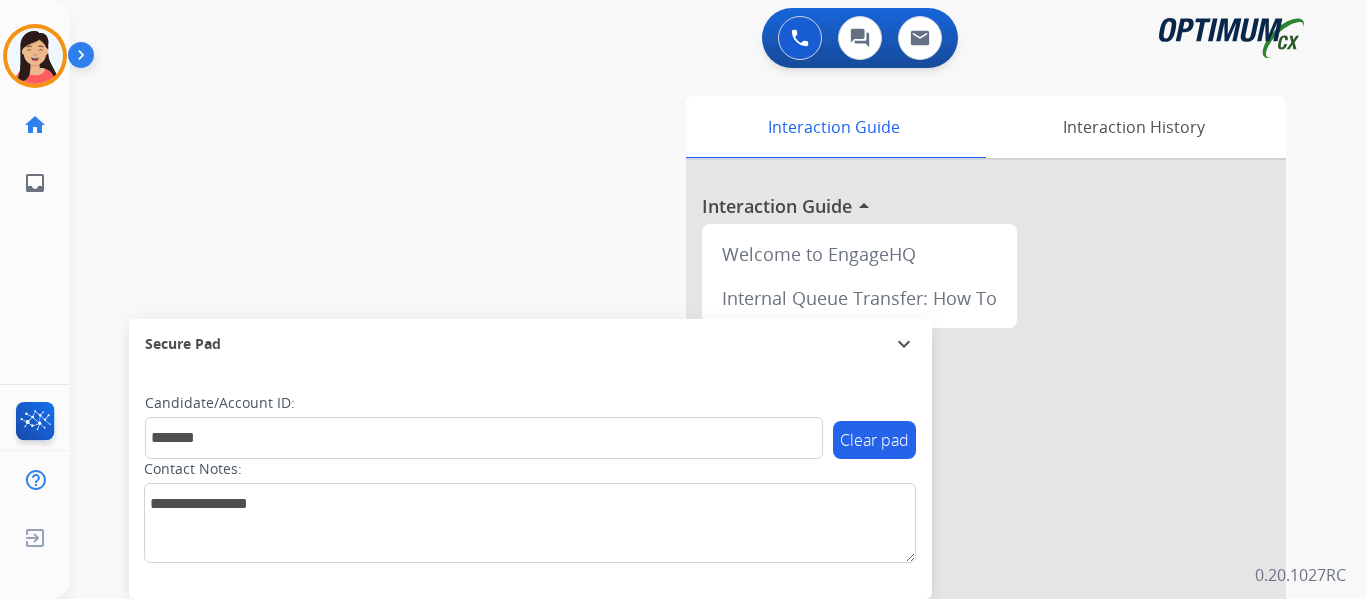type 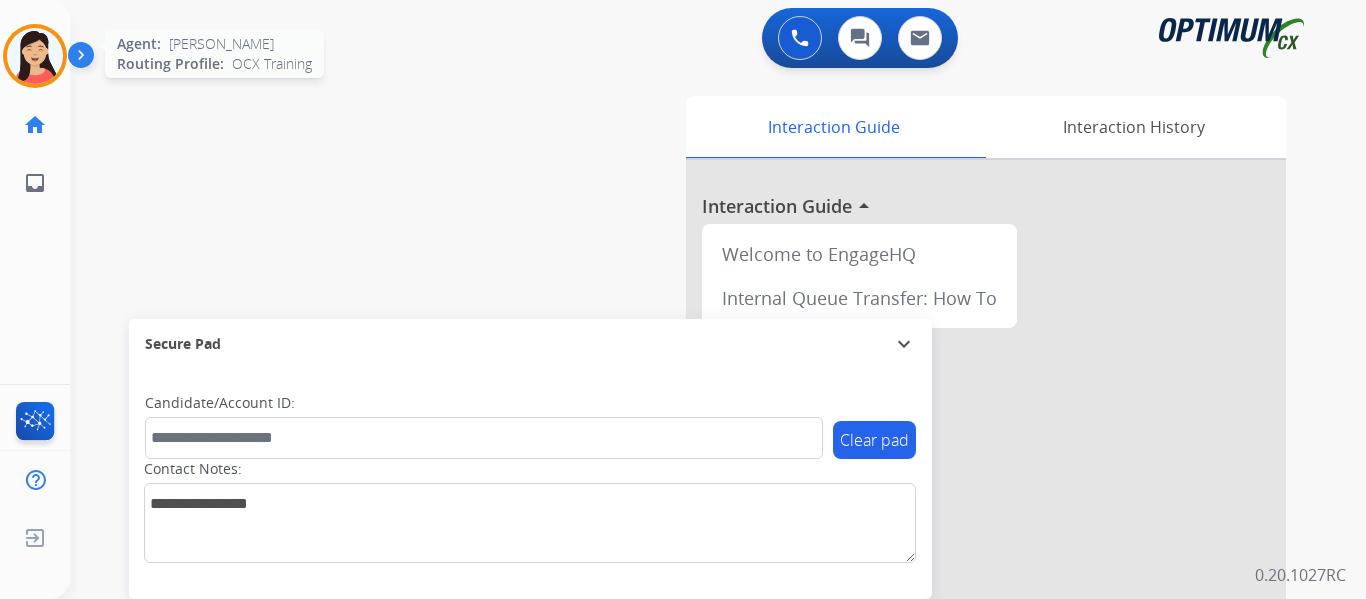click at bounding box center (35, 56) 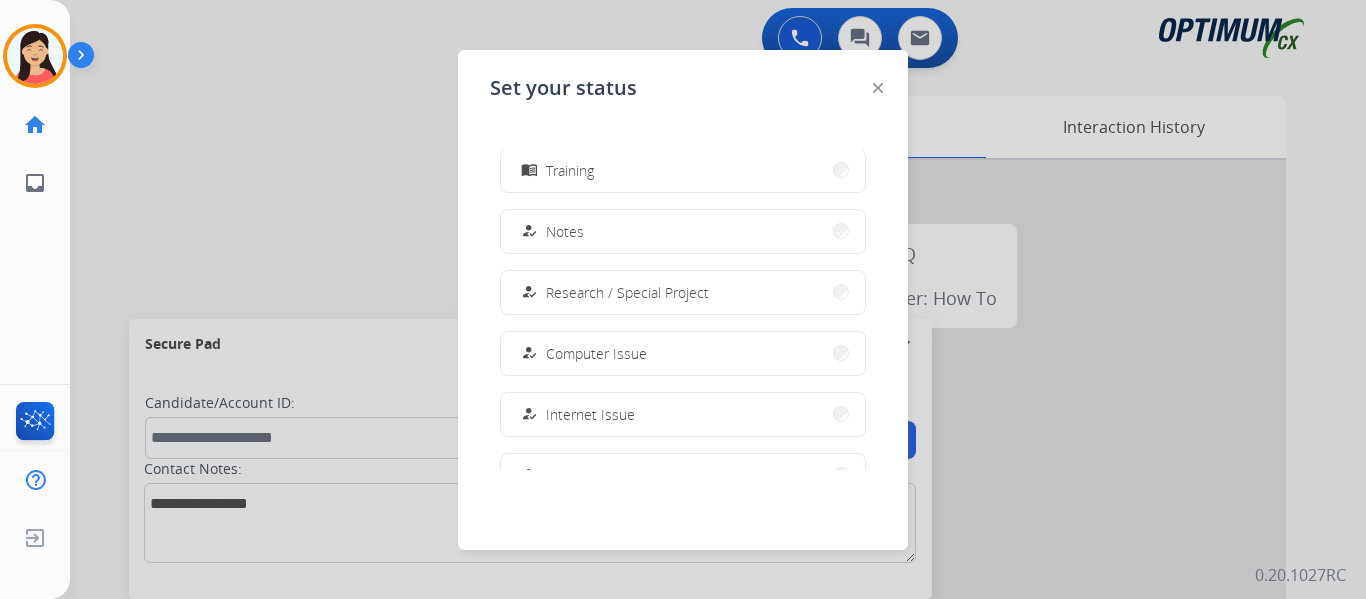 scroll, scrollTop: 499, scrollLeft: 0, axis: vertical 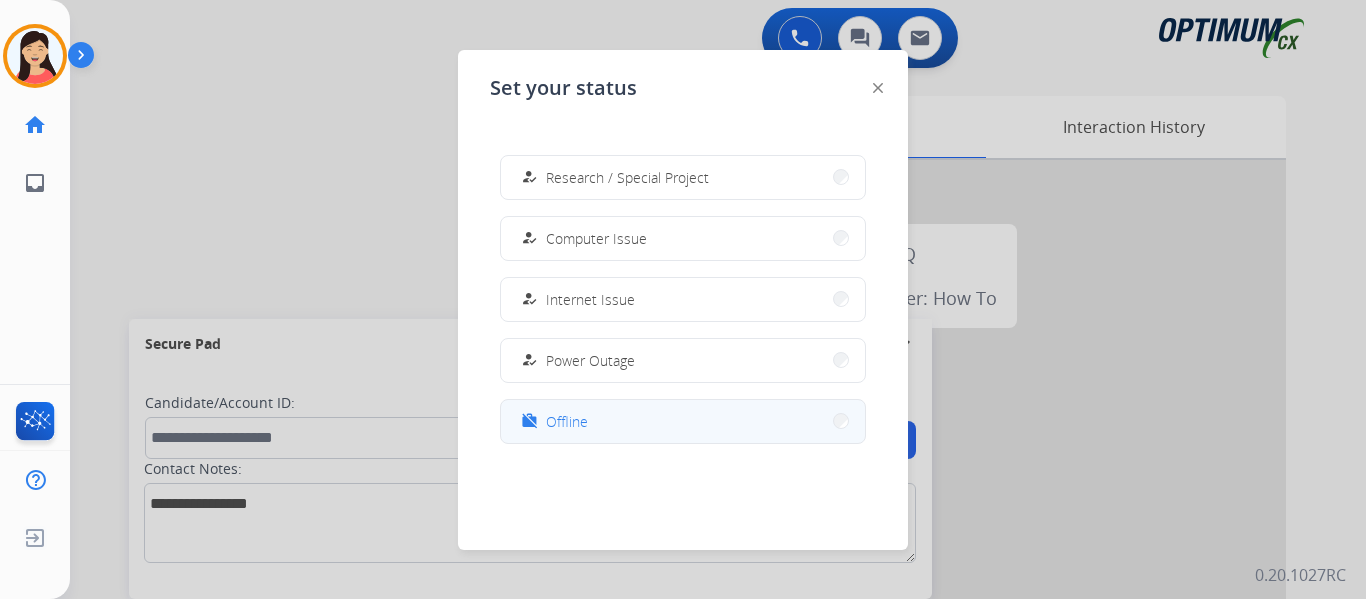 click on "work_off Offline" at bounding box center (683, 421) 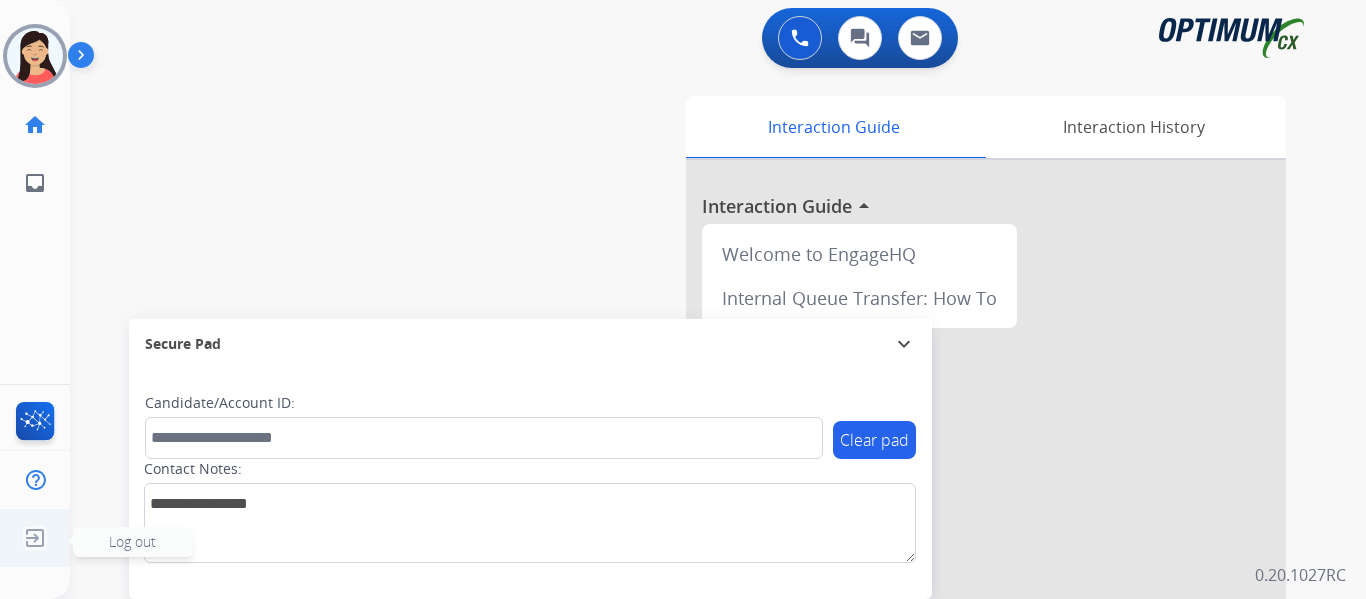 click 